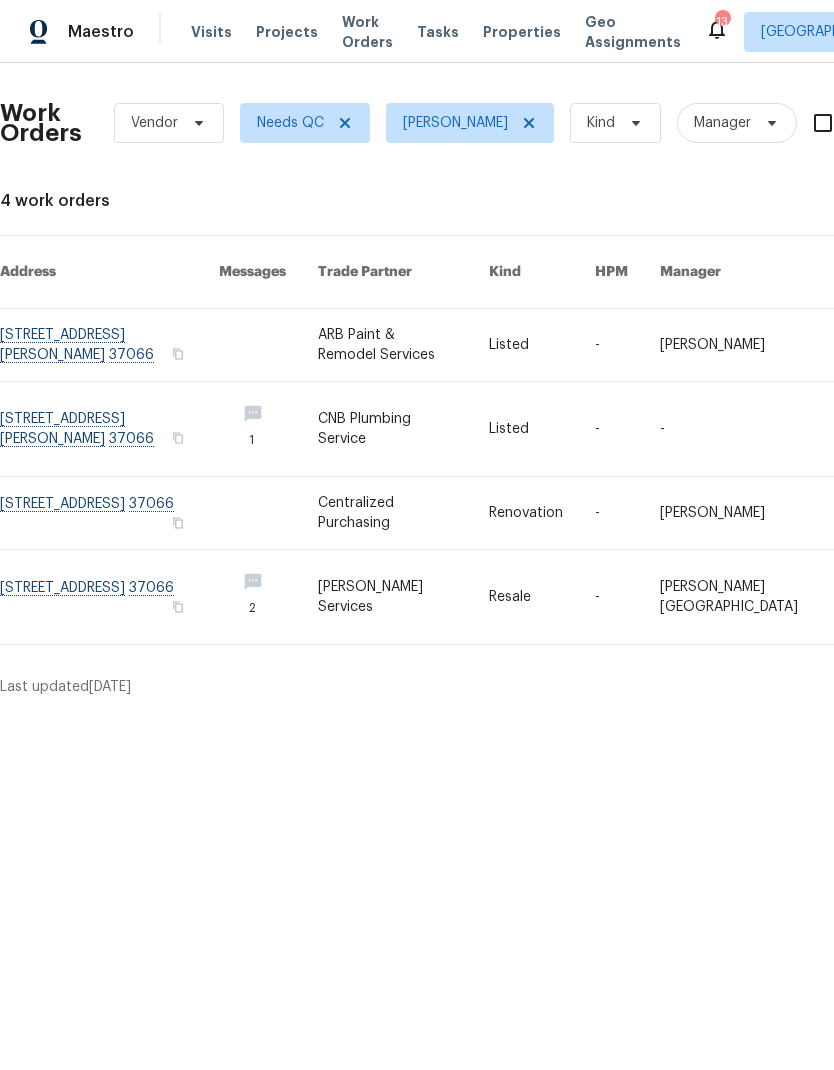 scroll, scrollTop: -4, scrollLeft: 0, axis: vertical 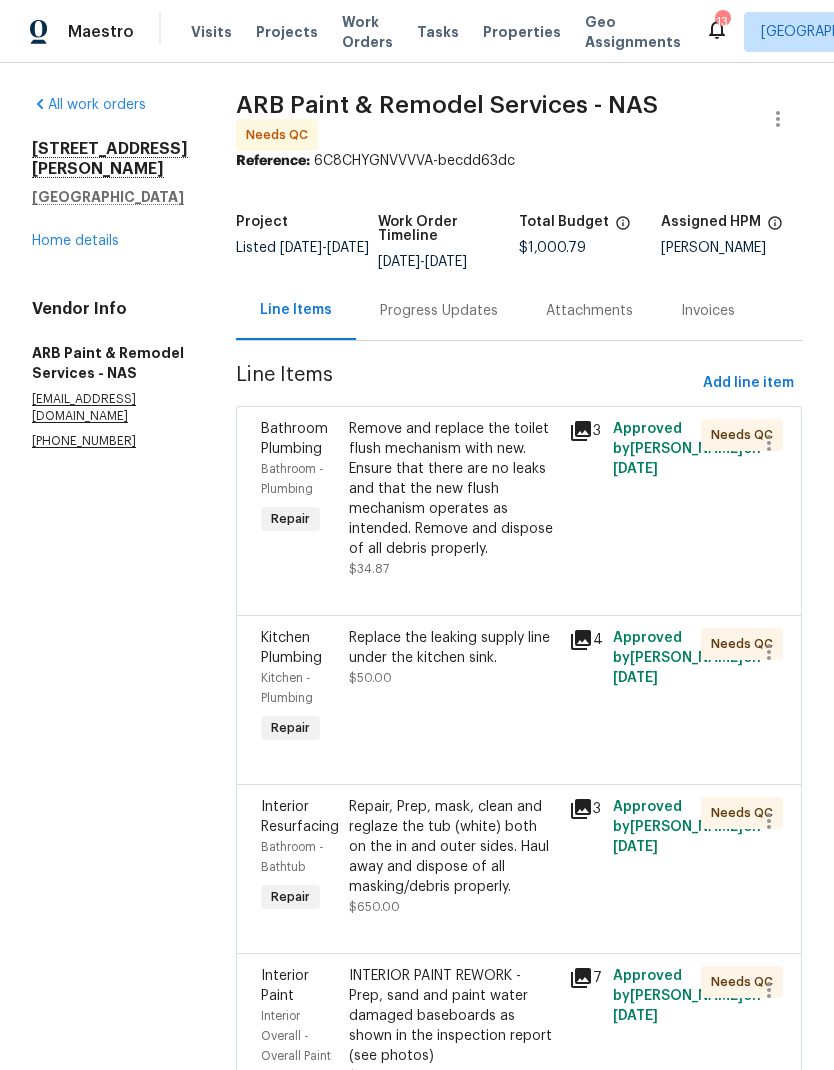 click on "Remove and replace the toilet flush mechanism with new. Ensure that there are no leaks and that the new flush mechanism operates as intended. Remove and dispose of all debris properly." at bounding box center [453, 489] 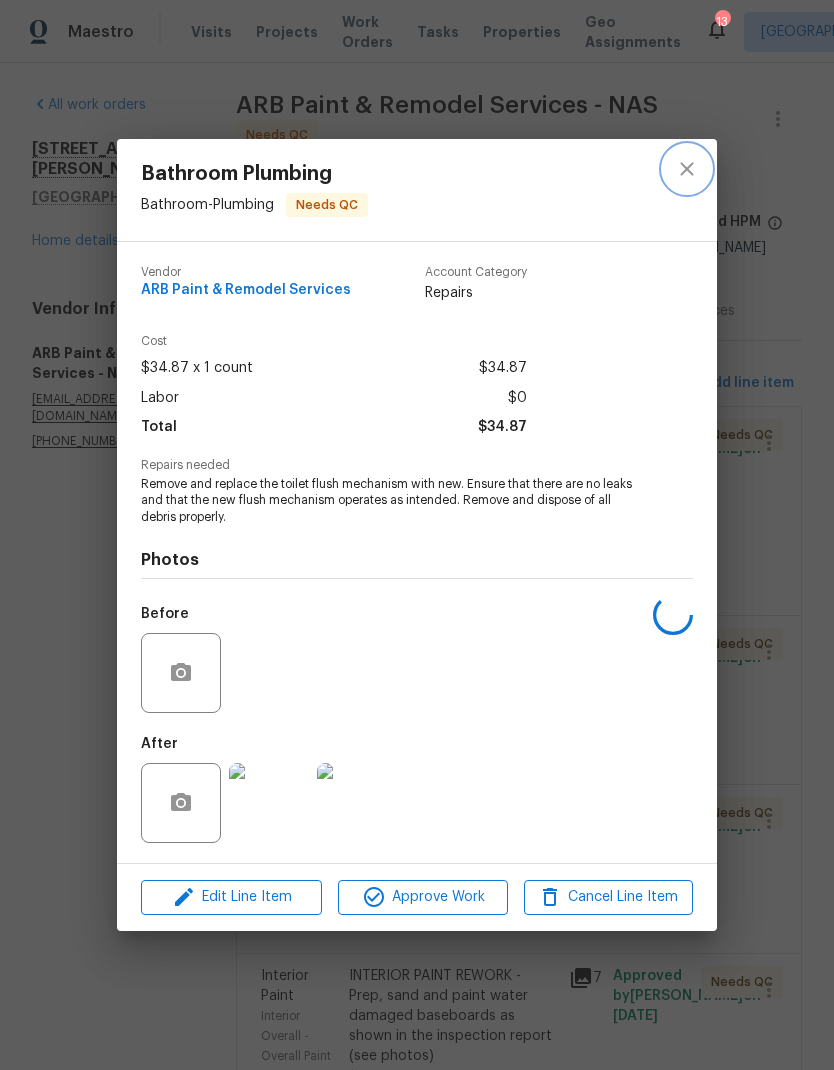 click 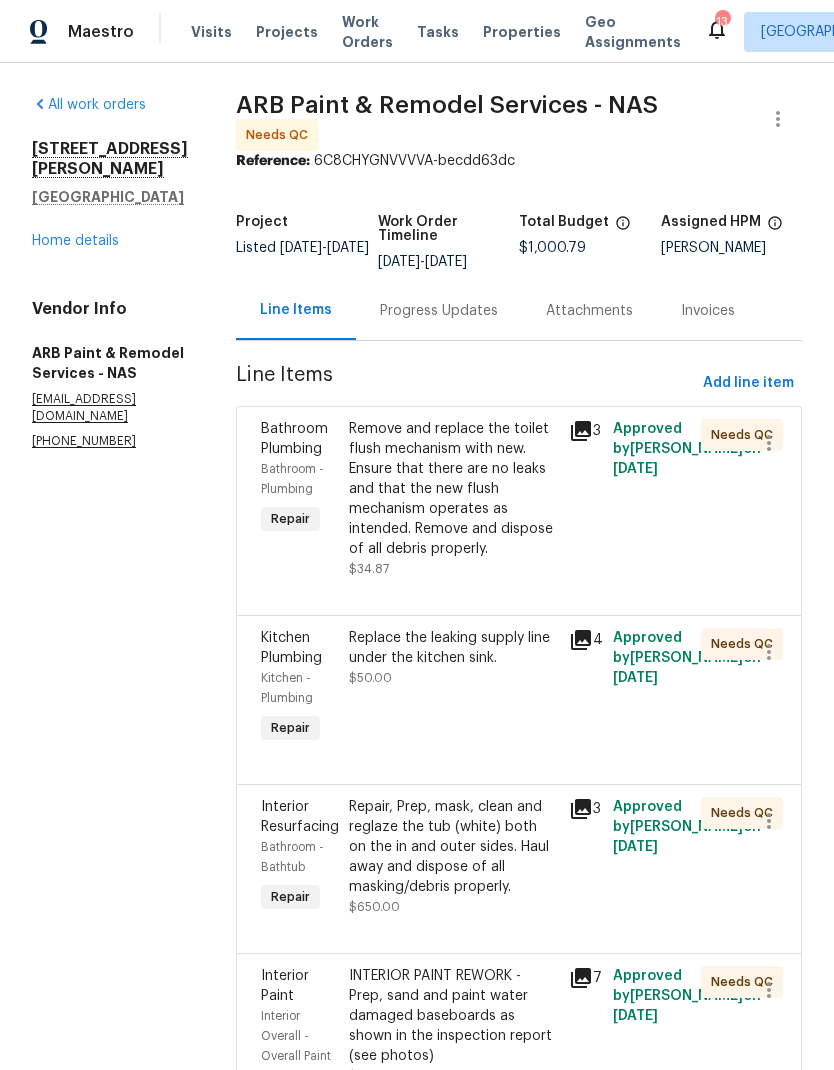 click on "Progress Updates" at bounding box center (439, 311) 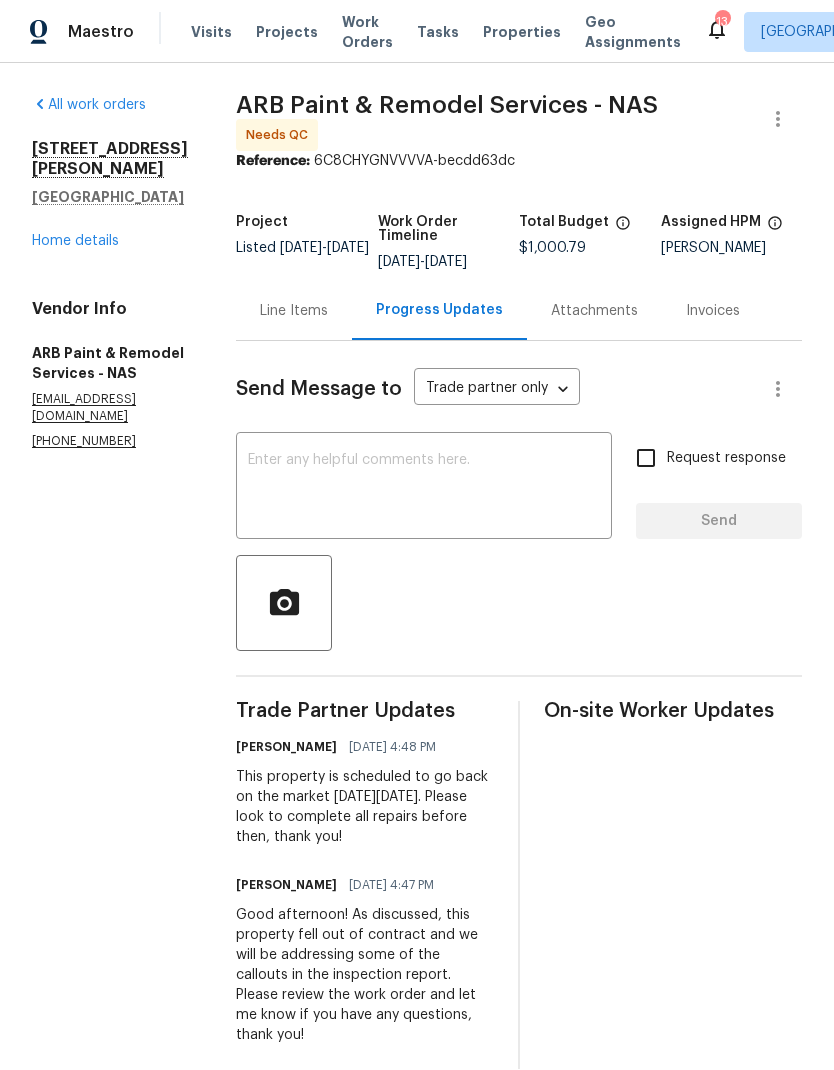 click on "Line Items" at bounding box center [294, 311] 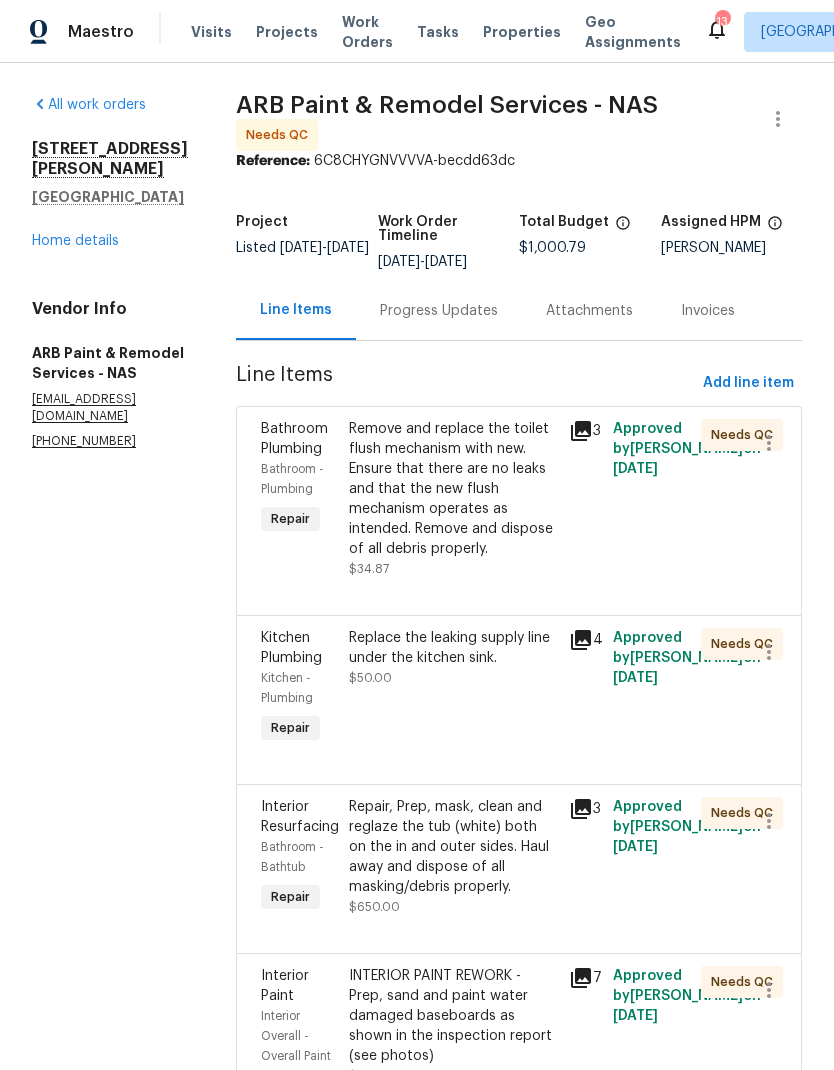 click on "Remove and replace the toilet flush mechanism with new. Ensure that there are no leaks and that the new flush mechanism operates as intended. Remove and dispose of all debris properly." at bounding box center (453, 489) 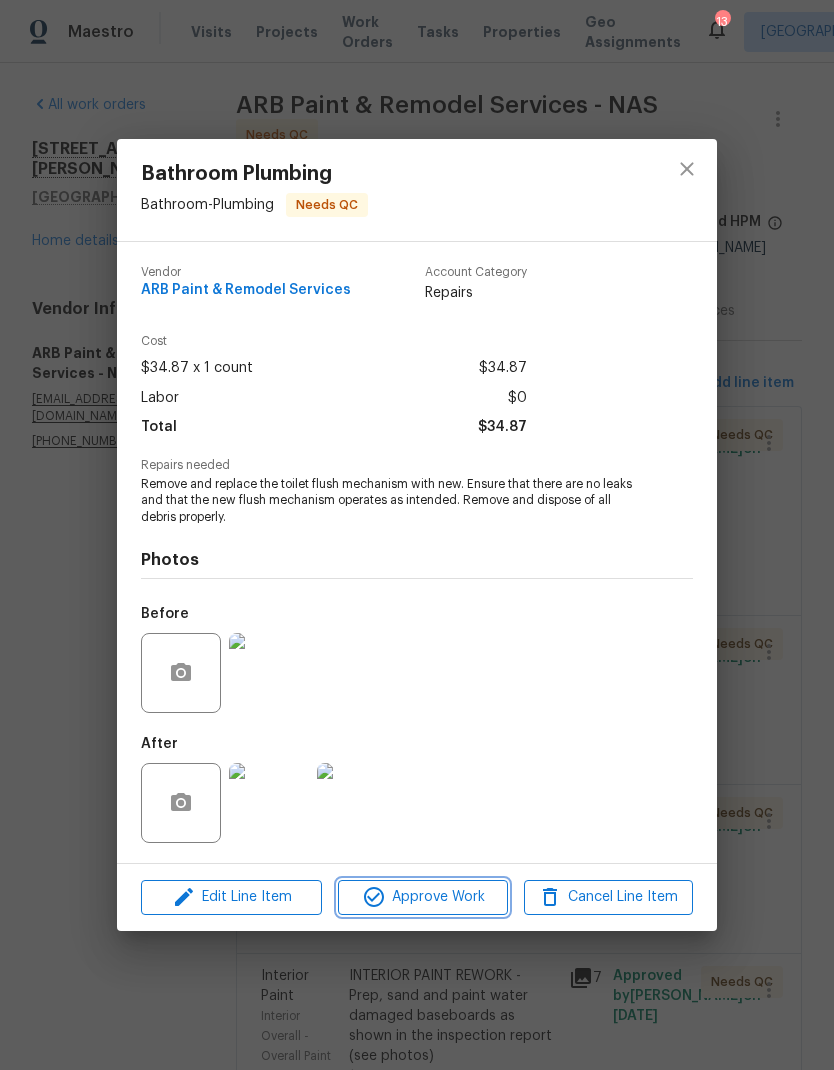 click on "Approve Work" at bounding box center (422, 897) 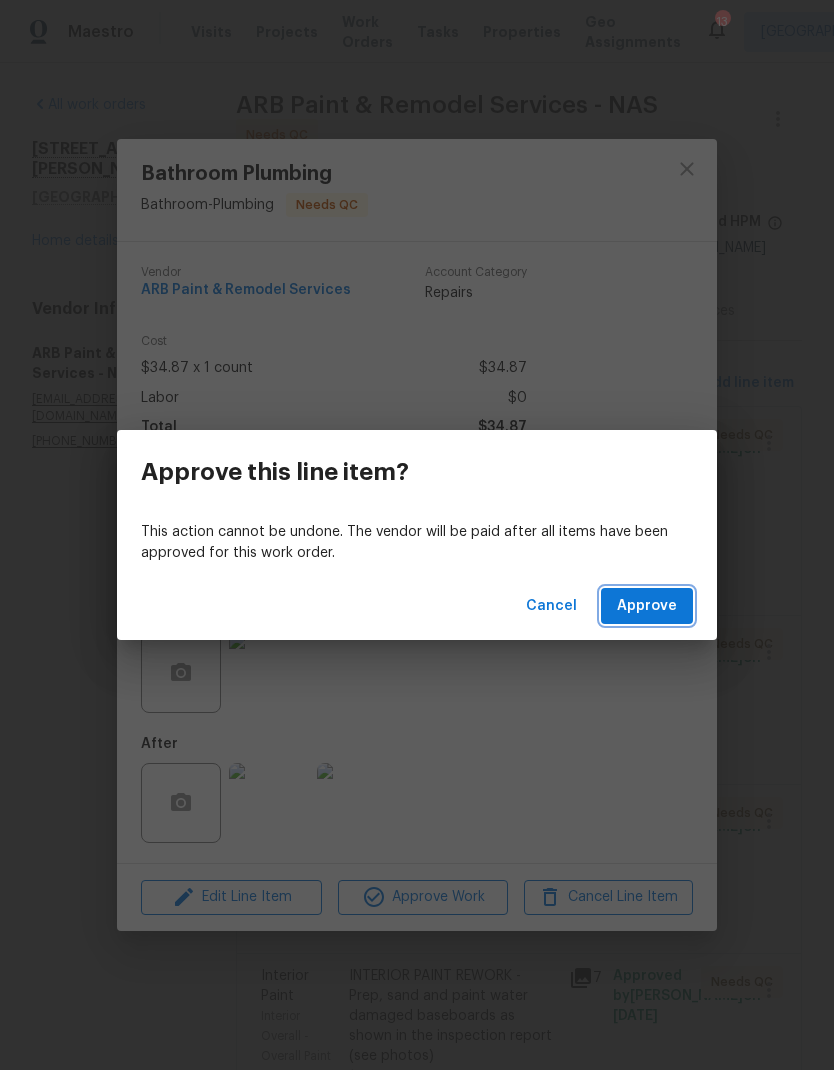 click on "Approve" at bounding box center (647, 606) 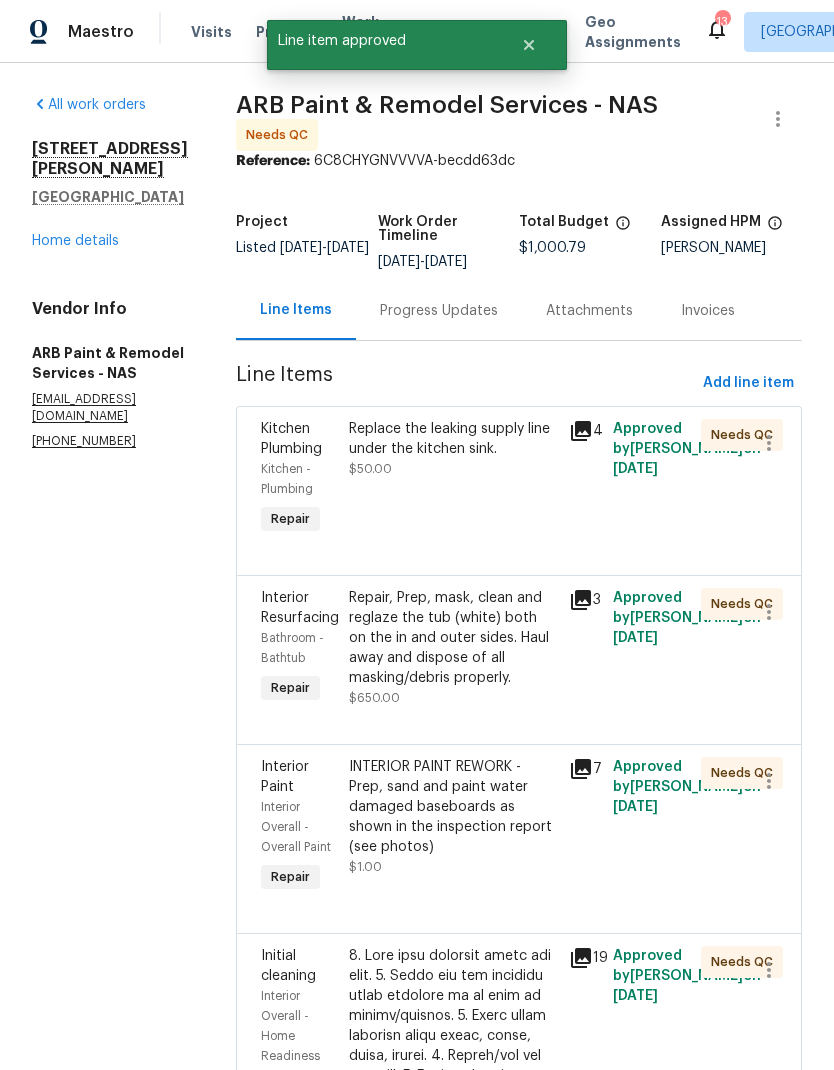 click on "Replace the leaking supply line under the kitchen sink." at bounding box center [453, 439] 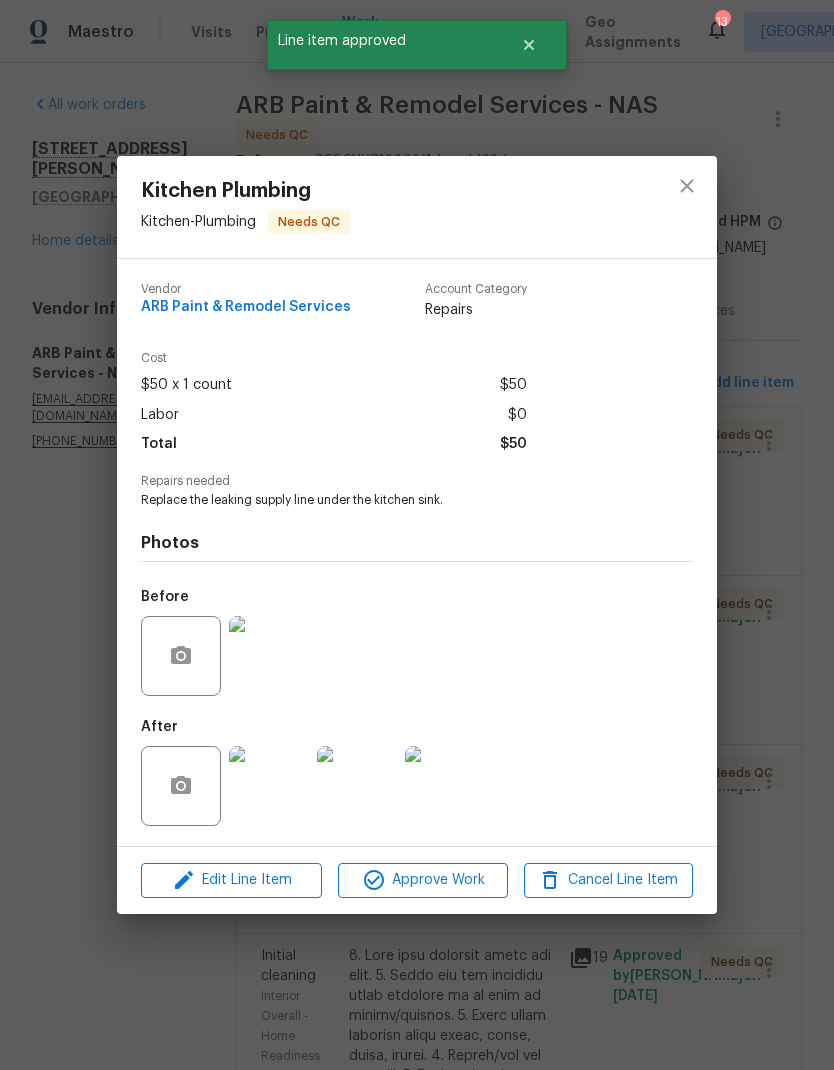 click at bounding box center [269, 786] 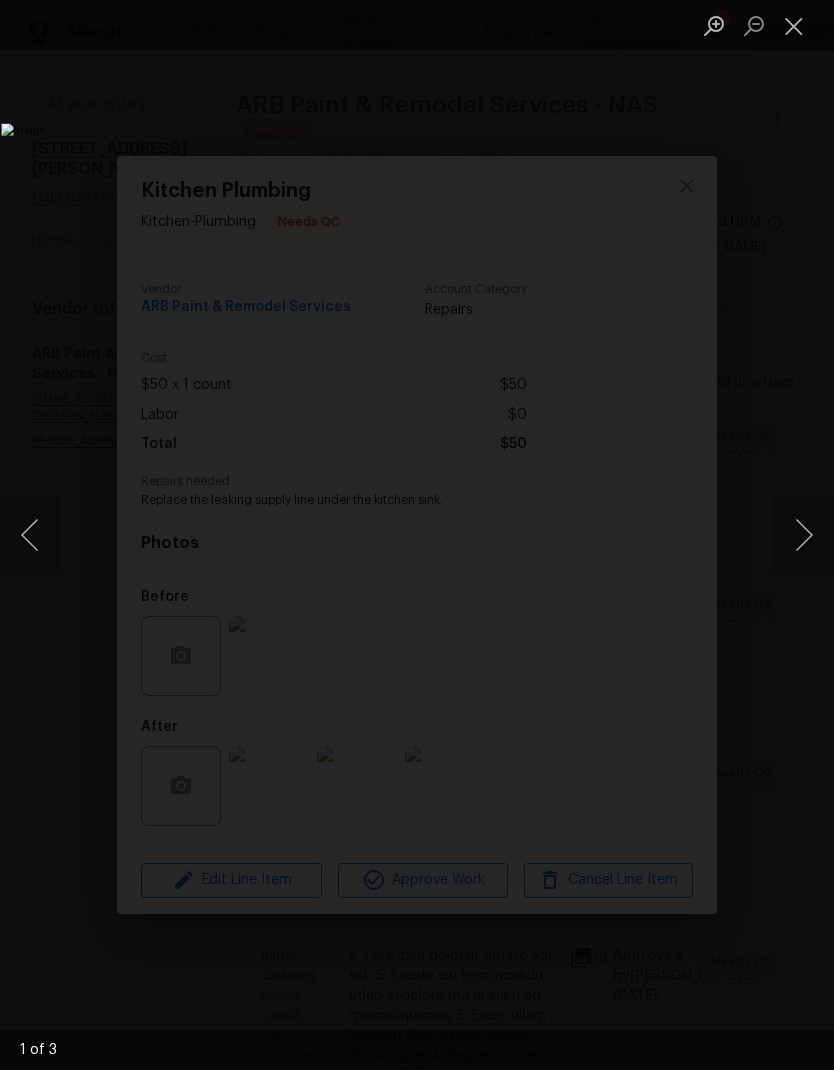 click at bounding box center [804, 535] 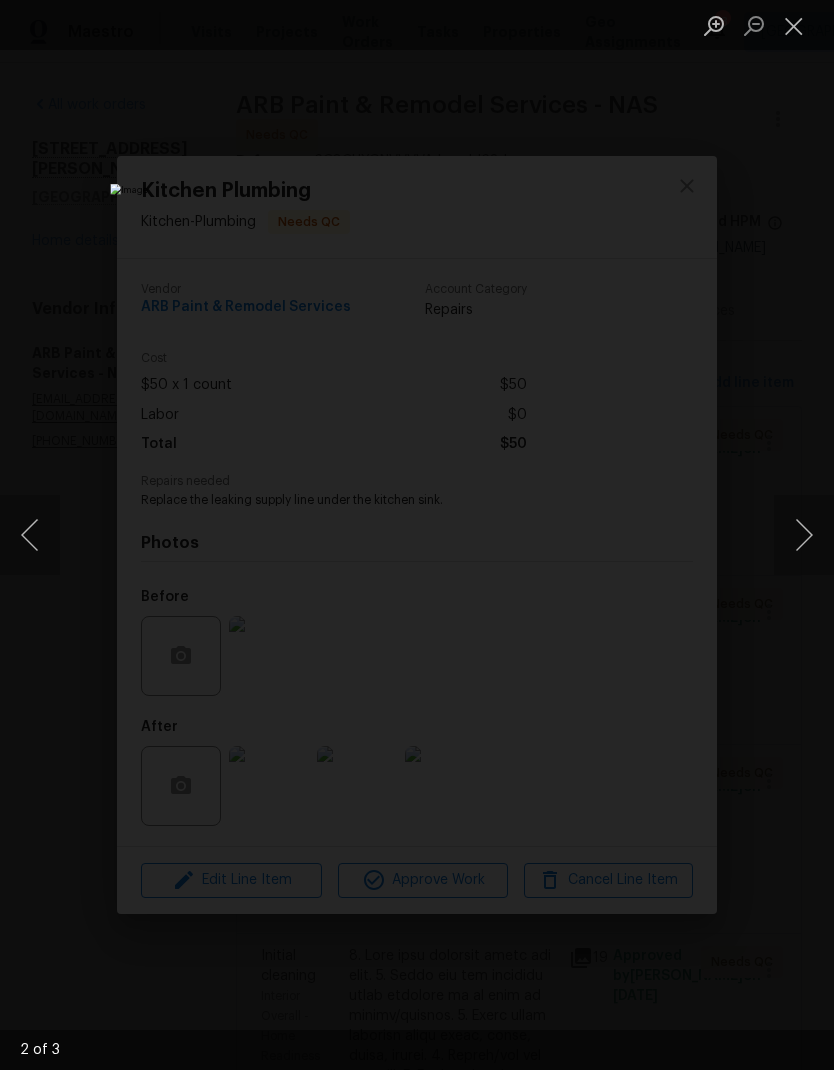 click at bounding box center [417, 535] 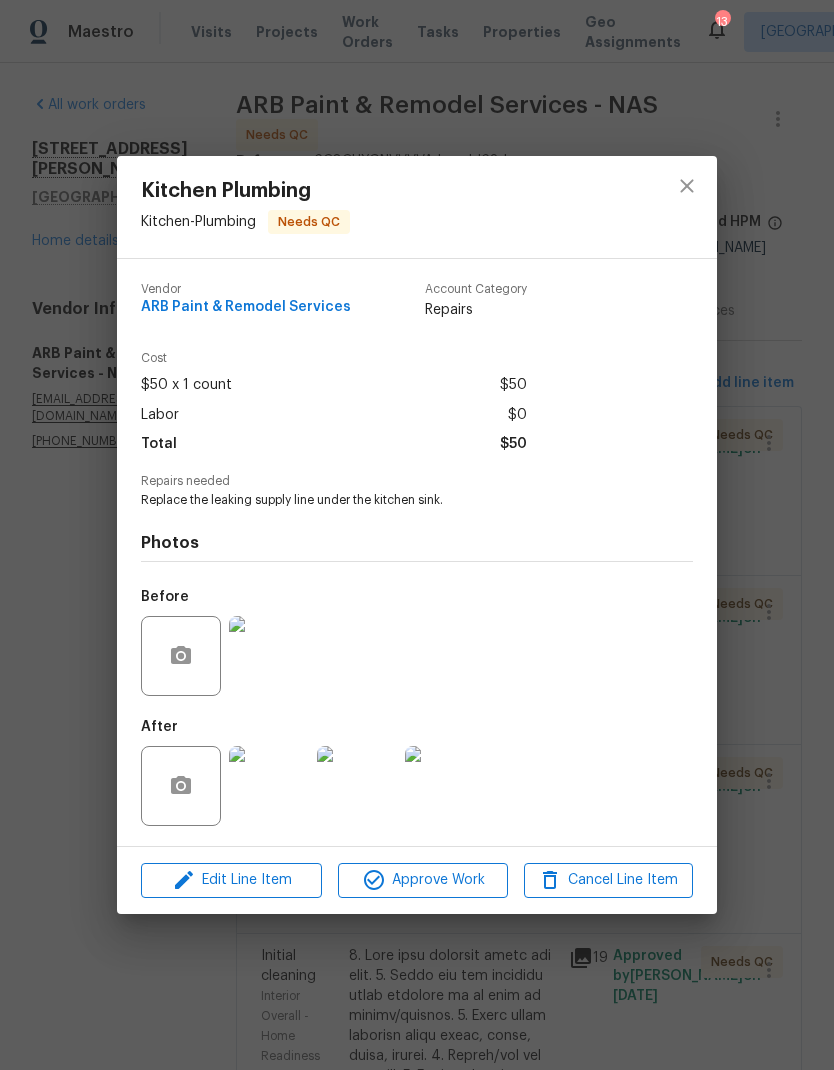 click at bounding box center (269, 656) 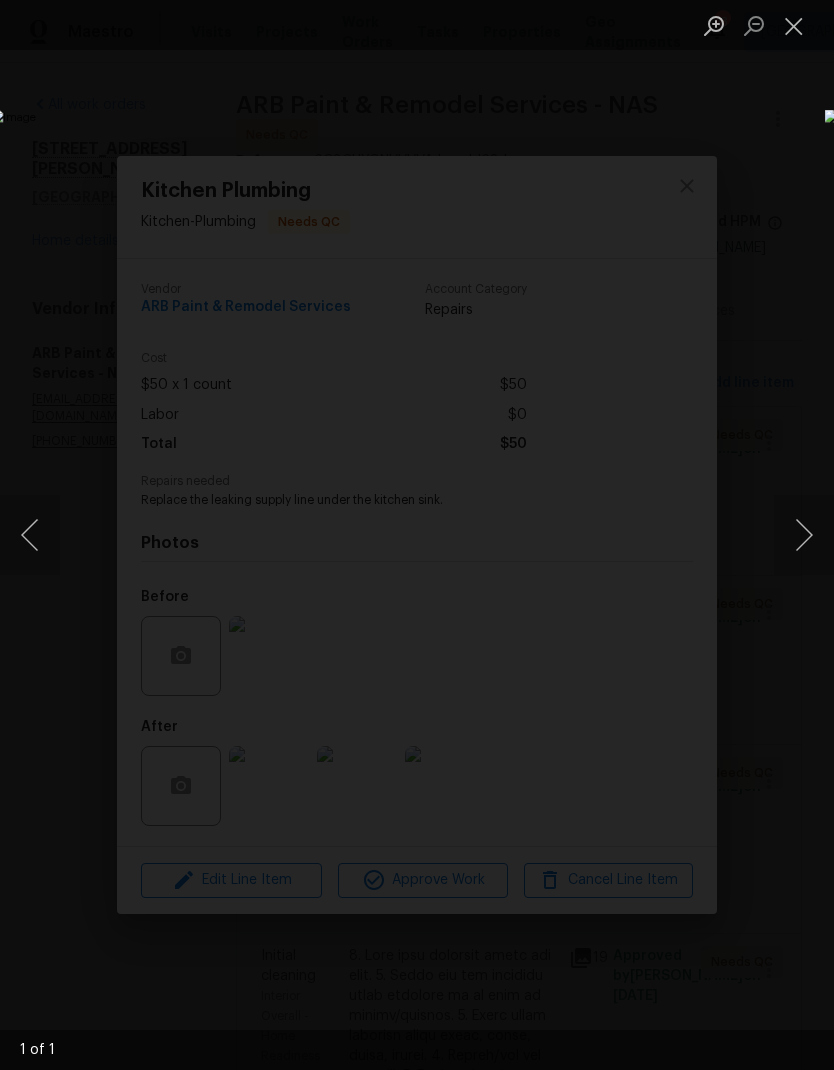 click at bounding box center [804, 535] 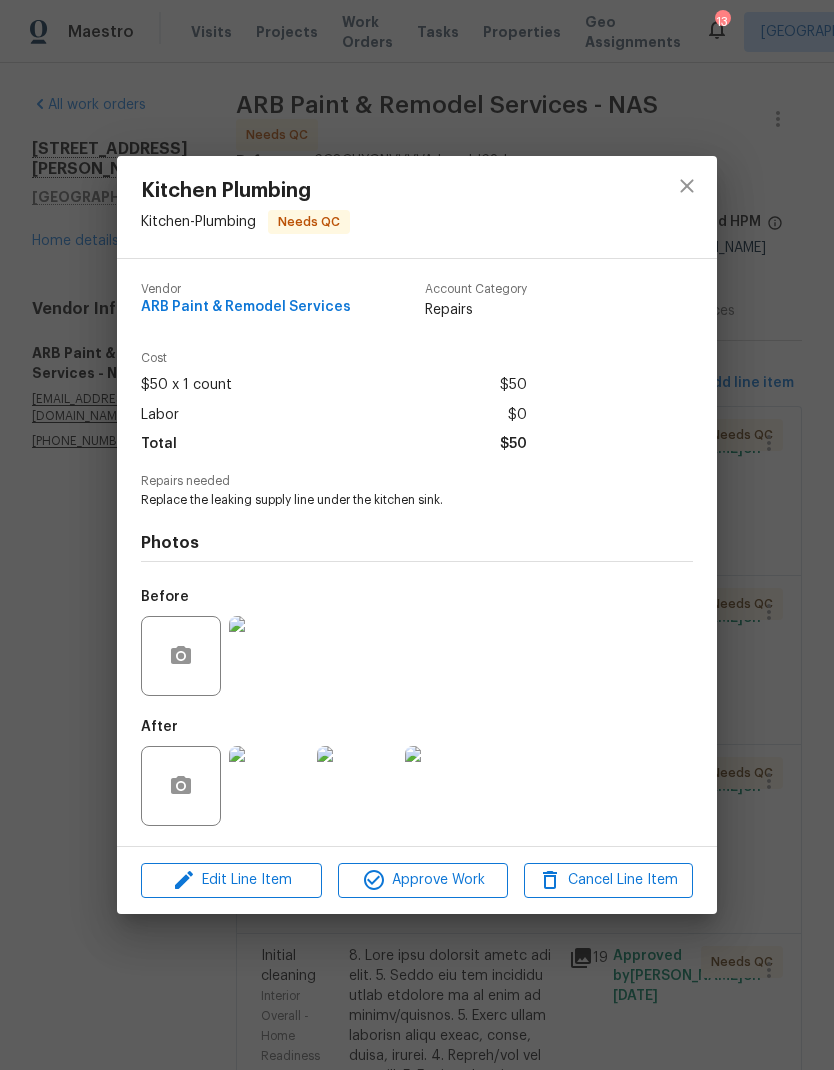 click on "Kitchen Plumbing Kitchen  -  Plumbing Needs QC Vendor ARB Paint & Remodel Services Account Category Repairs Cost $50 x 1 count $50 Labor $0 Total $50 Repairs needed Replace the leaking supply line under the kitchen sink. Photos Before After  Edit Line Item  Approve Work  Cancel Line Item" at bounding box center (417, 535) 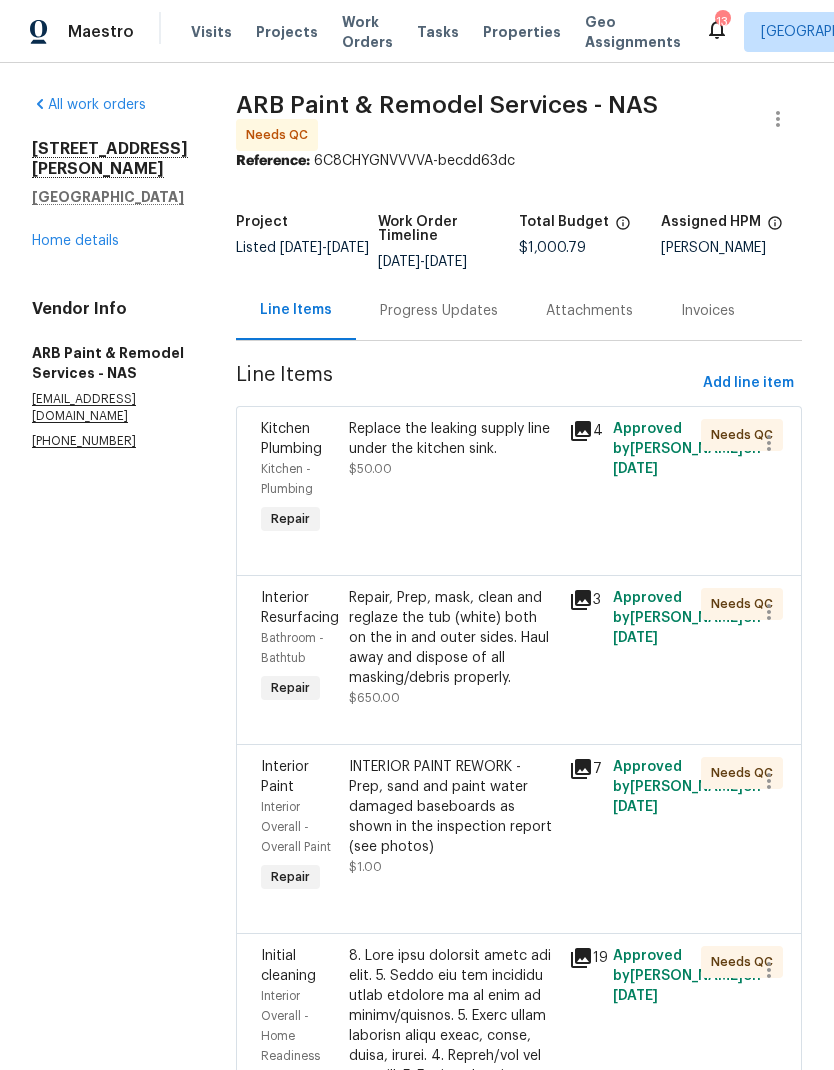 click on "Repair, Prep, mask, clean and reglaze the tub (white) both on the in and outer sides. Haul away and dispose of all masking/debris properly." at bounding box center [453, 638] 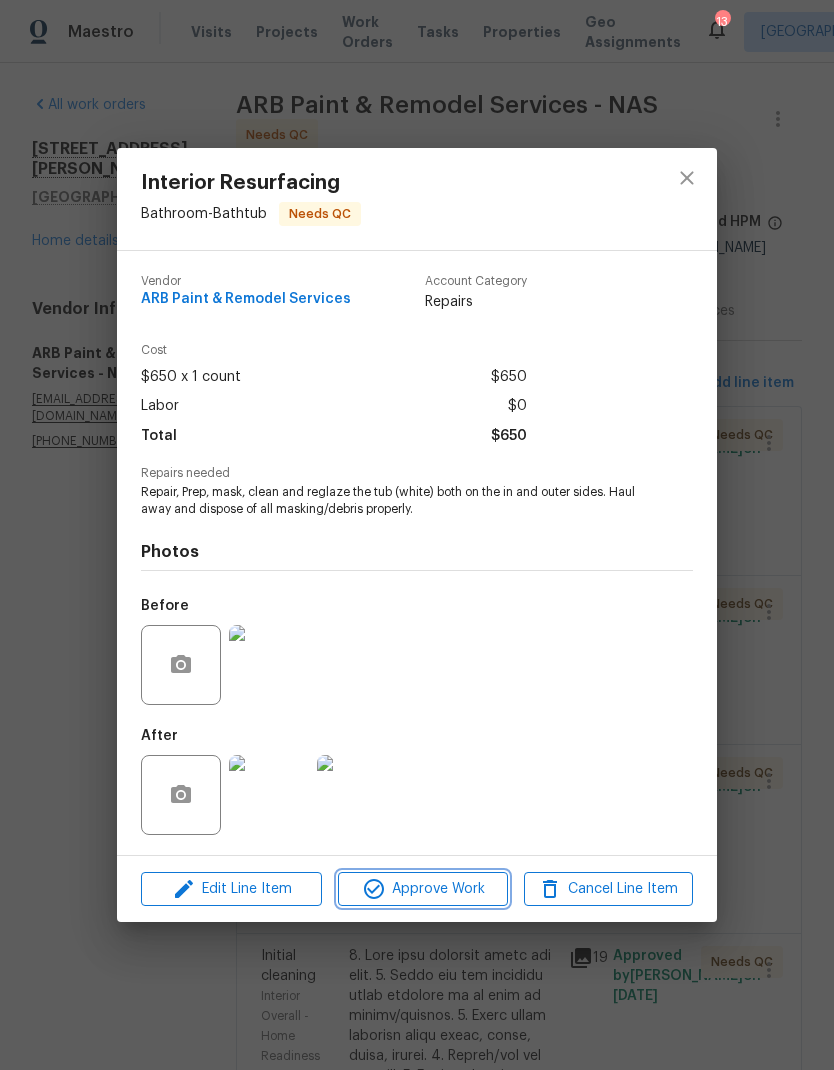 click on "Approve Work" at bounding box center (422, 889) 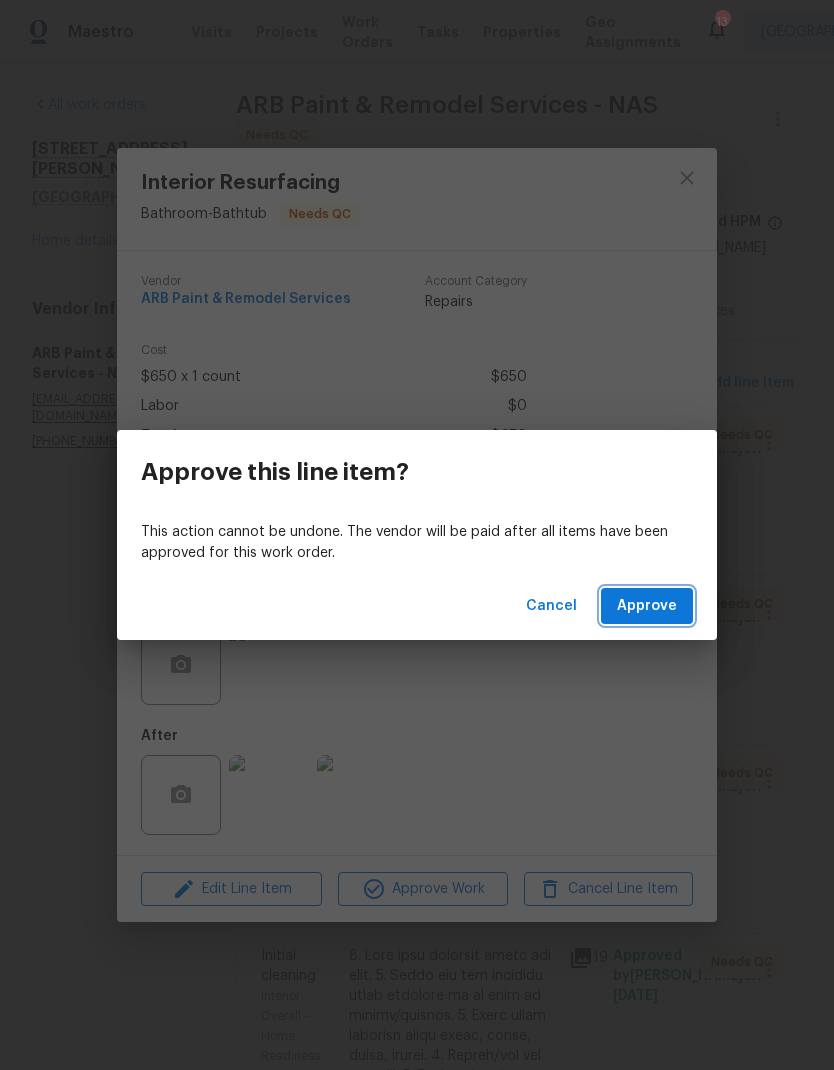 click on "Approve" at bounding box center (647, 606) 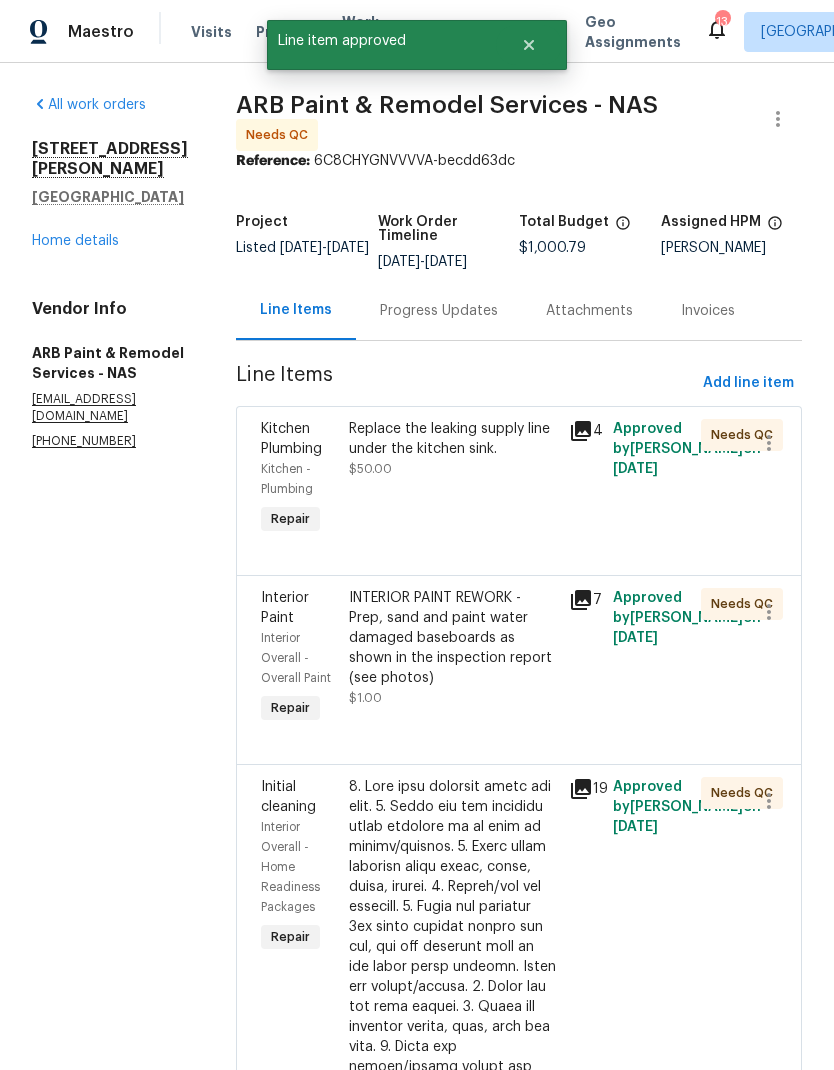 click on "INTERIOR PAINT REWORK - Prep, sand and paint water damaged baseboards as shown in the inspection report (see photos)" at bounding box center (453, 638) 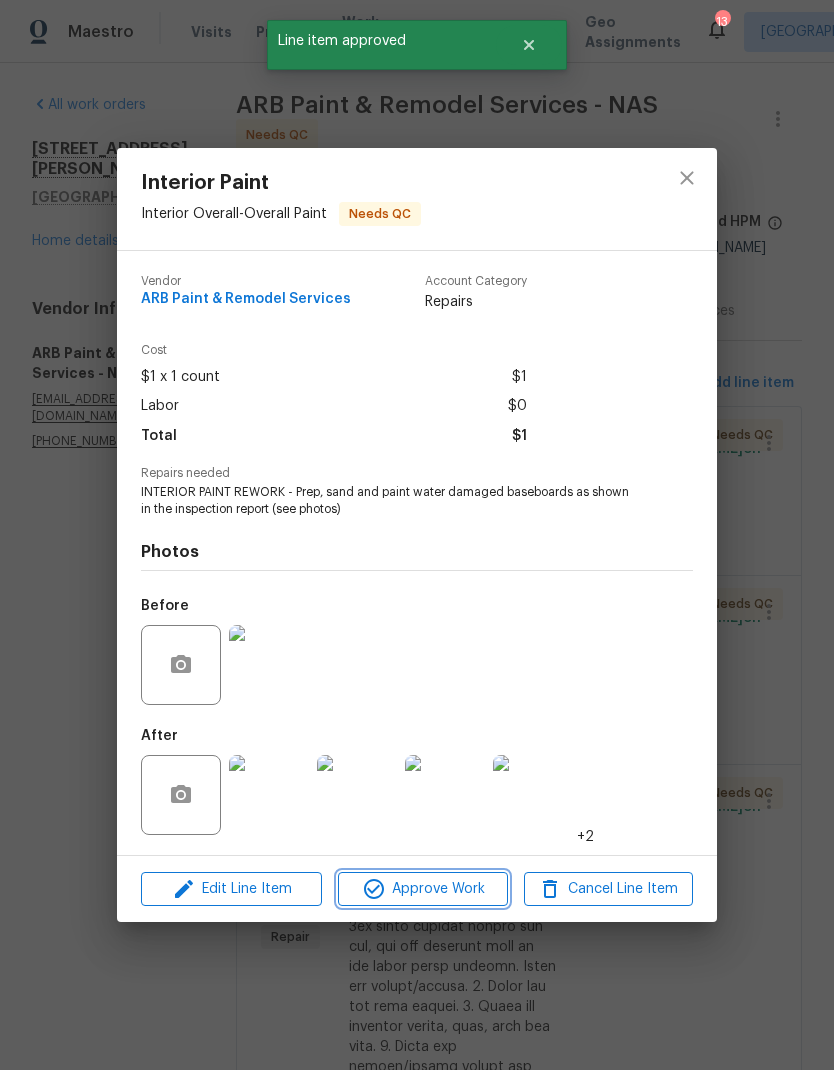 click on "Approve Work" at bounding box center [422, 889] 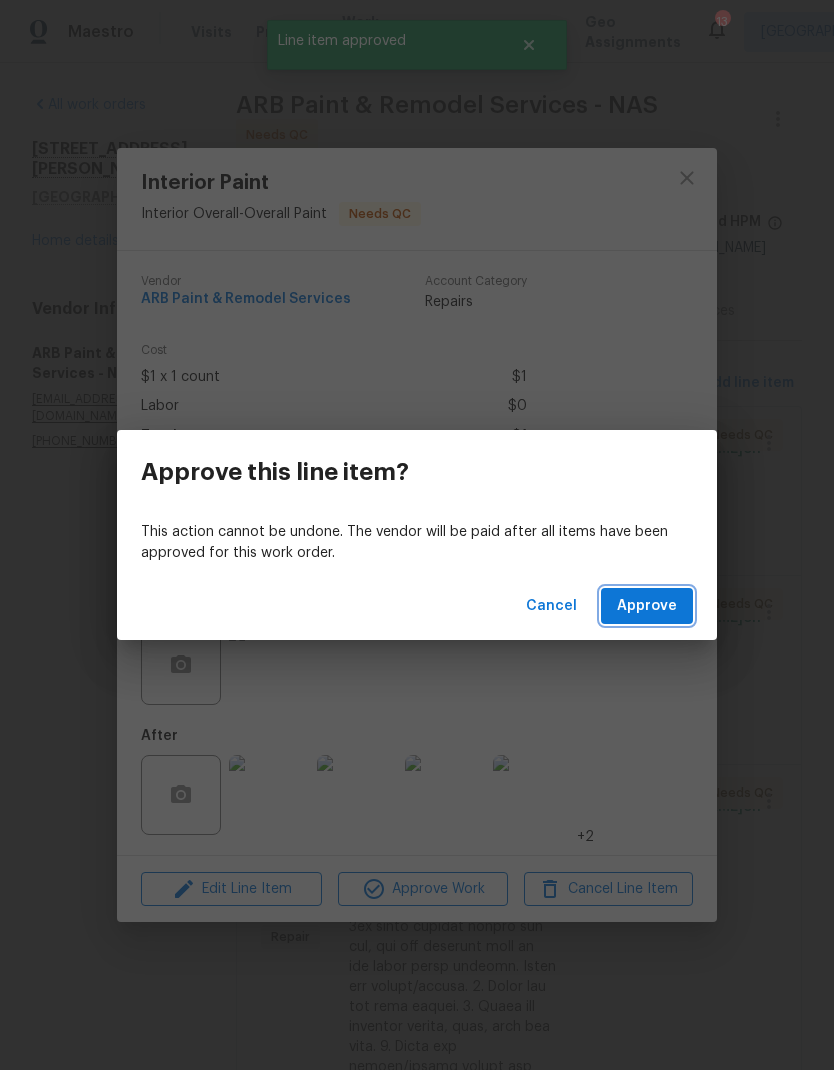 click on "Approve" at bounding box center [647, 606] 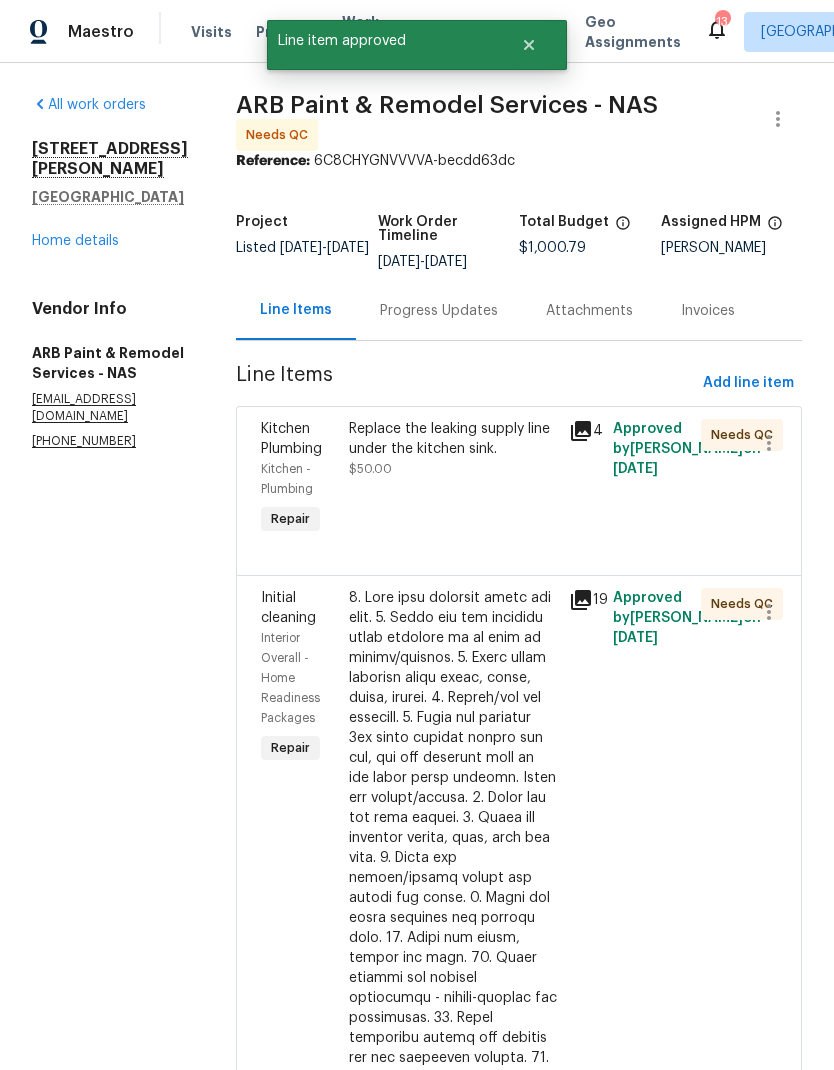 click on "Replace the leaking supply line under the kitchen sink. $50.00" at bounding box center (453, 479) 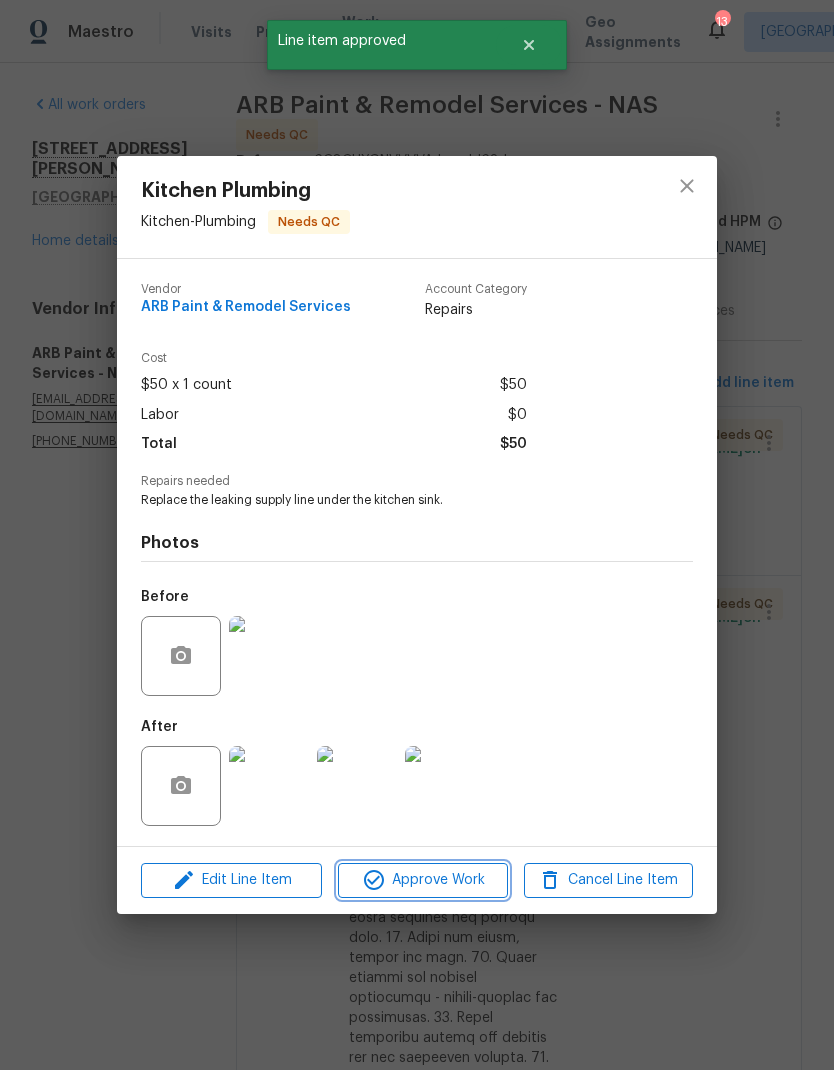 click on "Approve Work" at bounding box center (422, 880) 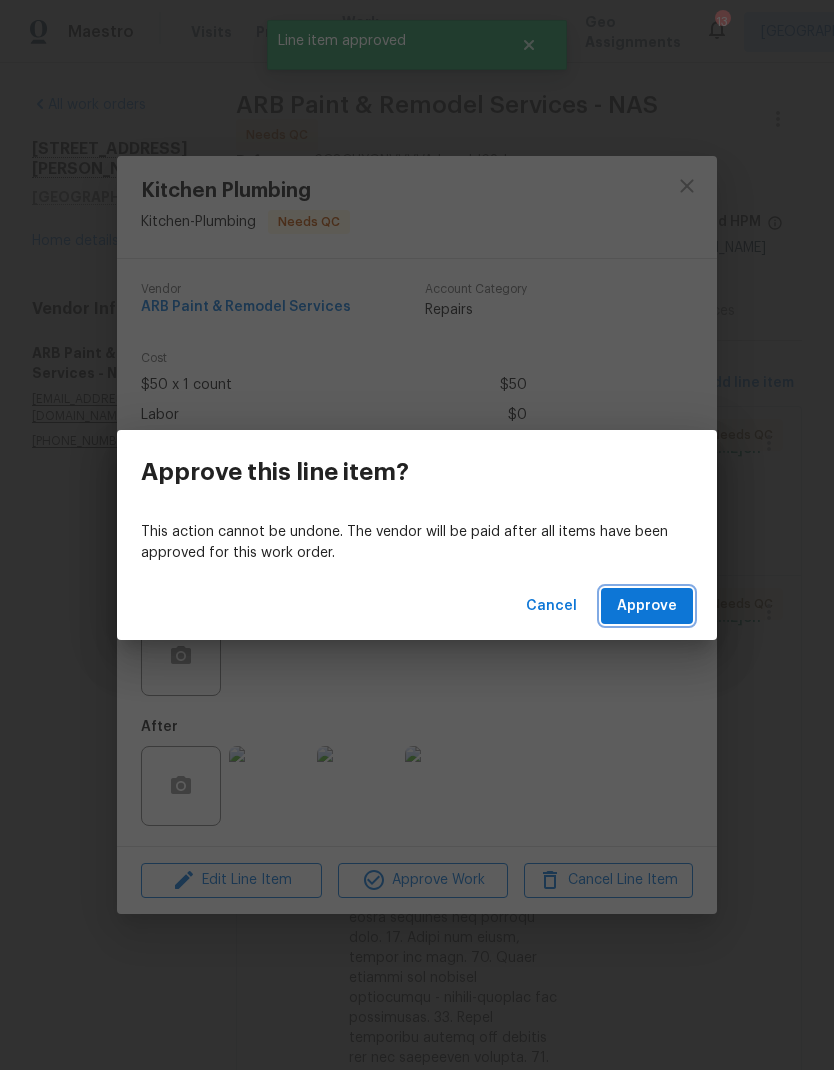 click on "Approve" at bounding box center [647, 606] 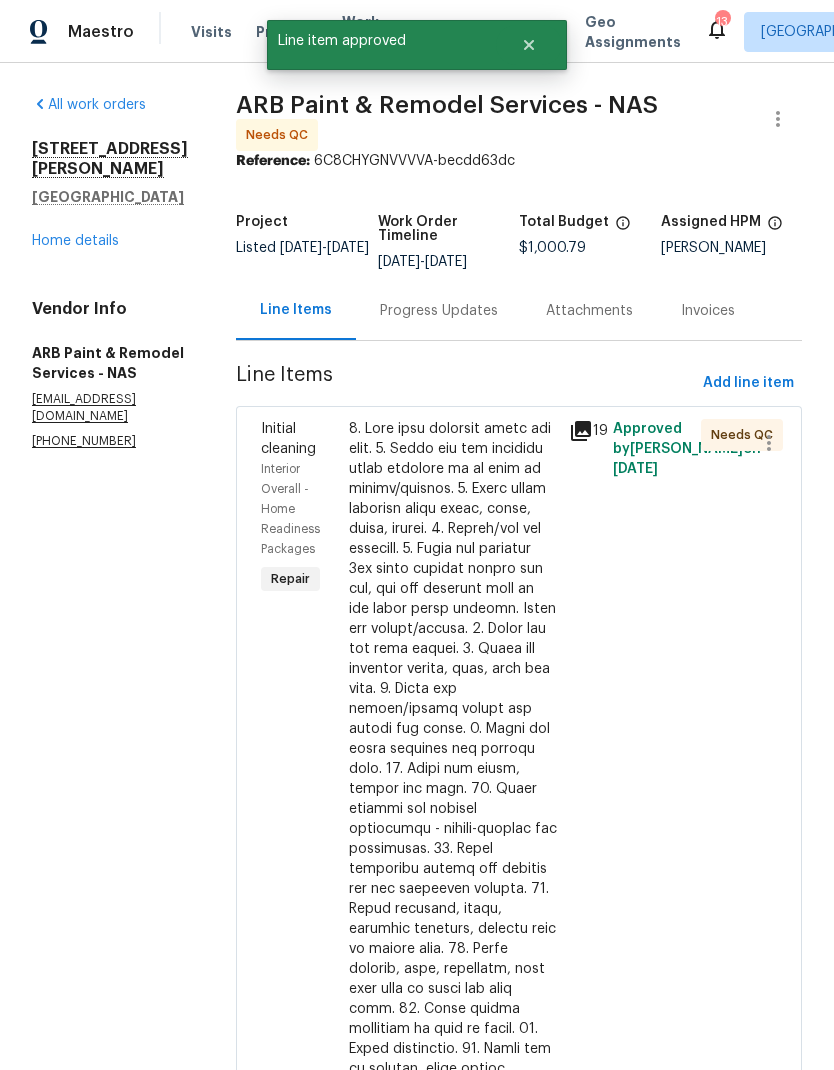 click at bounding box center [453, 899] 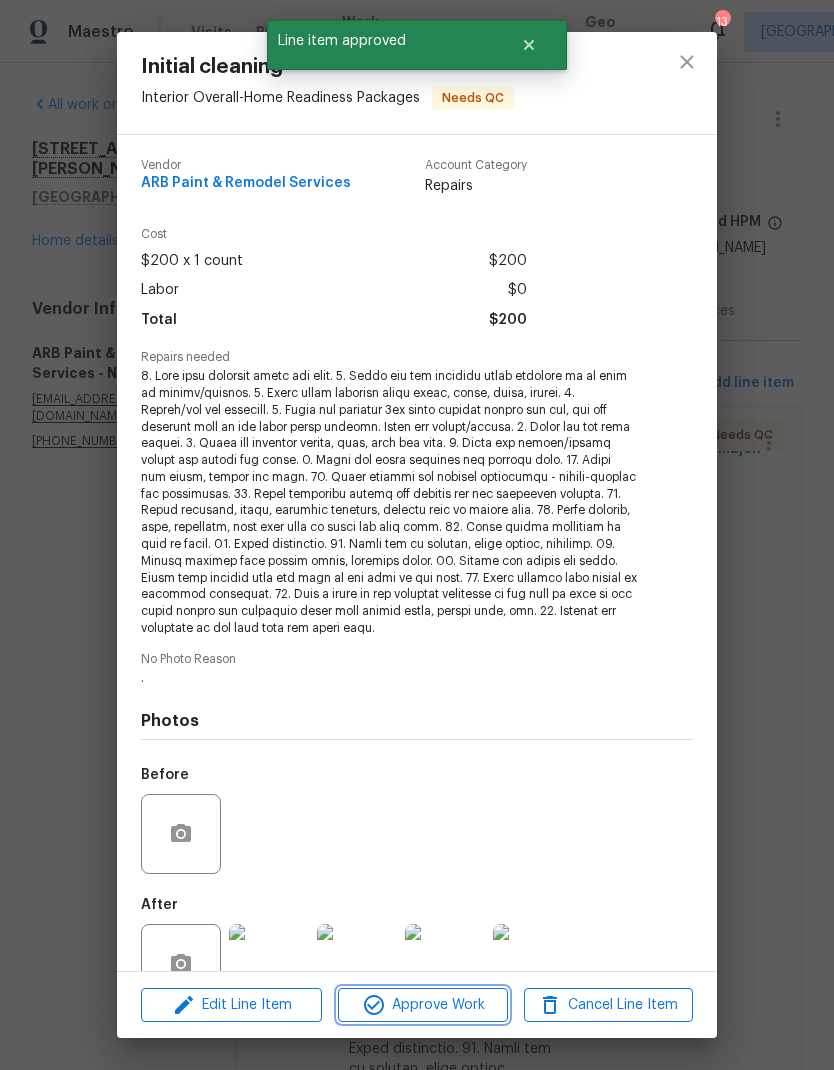 click on "Approve Work" at bounding box center (422, 1005) 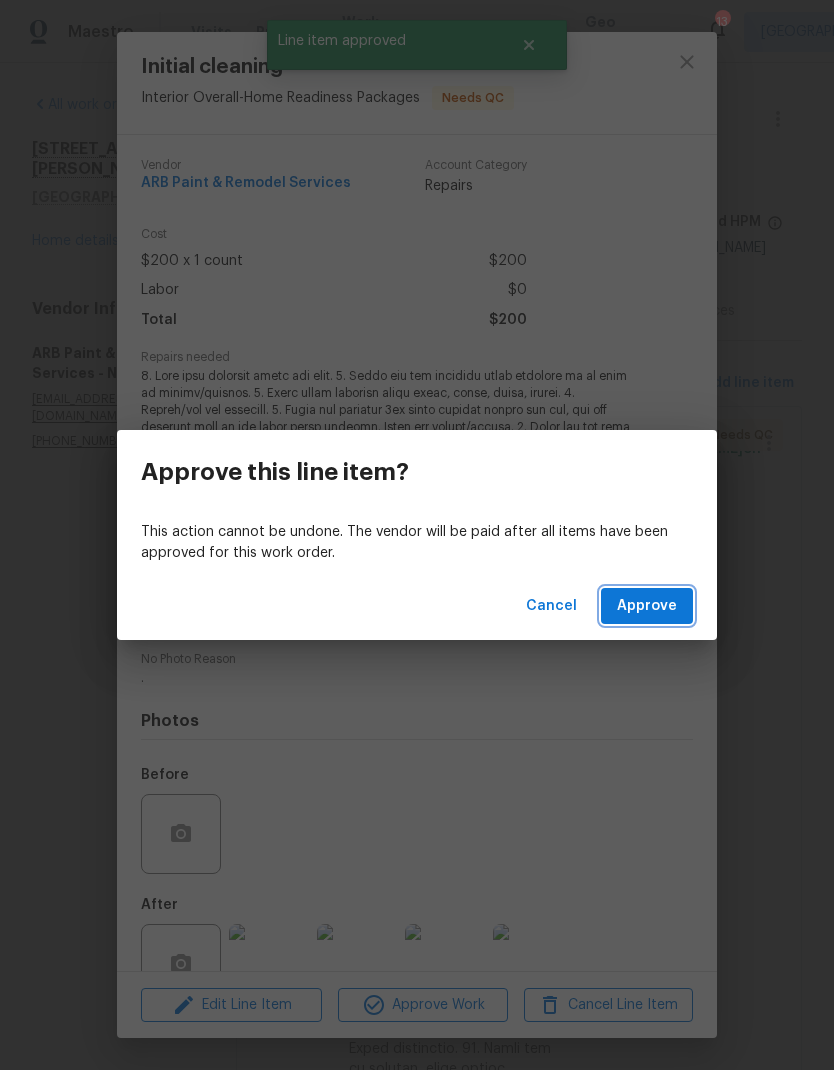 click on "Approve" at bounding box center (647, 606) 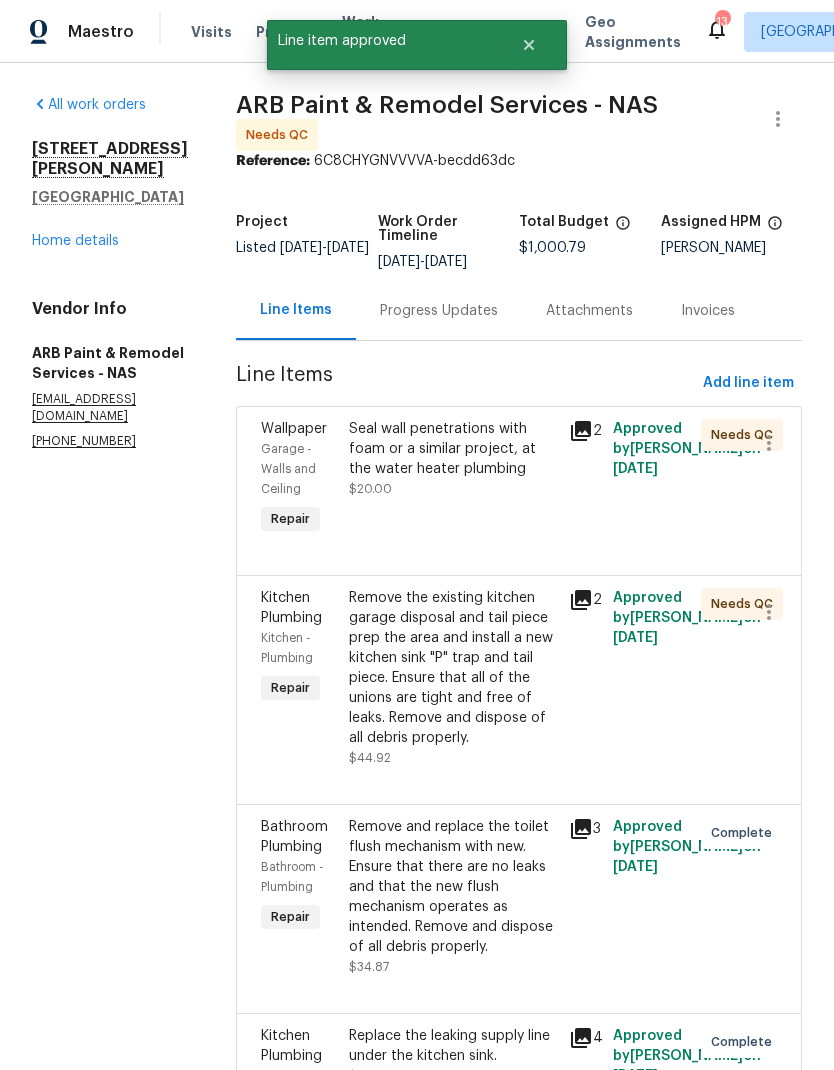click on "Seal wall penetrations with foam or a similar project, at the water heater plumbing" at bounding box center (453, 449) 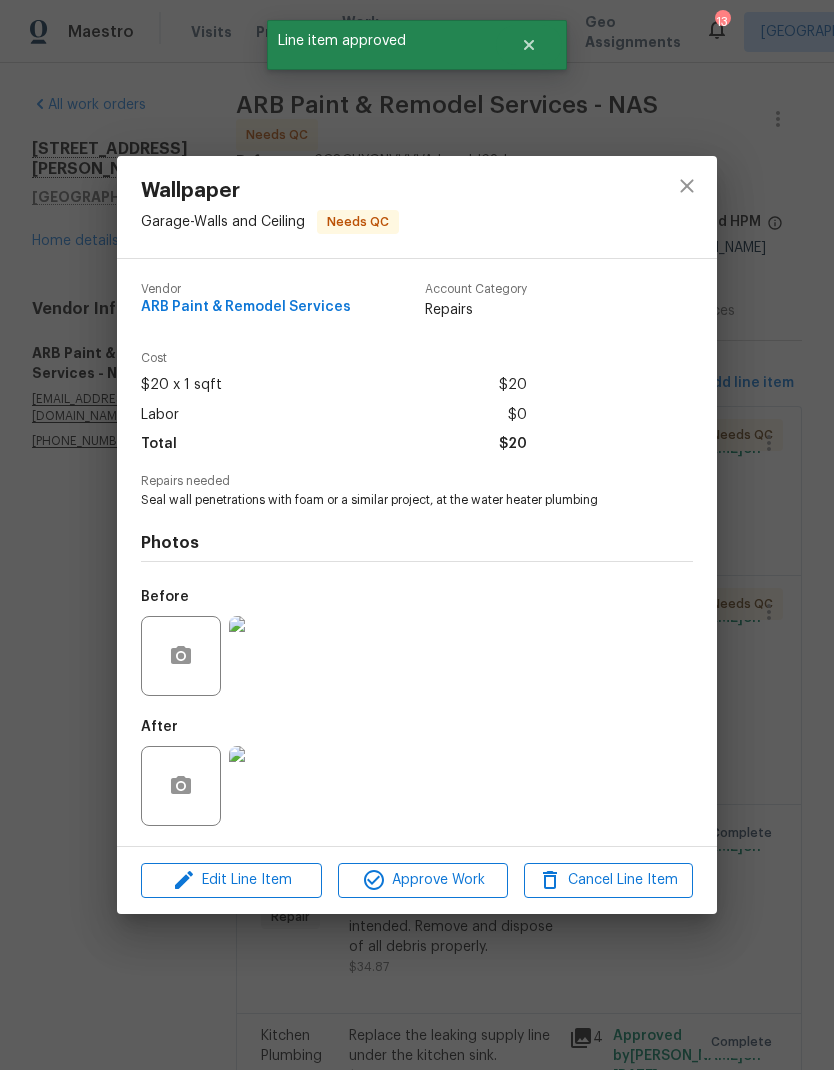 click at bounding box center [269, 656] 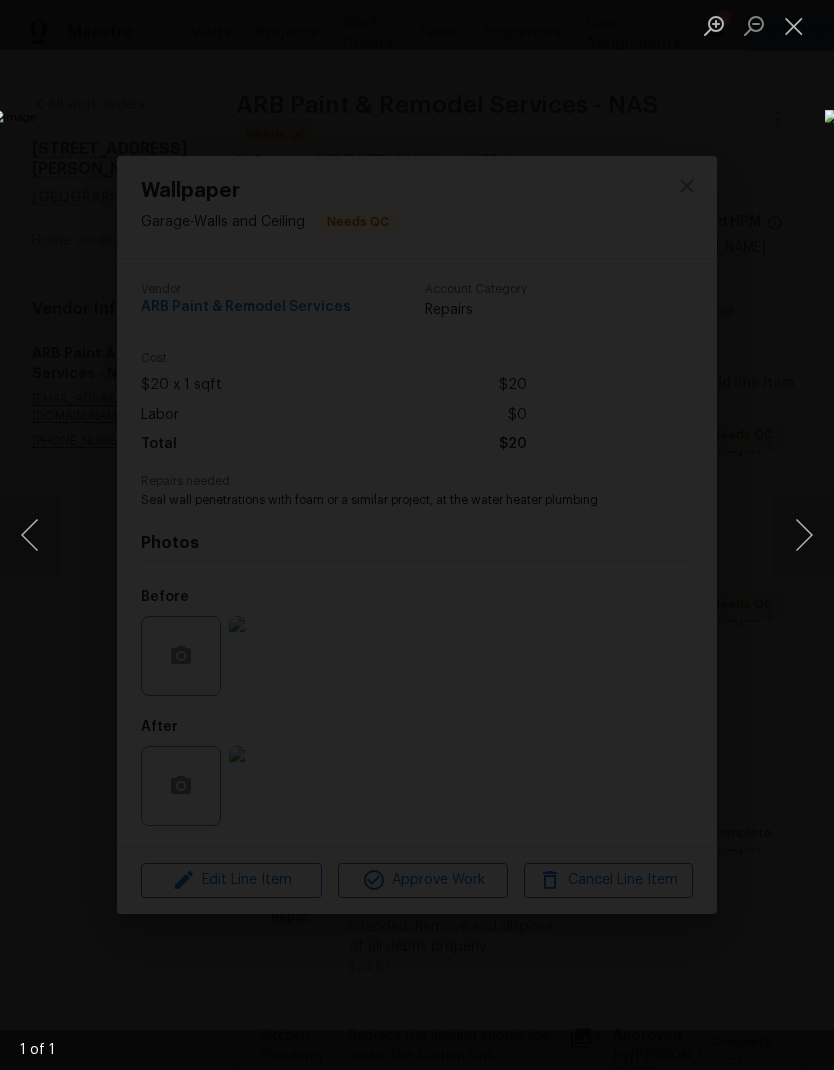 click at bounding box center (804, 535) 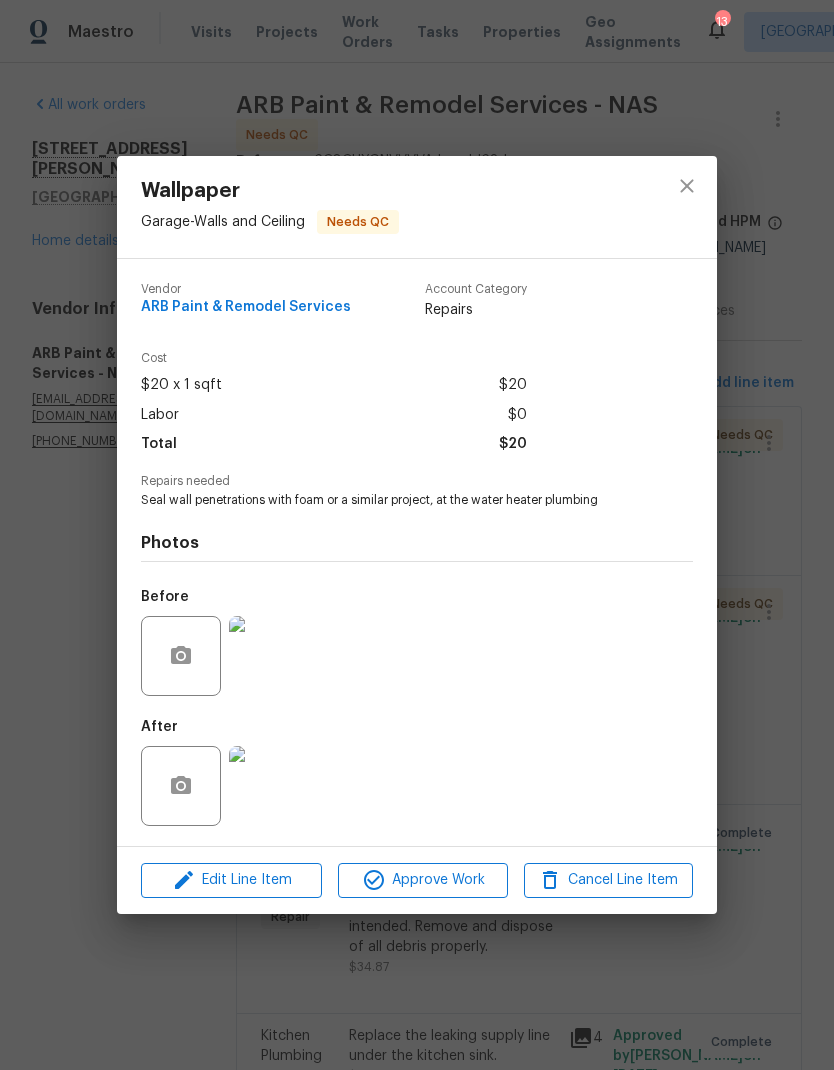 click on "Wallpaper Garage  -  Walls and Ceiling Needs QC Vendor ARB Paint & Remodel Services Account Category Repairs Cost $20 x 1 sqft $20 Labor $0 Total $20 Repairs needed Seal wall penetrations with foam or a similar project, at the water heater plumbing Photos Before After  Edit Line Item  Approve Work  Cancel Line Item" at bounding box center [417, 535] 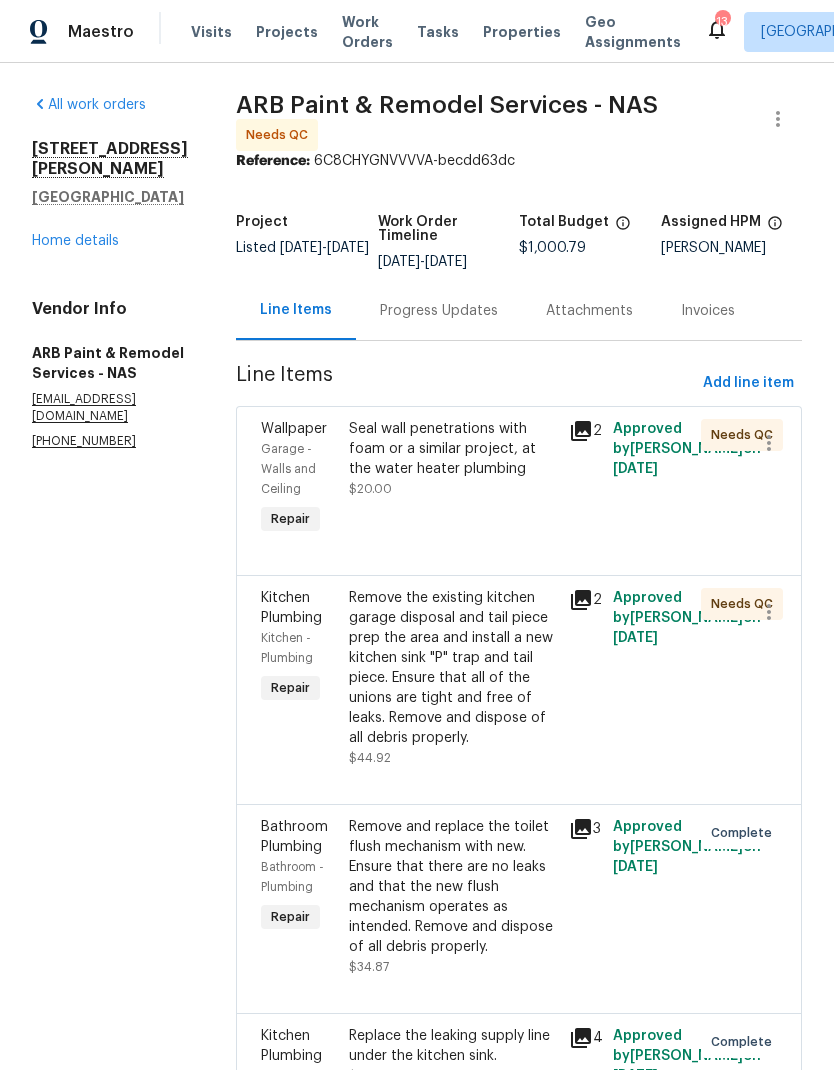 click on "Seal wall penetrations with foam or a similar project, at the water heater plumbing" at bounding box center [453, 449] 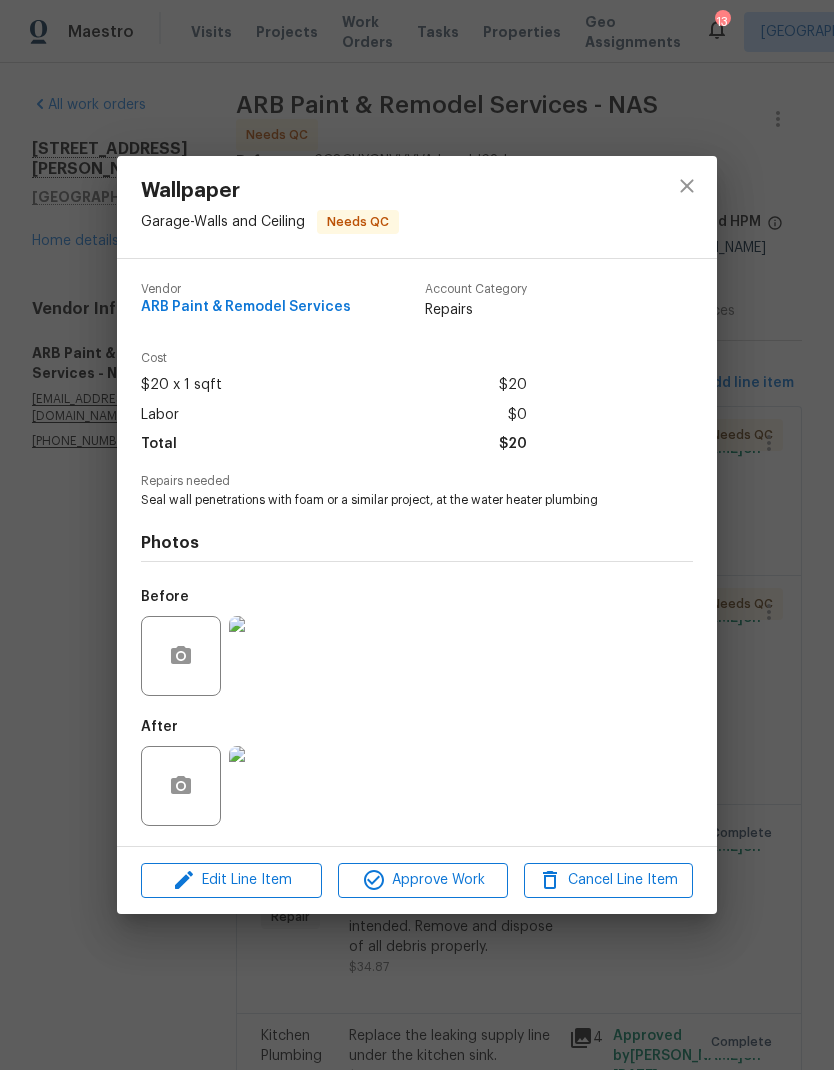 click at bounding box center [269, 786] 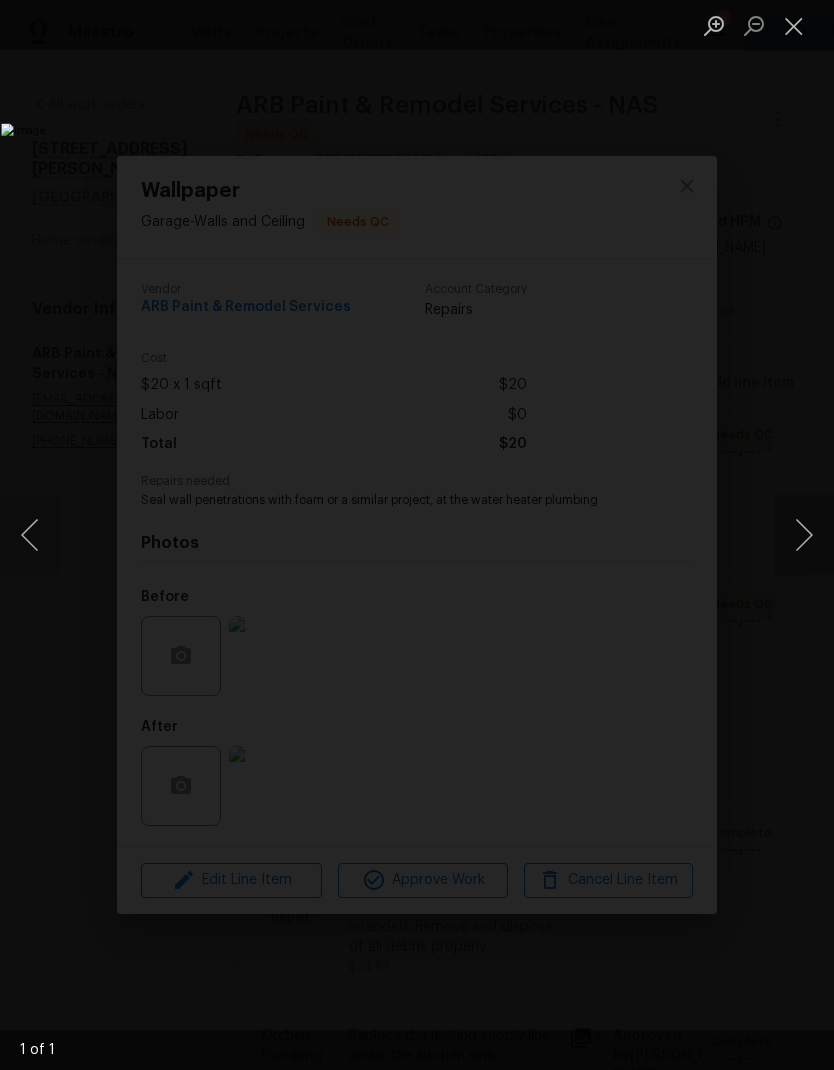 click at bounding box center [794, 25] 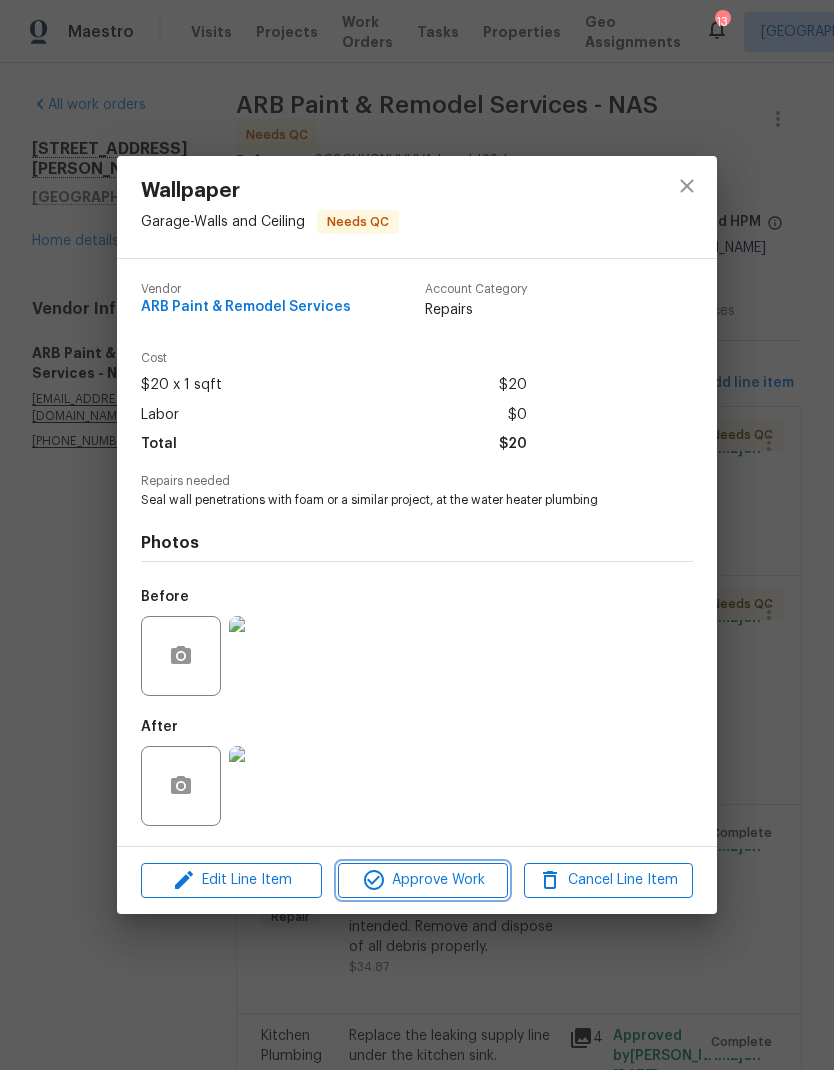 click on "Approve Work" at bounding box center [422, 880] 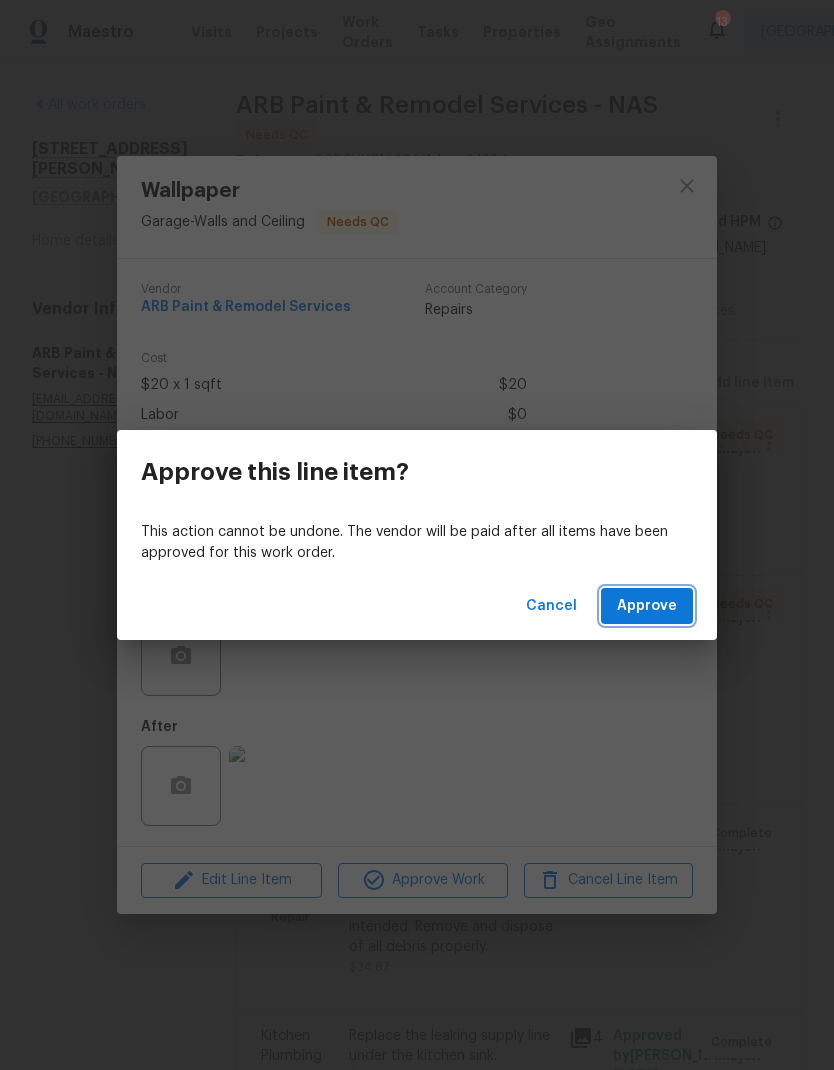 click on "Approve" at bounding box center [647, 606] 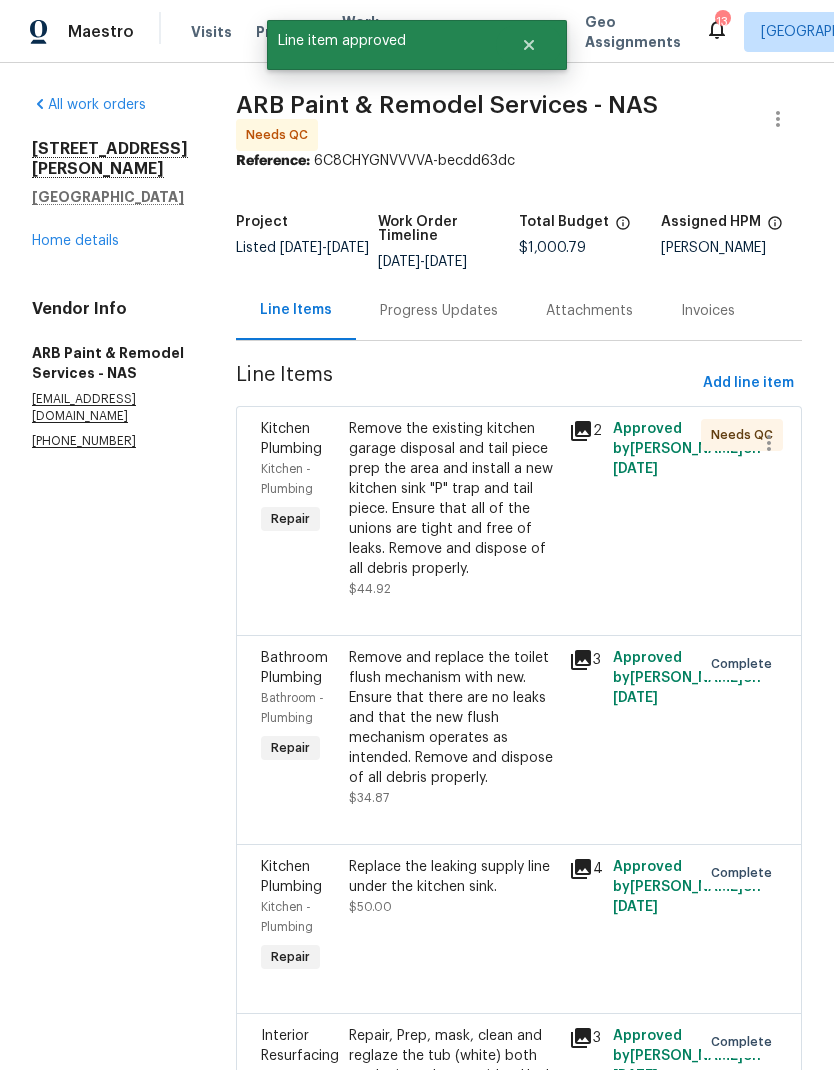 click on "Remove the existing kitchen garage disposal and tail piece prep the area and install a new kitchen sink "P" trap and tail piece. Ensure that all of the unions are tight and free of leaks. Remove and dispose of all debris properly." at bounding box center (453, 499) 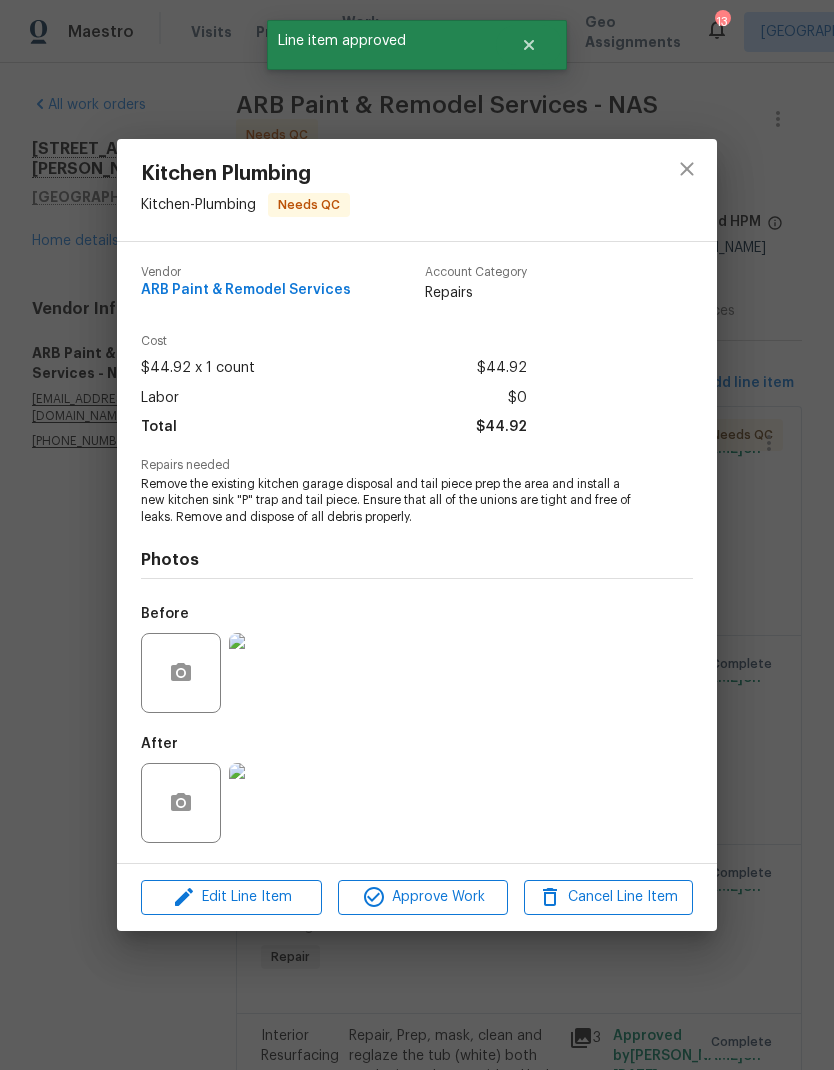 click at bounding box center (269, 803) 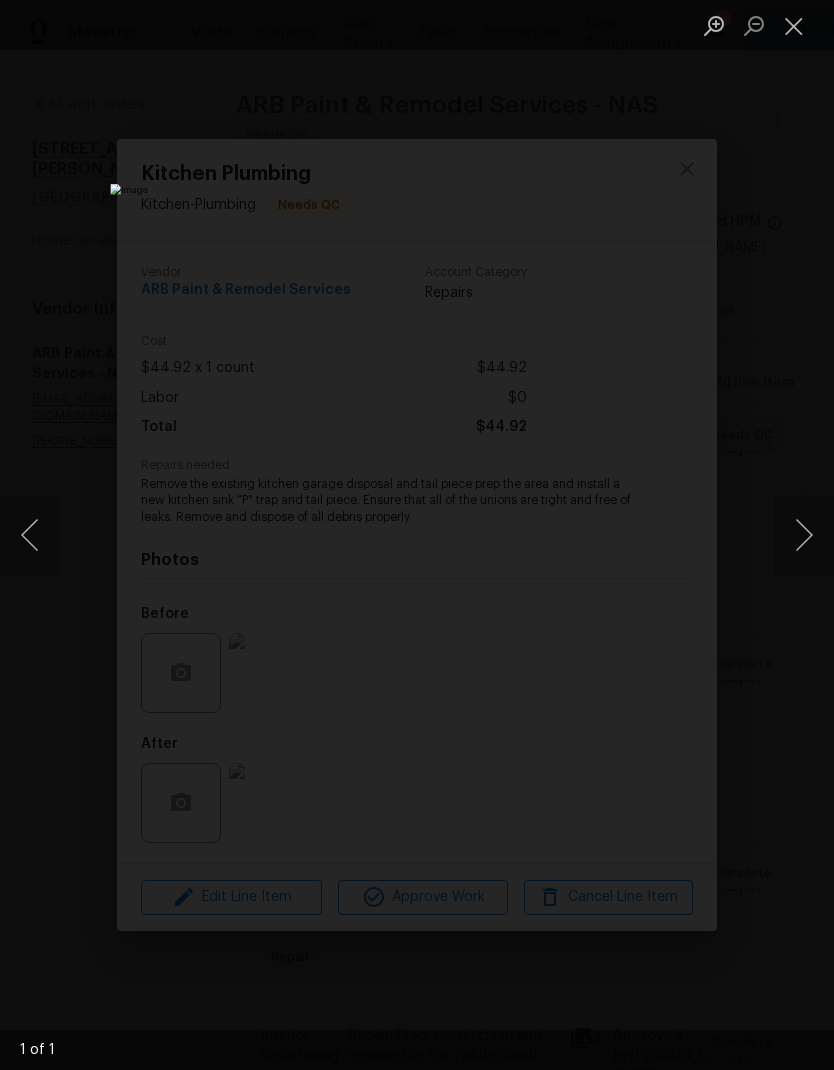 click at bounding box center (794, 25) 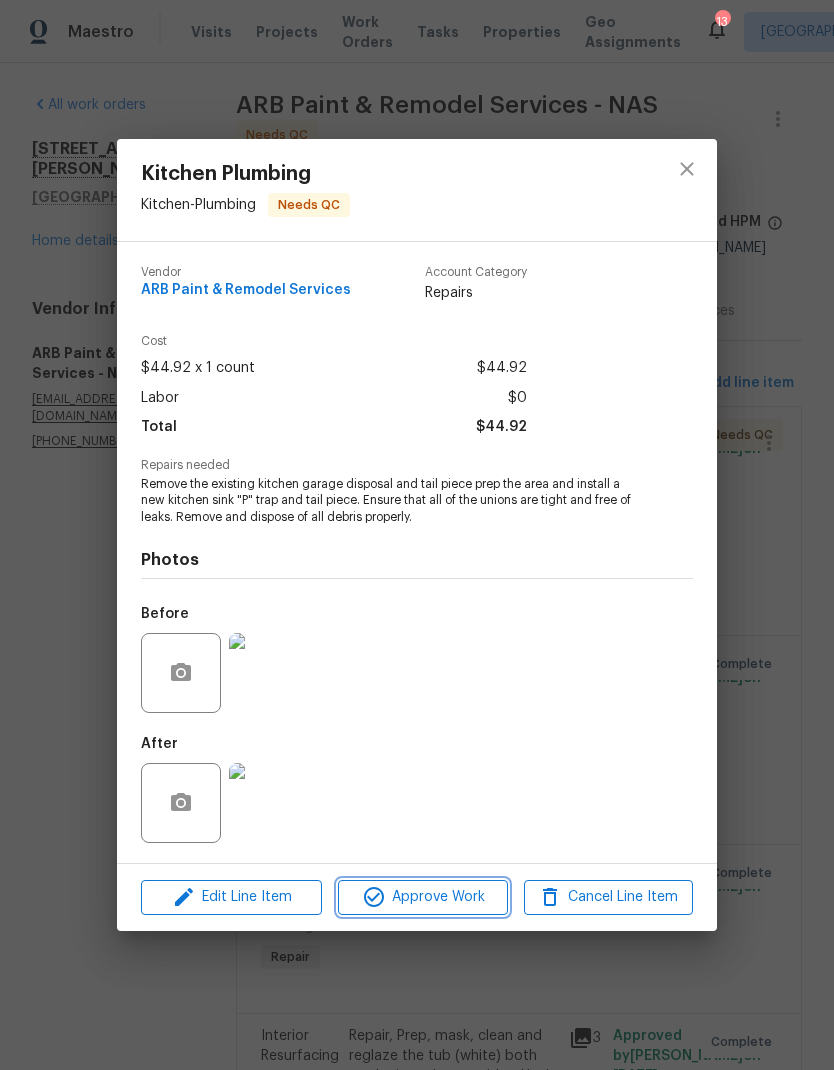 click on "Approve Work" at bounding box center (422, 897) 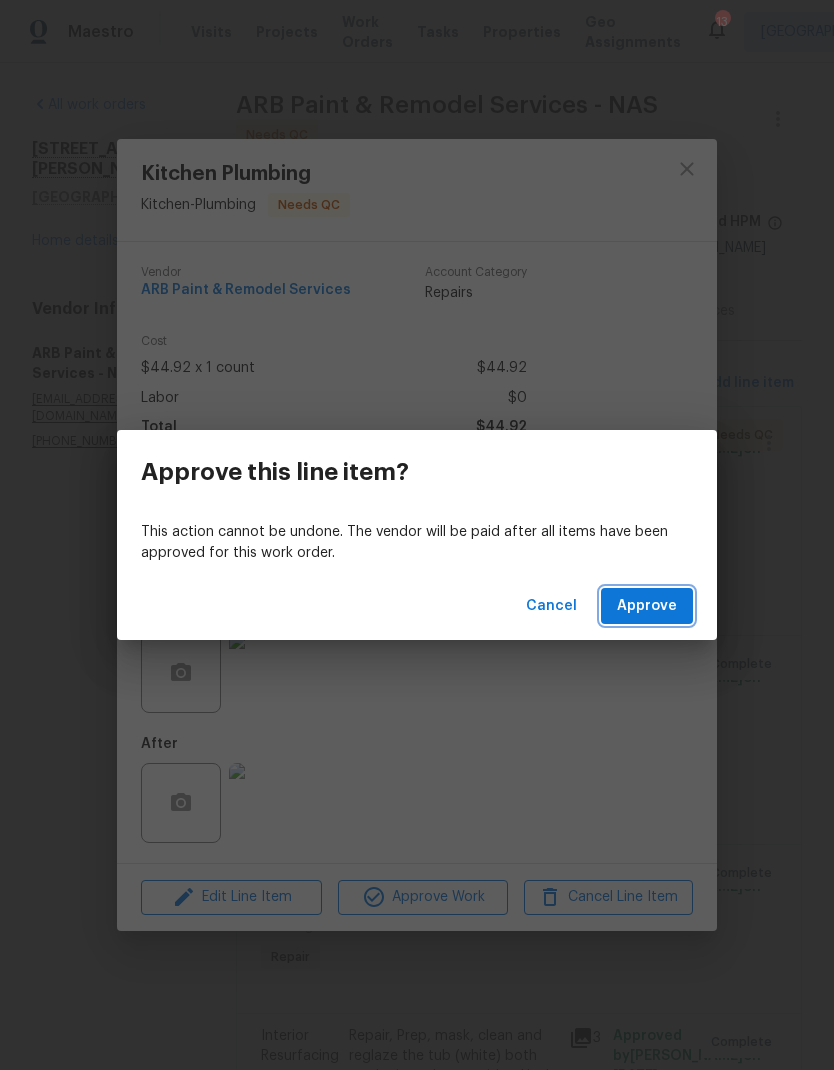 click on "Approve" at bounding box center (647, 606) 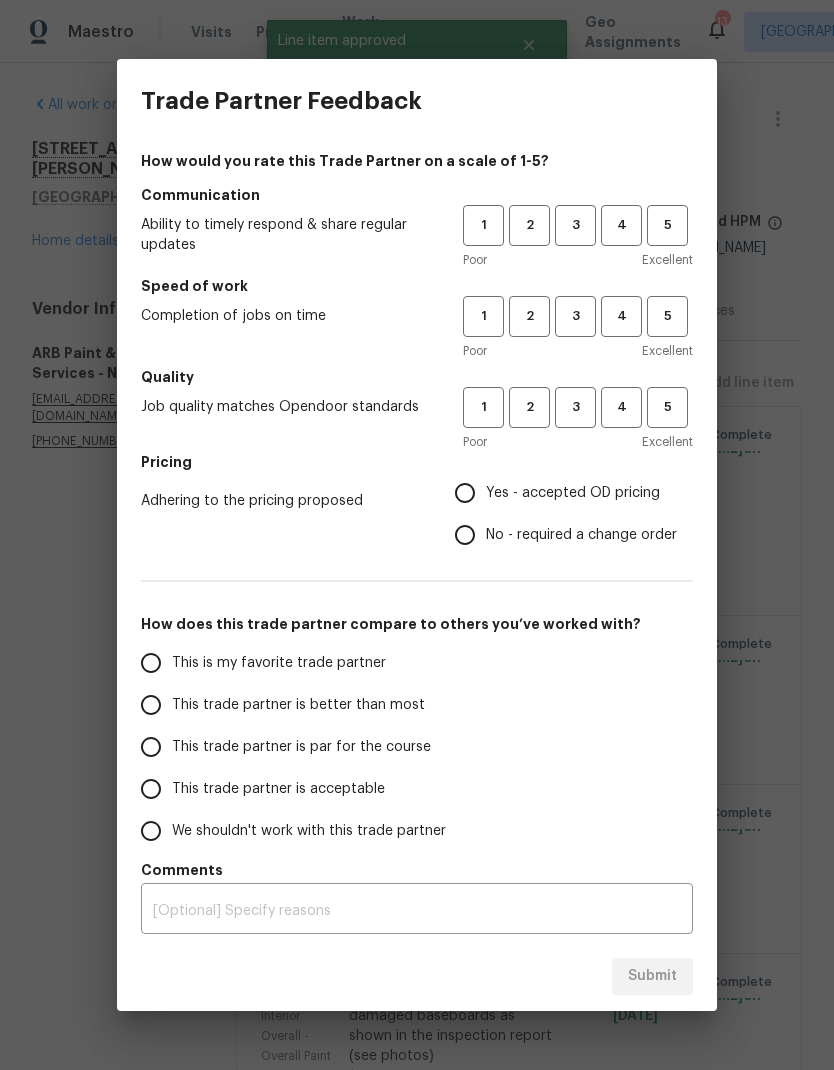 click on "Communication" at bounding box center (417, 195) 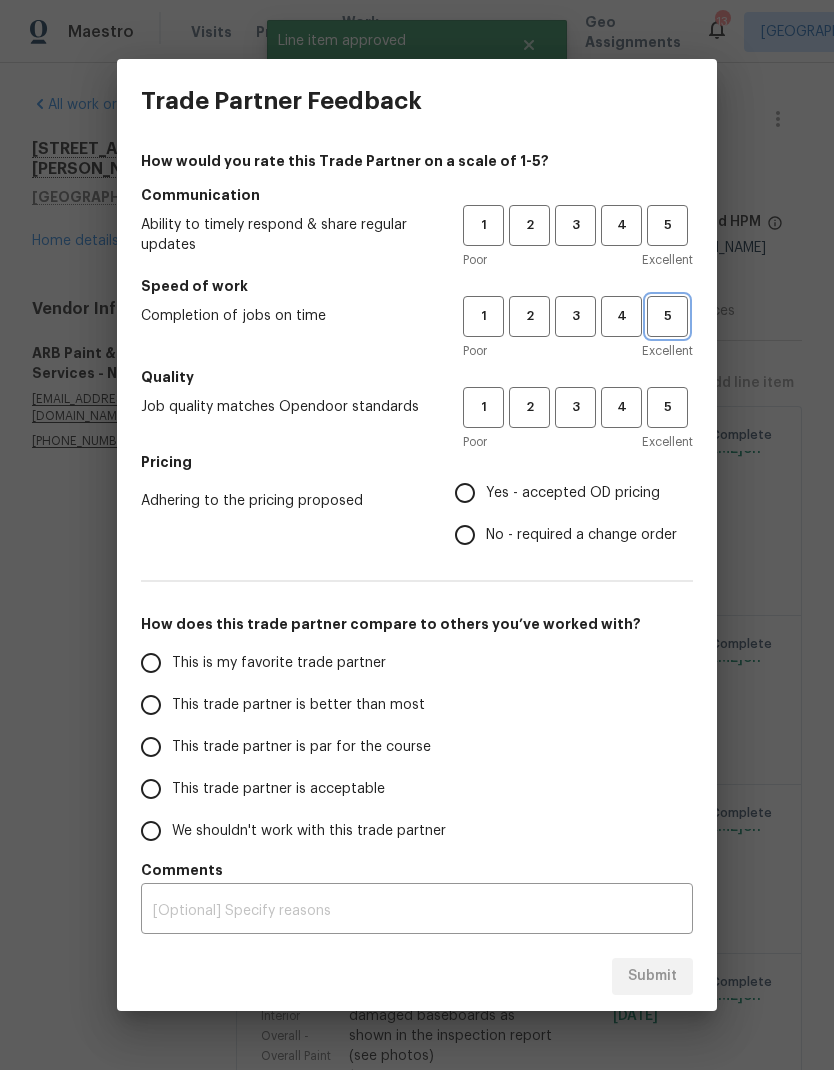 click on "5" at bounding box center [667, 316] 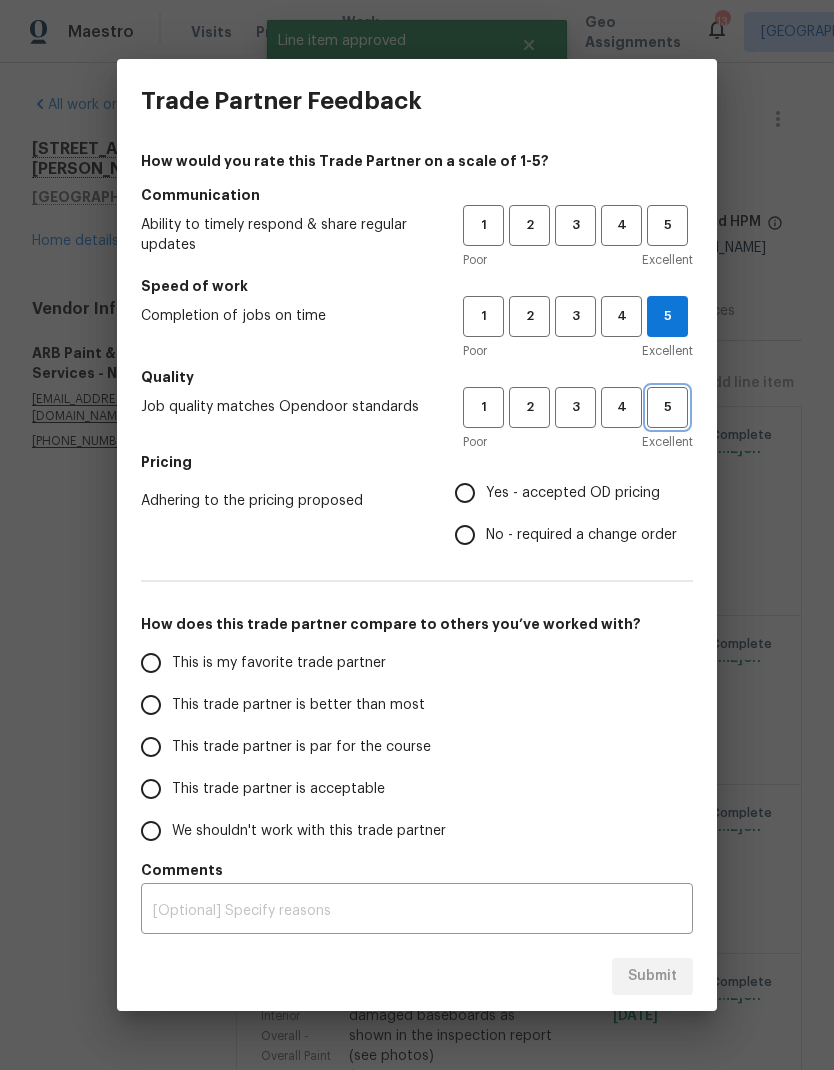 click on "5" at bounding box center (667, 407) 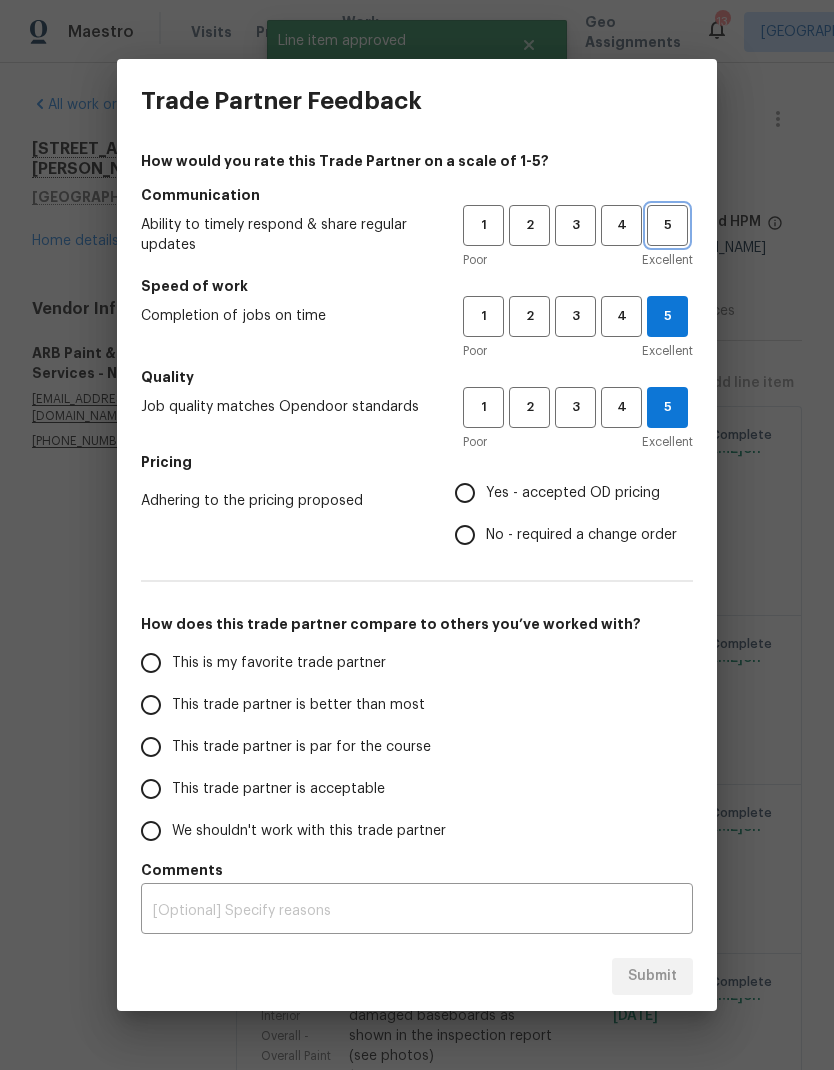 click on "5" at bounding box center (667, 225) 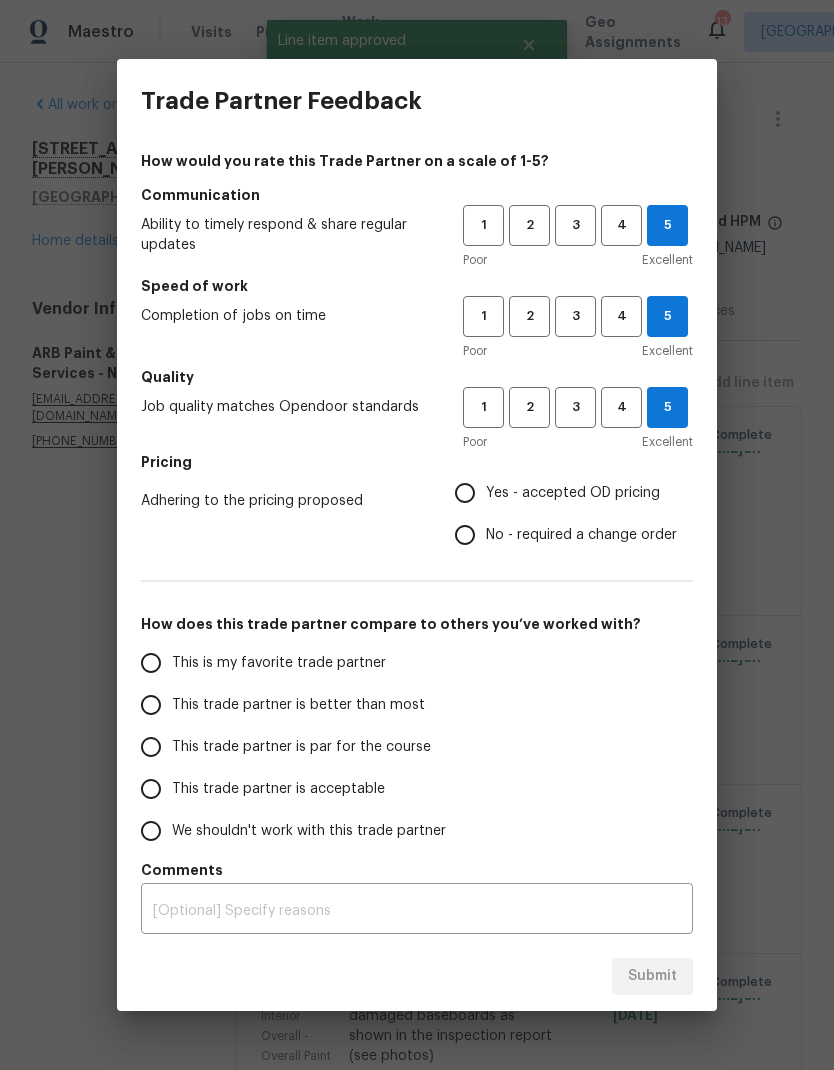 click on "Yes - accepted OD pricing" at bounding box center [465, 493] 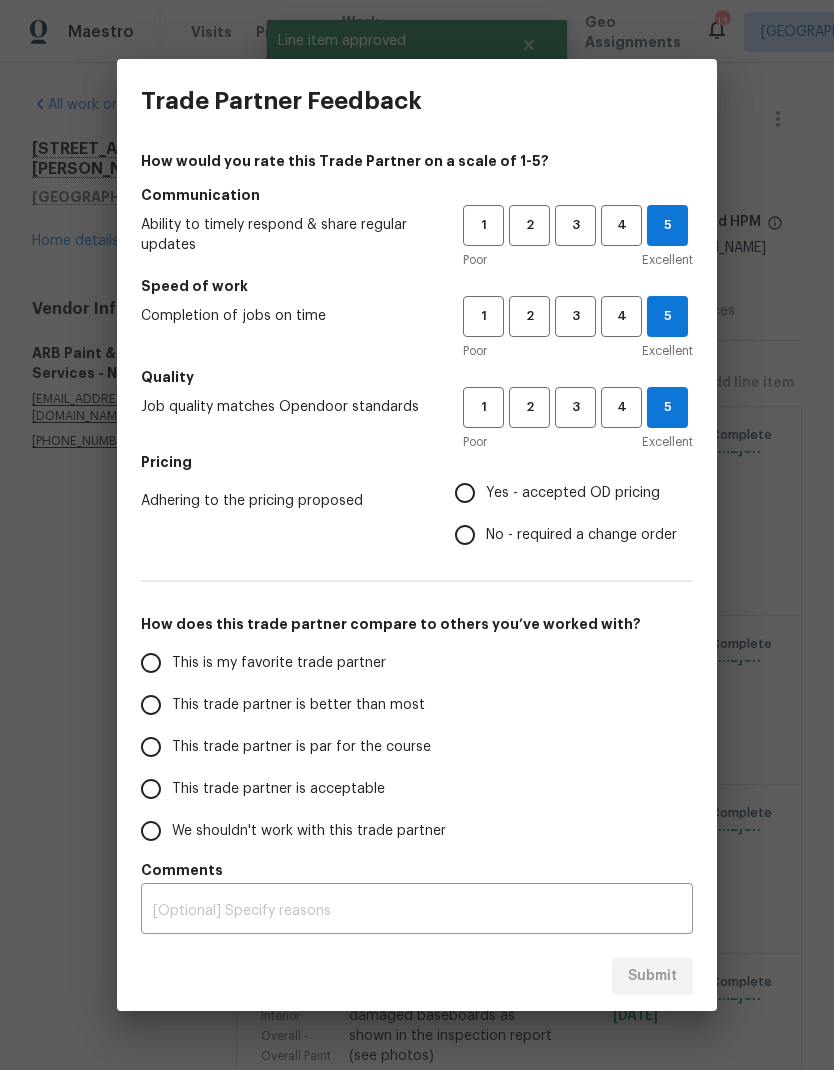 radio on "true" 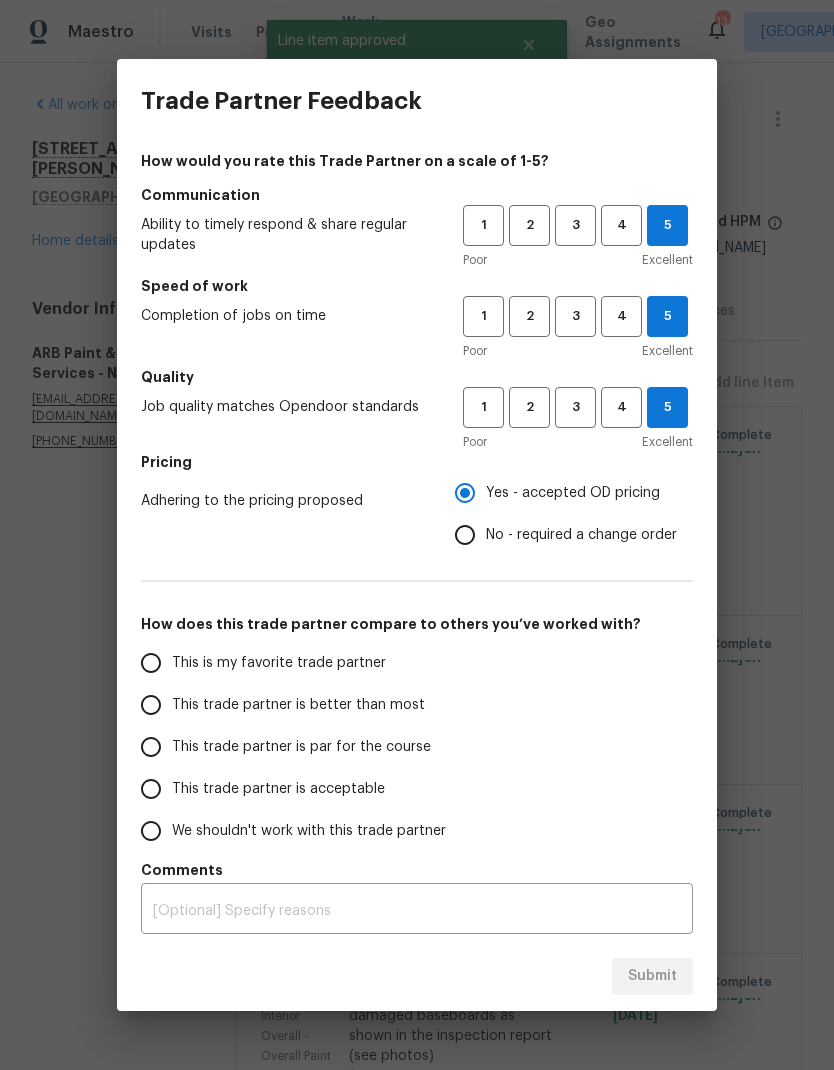 click on "This is my favorite trade partner" at bounding box center (151, 663) 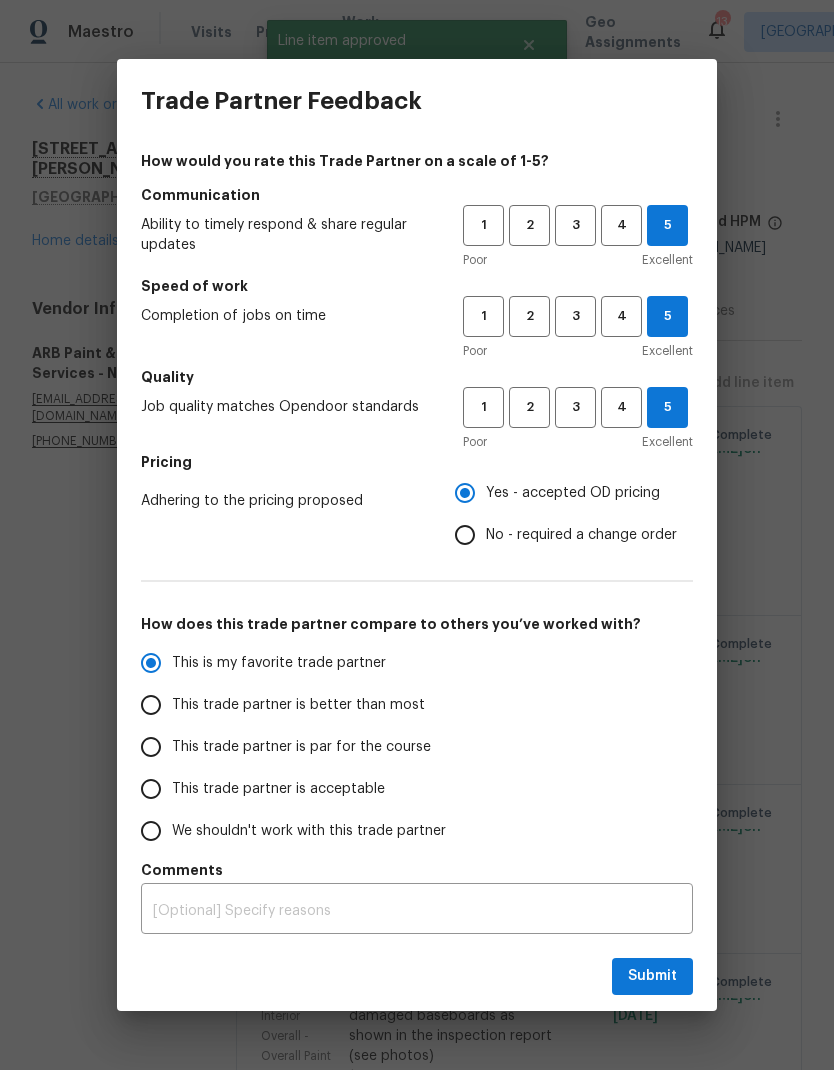 click on "Submit" at bounding box center [417, 976] 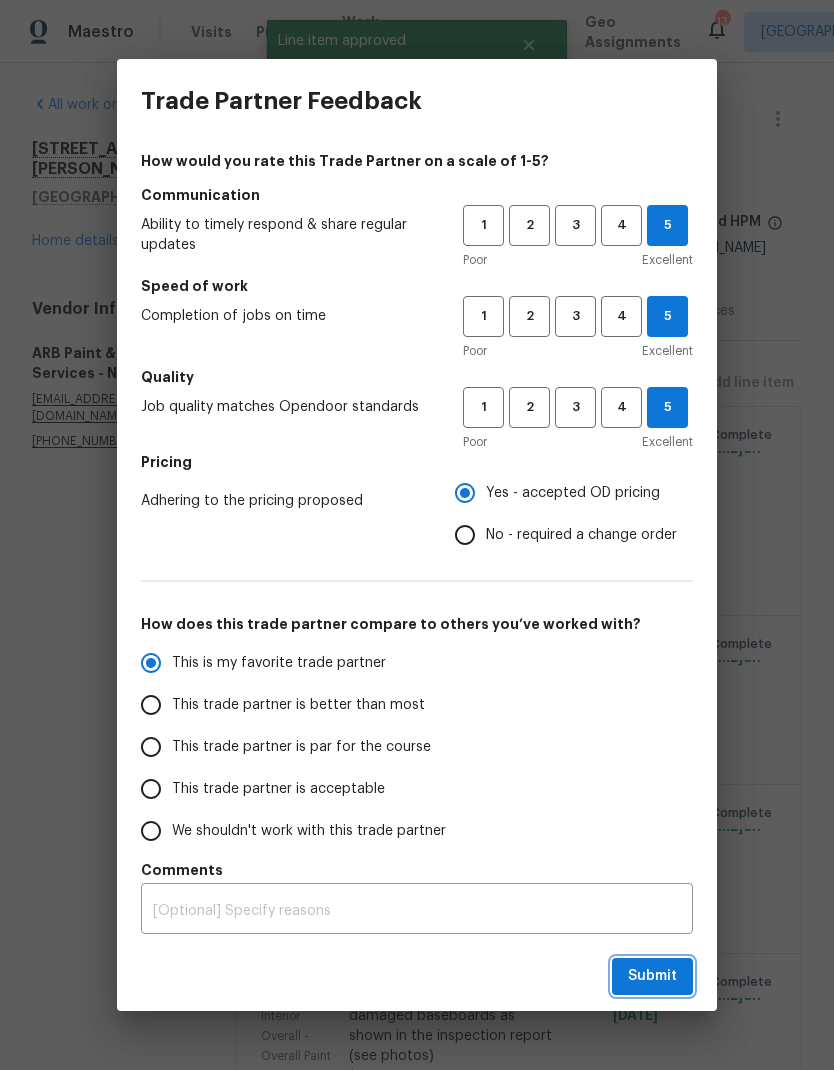 click on "Submit" at bounding box center [652, 976] 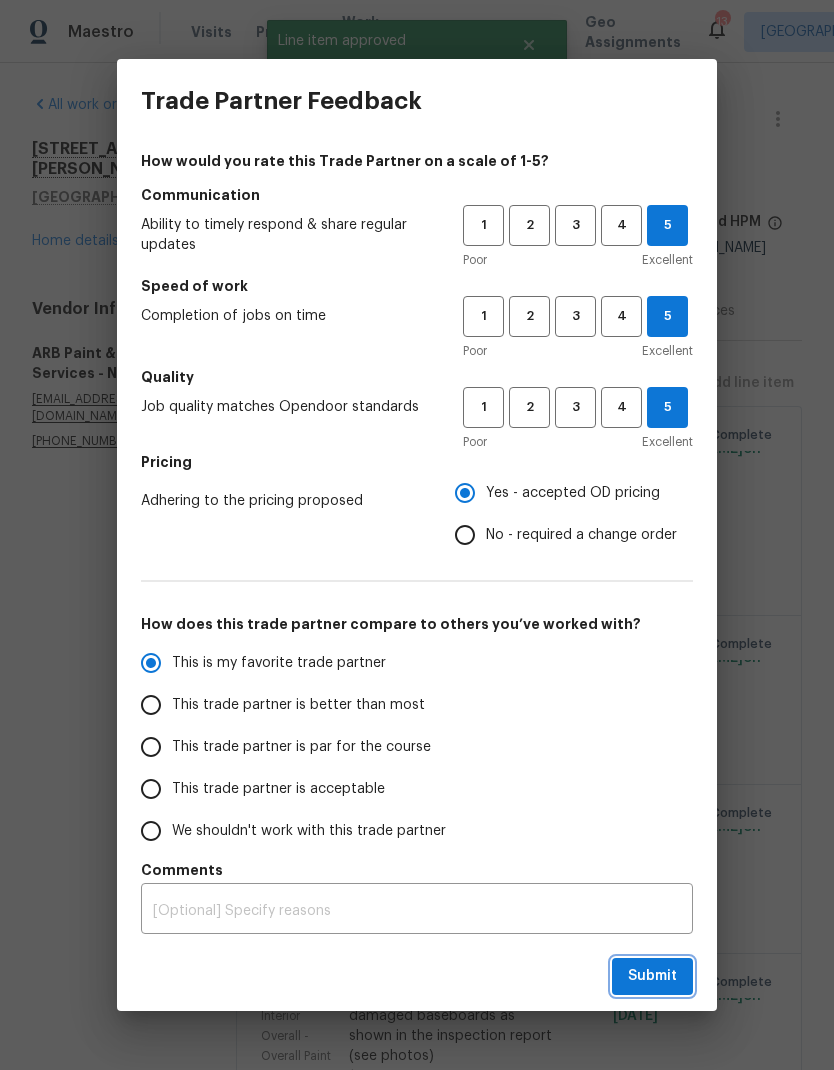 radio on "true" 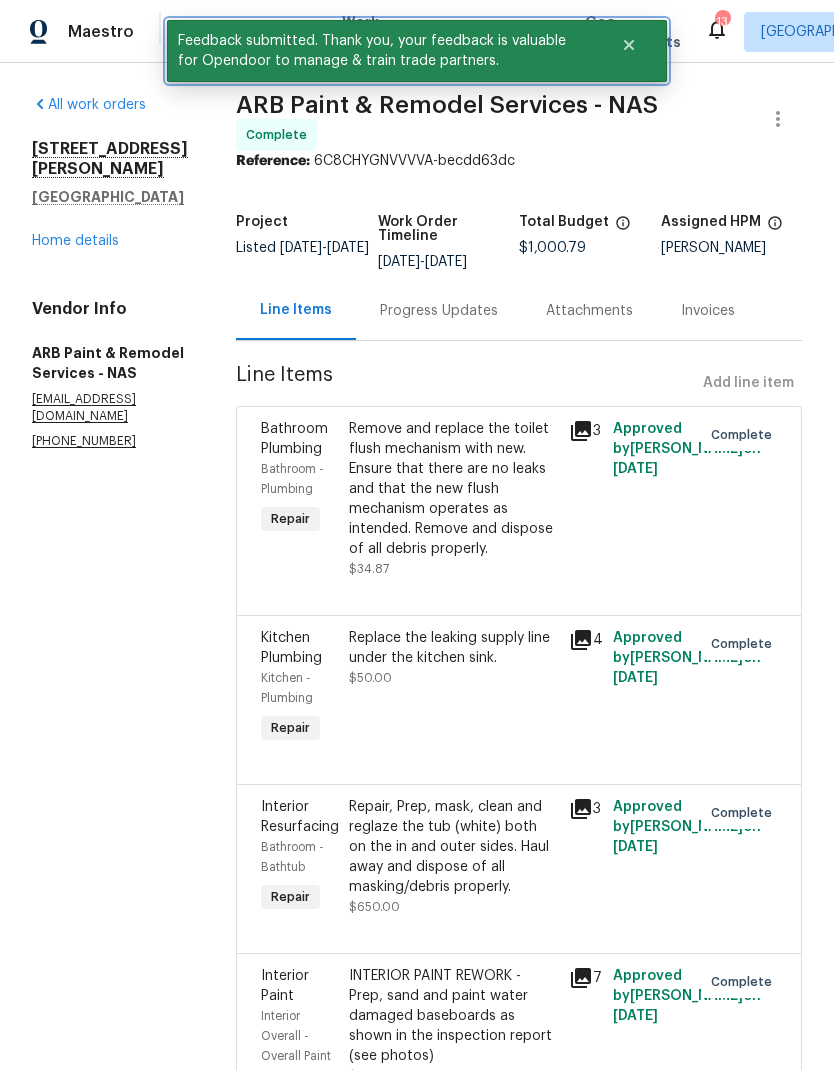 click 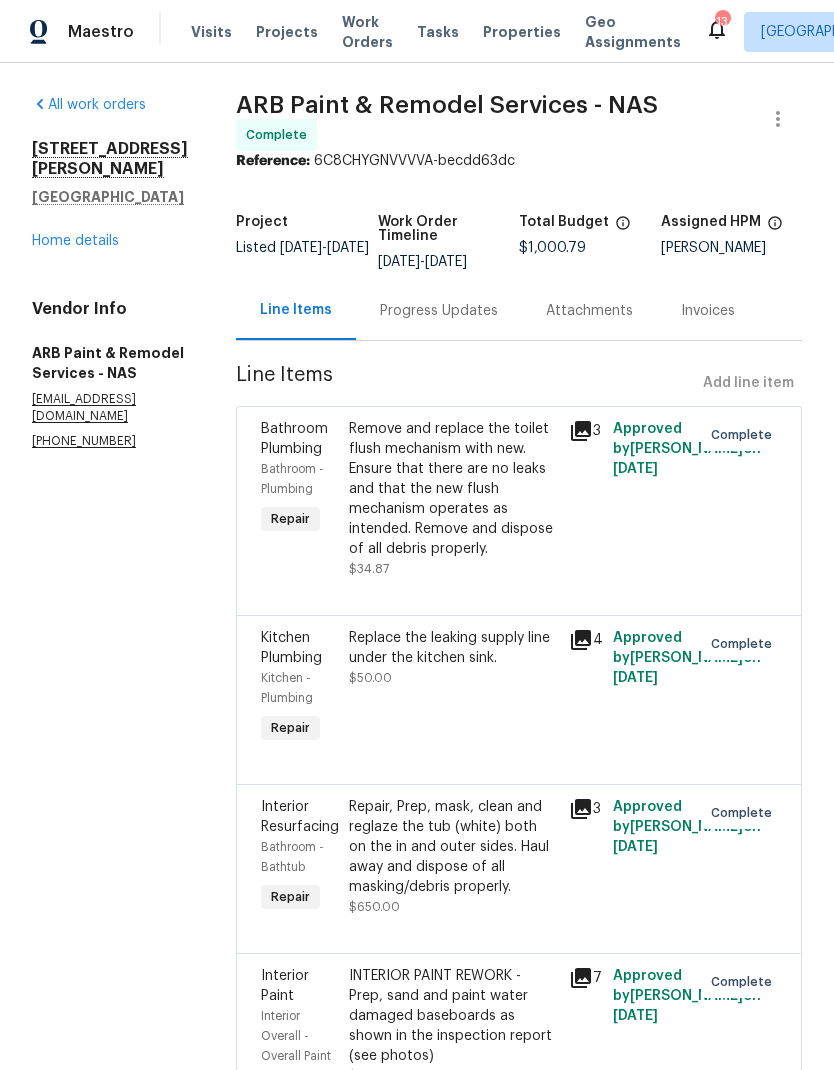 click on "Work Orders" at bounding box center (367, 32) 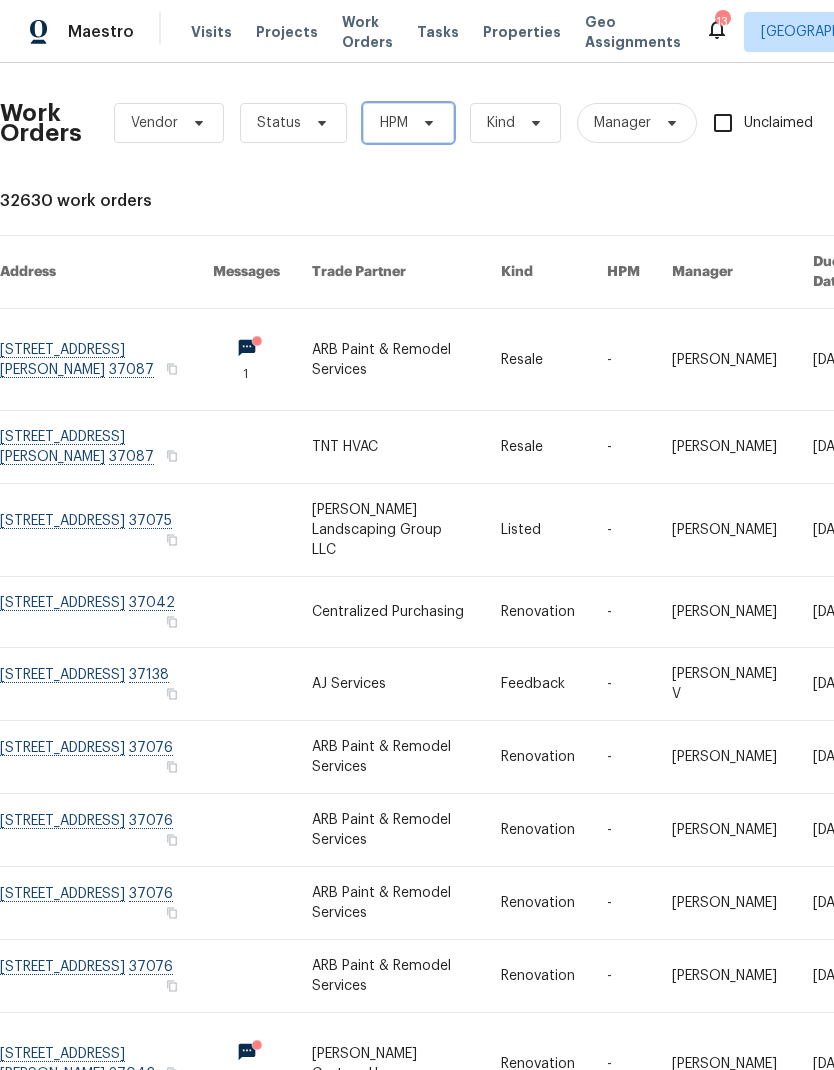 click on "HPM" at bounding box center [408, 123] 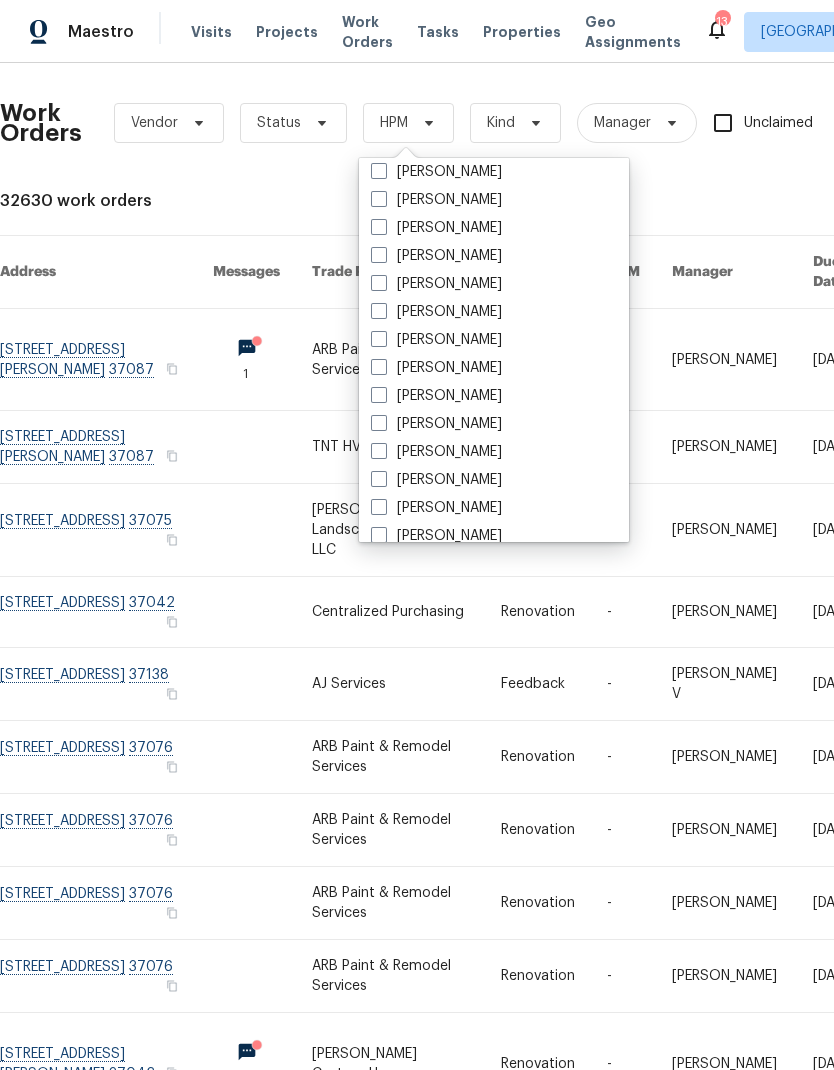 scroll, scrollTop: 218, scrollLeft: 0, axis: vertical 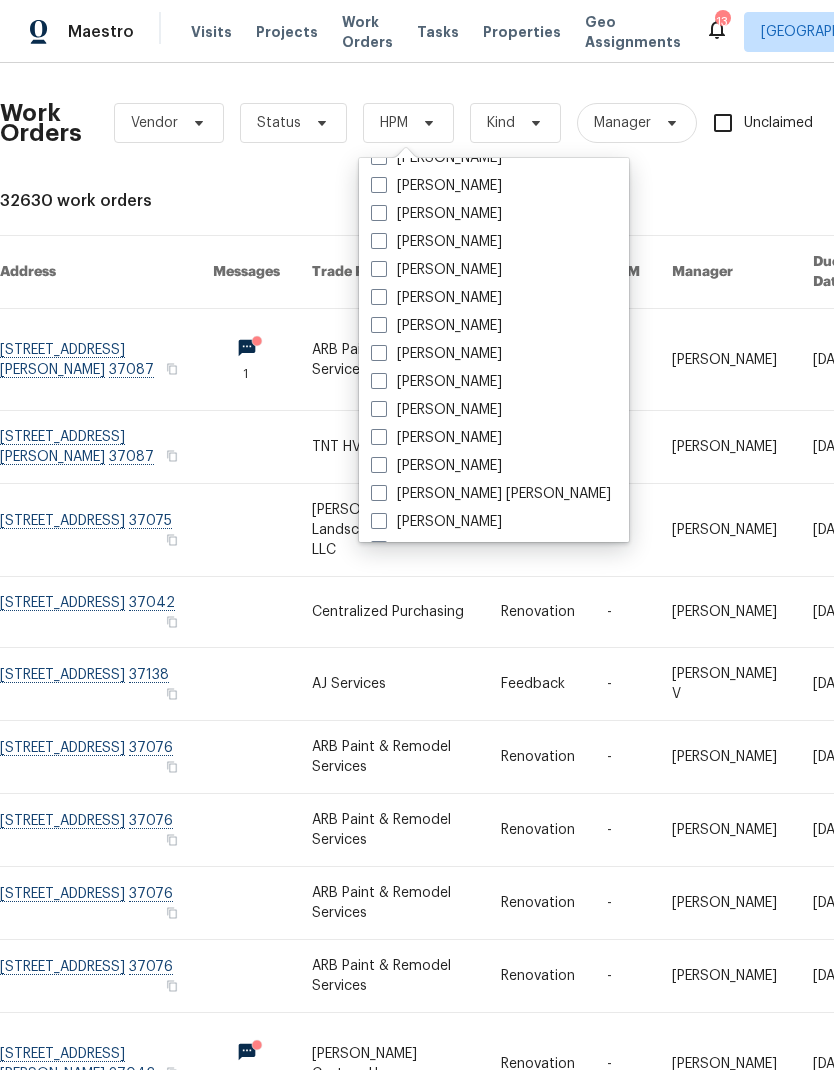 click on "[PERSON_NAME]" at bounding box center [436, 326] 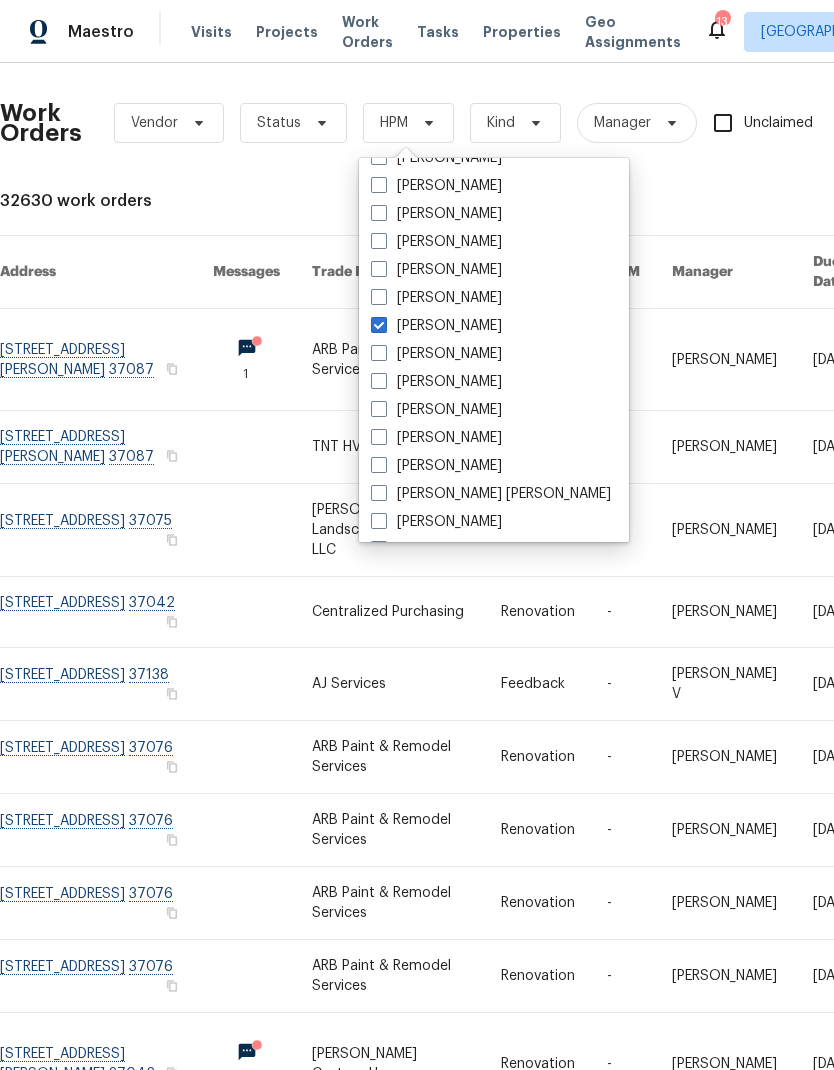 checkbox on "true" 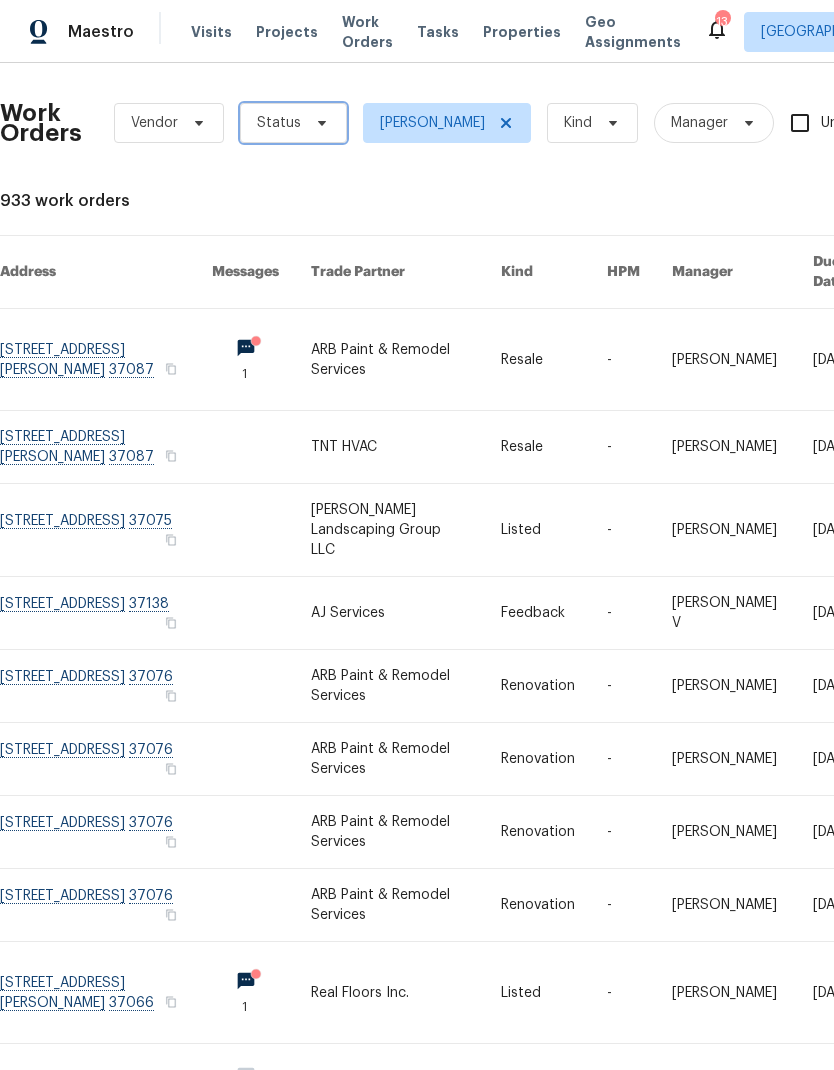 click on "Status" at bounding box center [293, 123] 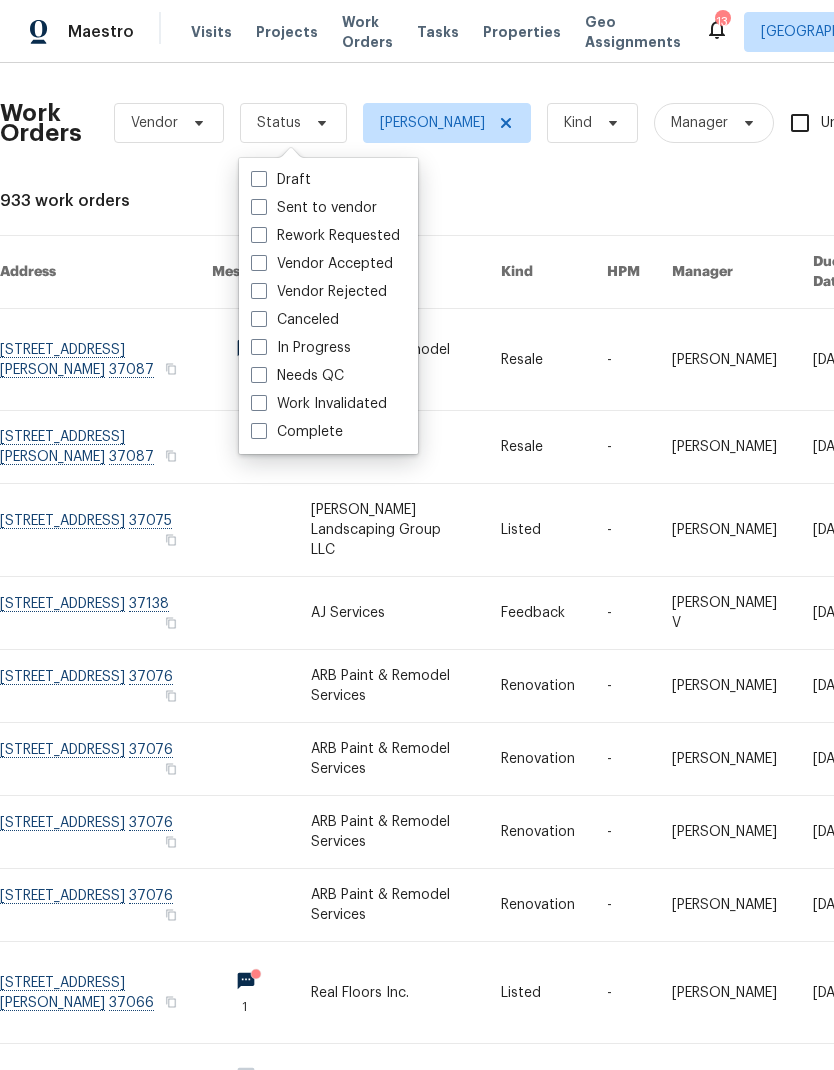 click on "Needs QC" at bounding box center (297, 376) 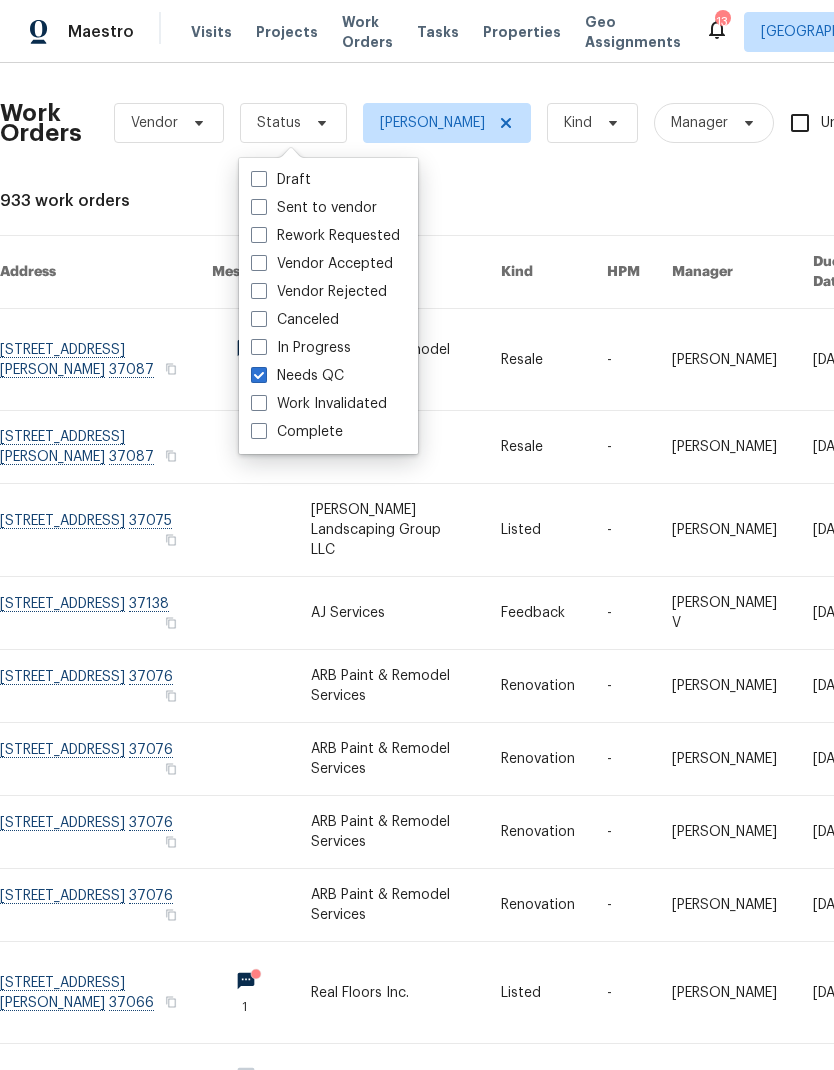 checkbox on "true" 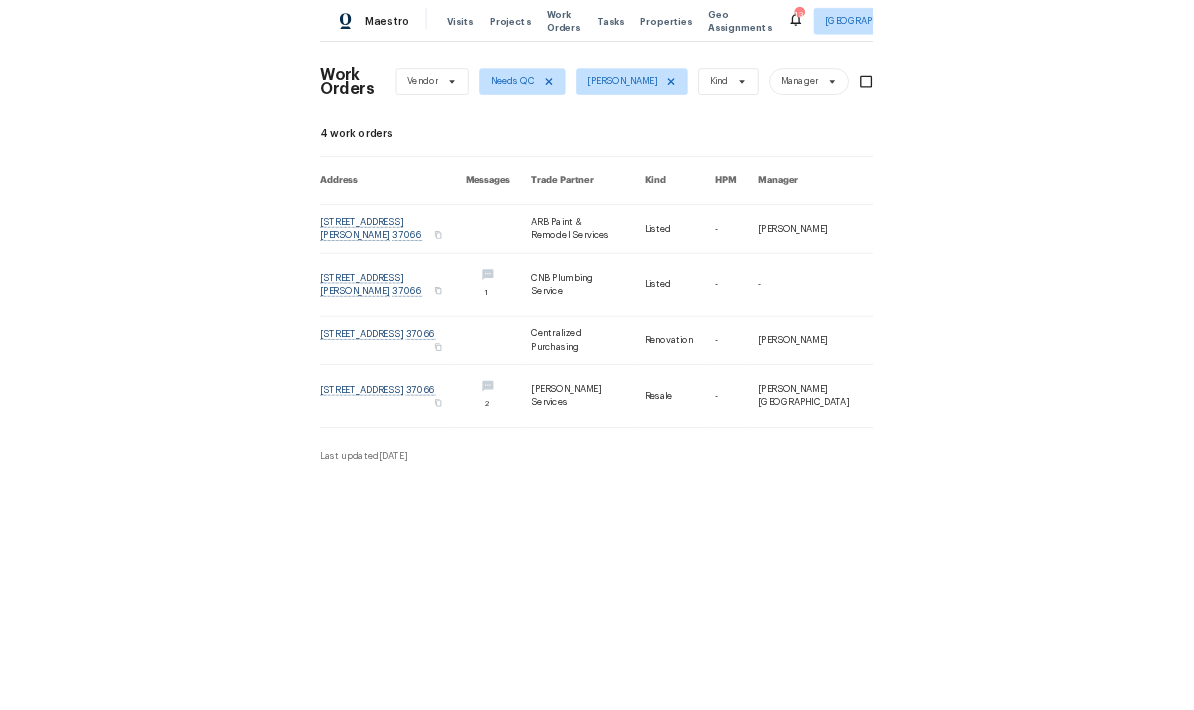 scroll, scrollTop: 0, scrollLeft: 0, axis: both 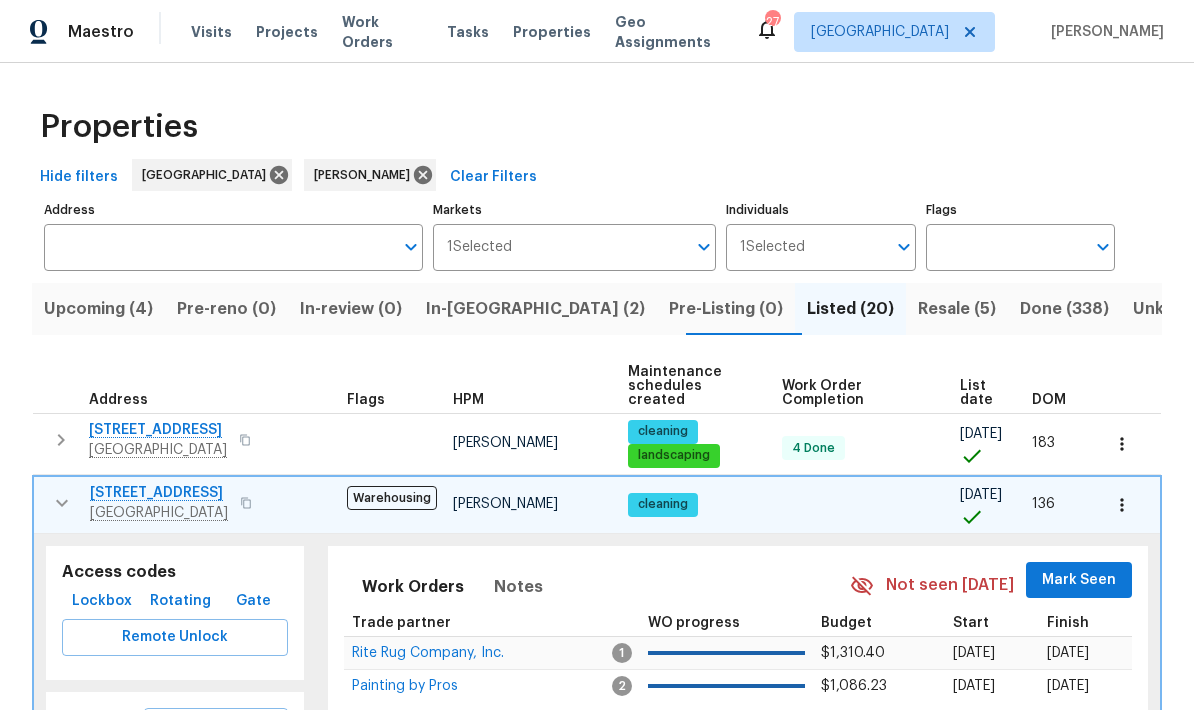 click on "Old Hickory, TN 37138" at bounding box center (159, 513) 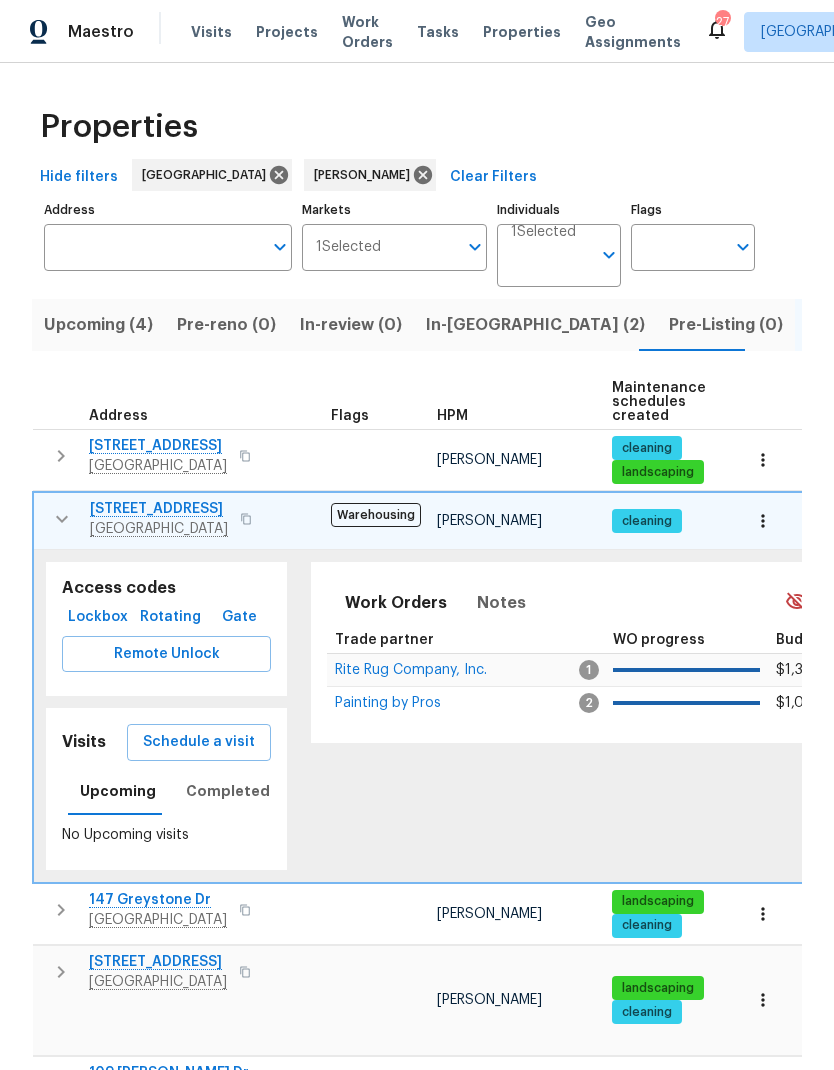 click on "In-reno (2)" at bounding box center [535, 325] 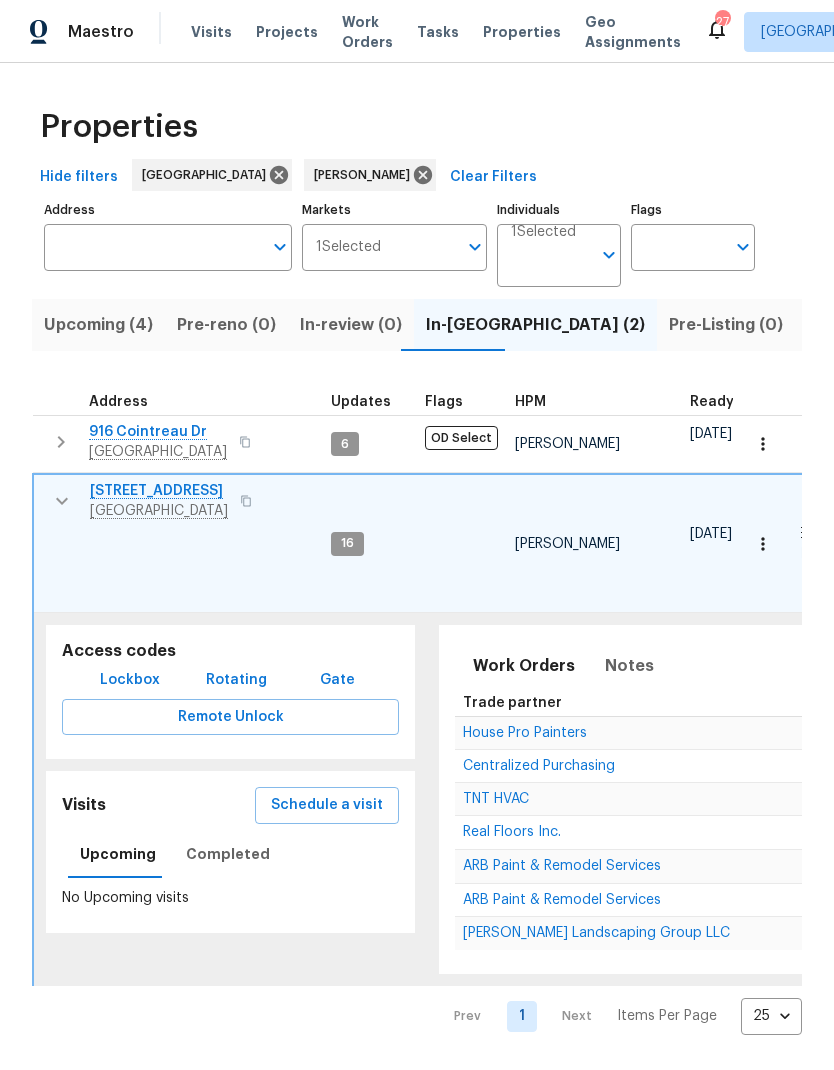click 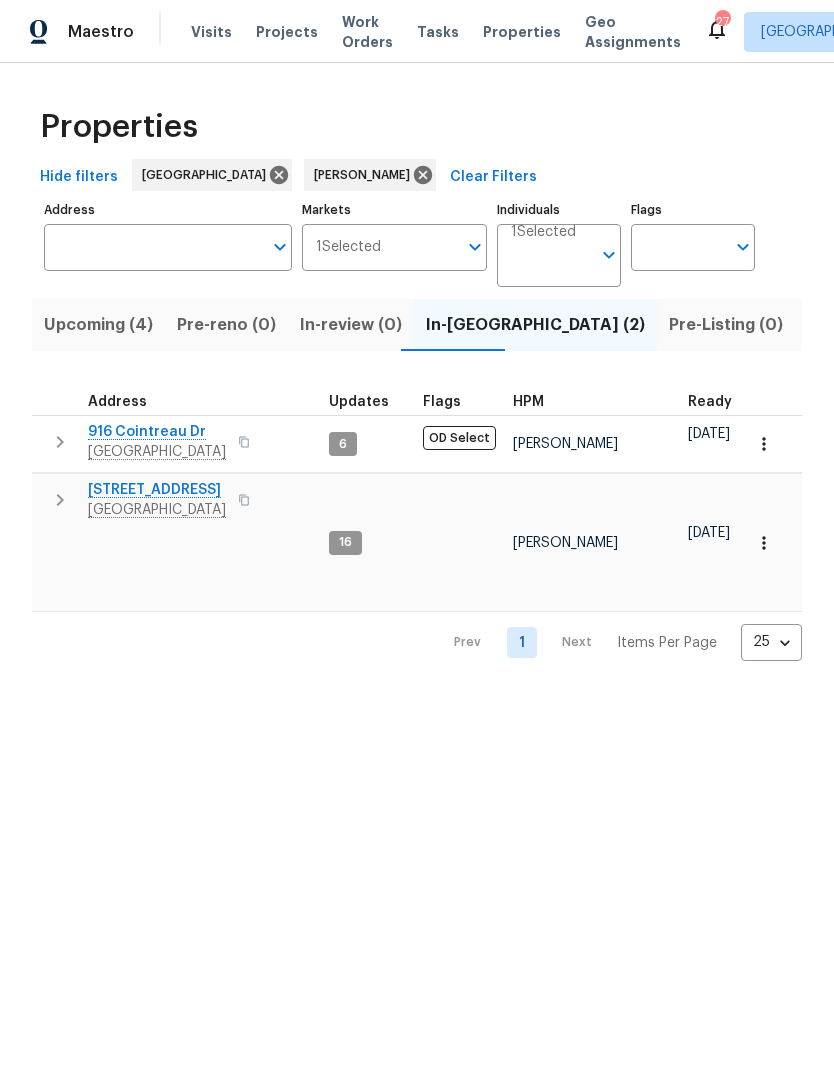 click 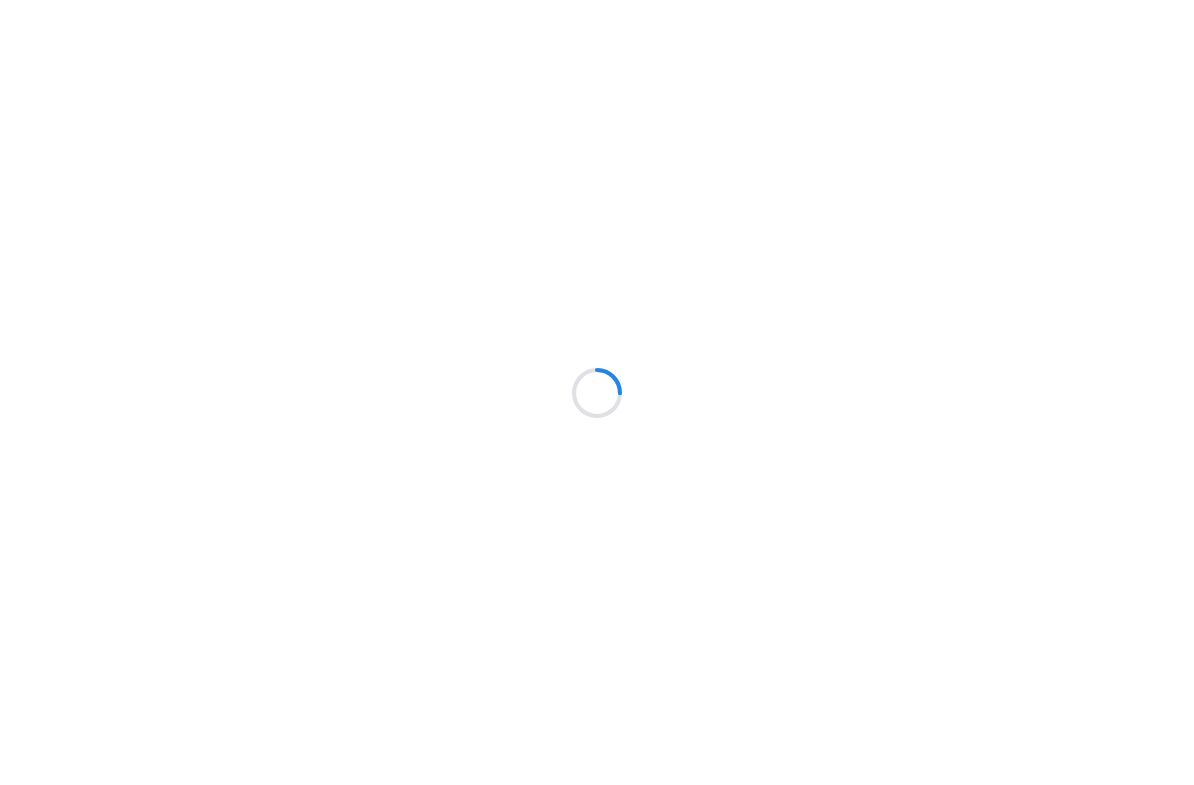 scroll, scrollTop: 0, scrollLeft: 0, axis: both 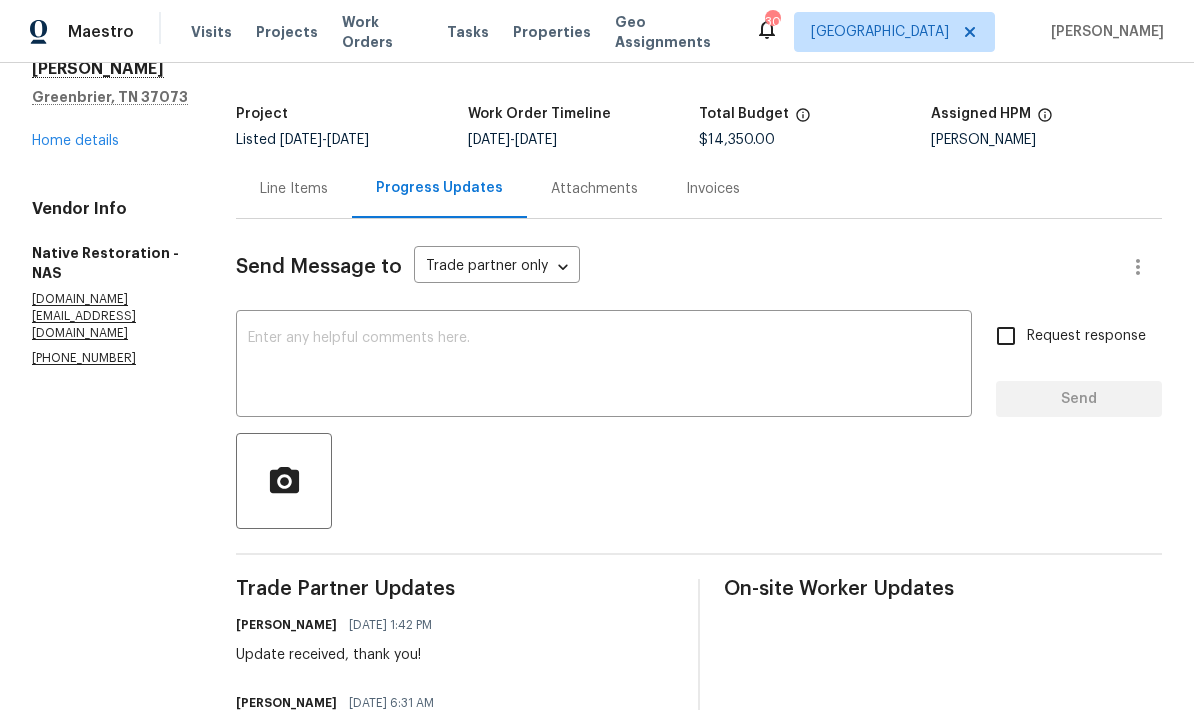 click on "Line Items" at bounding box center (294, 189) 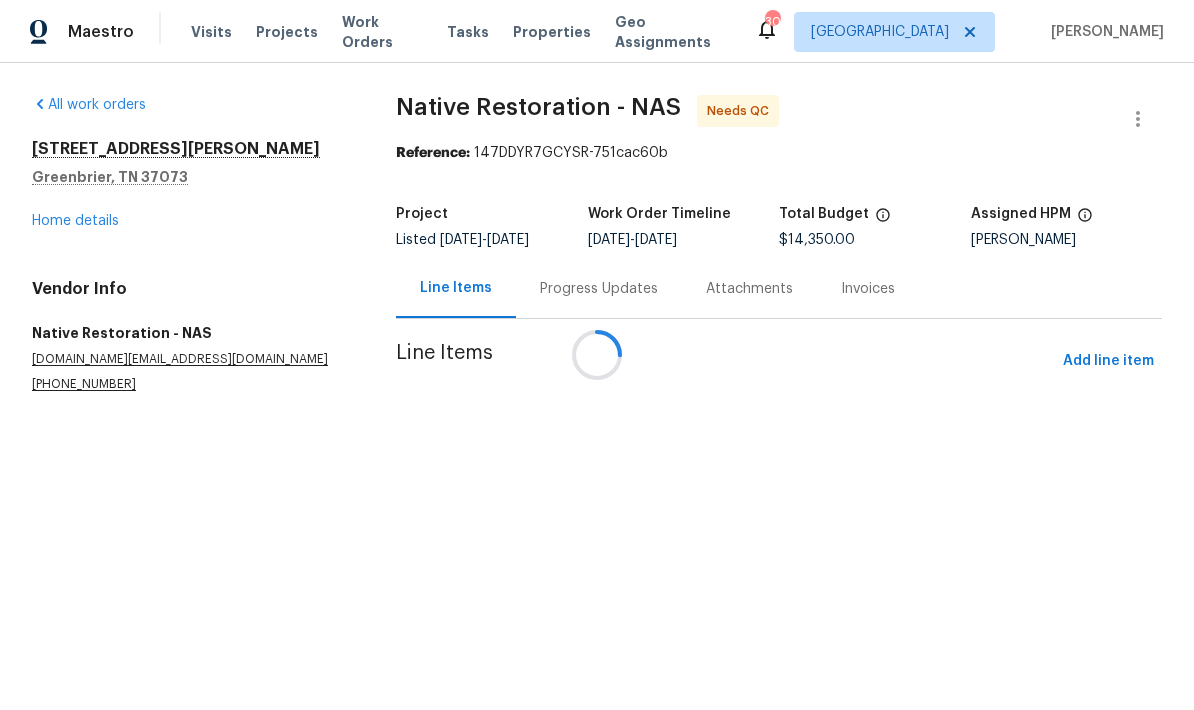 scroll, scrollTop: 0, scrollLeft: 0, axis: both 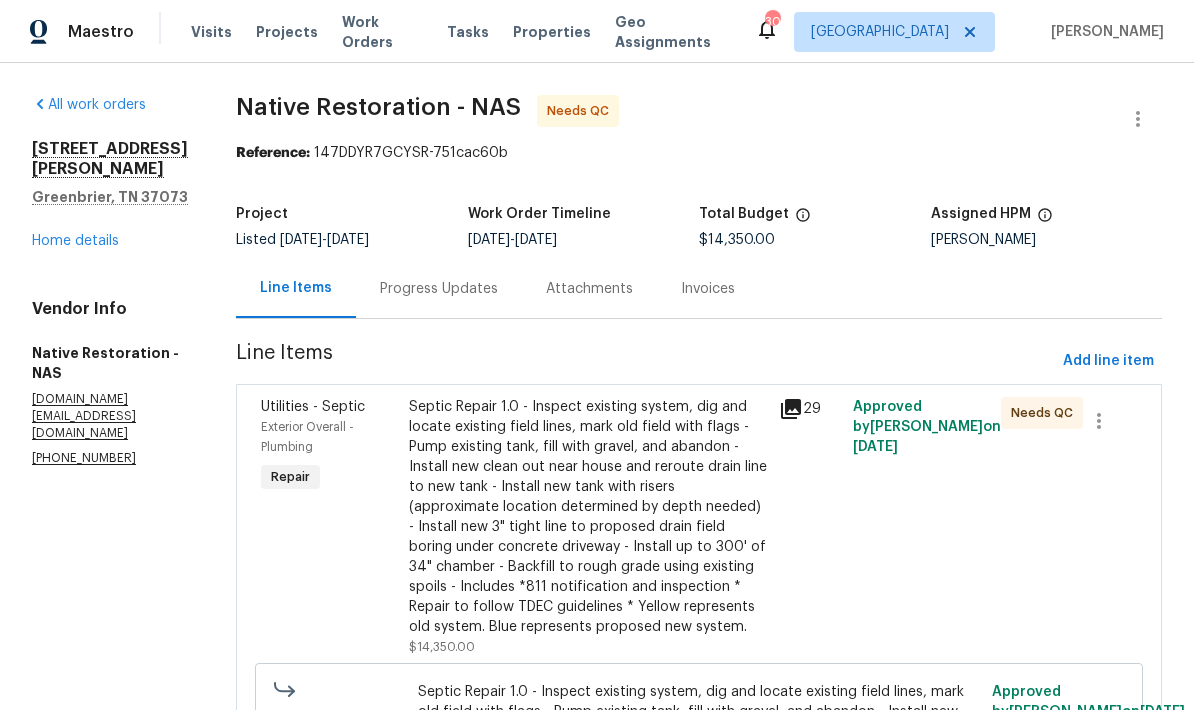 click on "Septic Repair 1.0  - Inspect existing system, dig and locate existing field lines, mark old field with flags - Pump existing tank, fill with gravel, and abandon - Install new clean out near house and reroute drain line to new tank - Install new tank with risers (approximate location determined by depth needed) - Install new 3" tight line to proposed drain field boring under concrete driveway - Install up to 300' of 34" chamber - Backfill to rough grade using existing spoils - Includes *811 notification and inspection * Repair to follow TDEC guidelines * Yellow represents old system. Blue represents proposed new system." at bounding box center (588, 517) 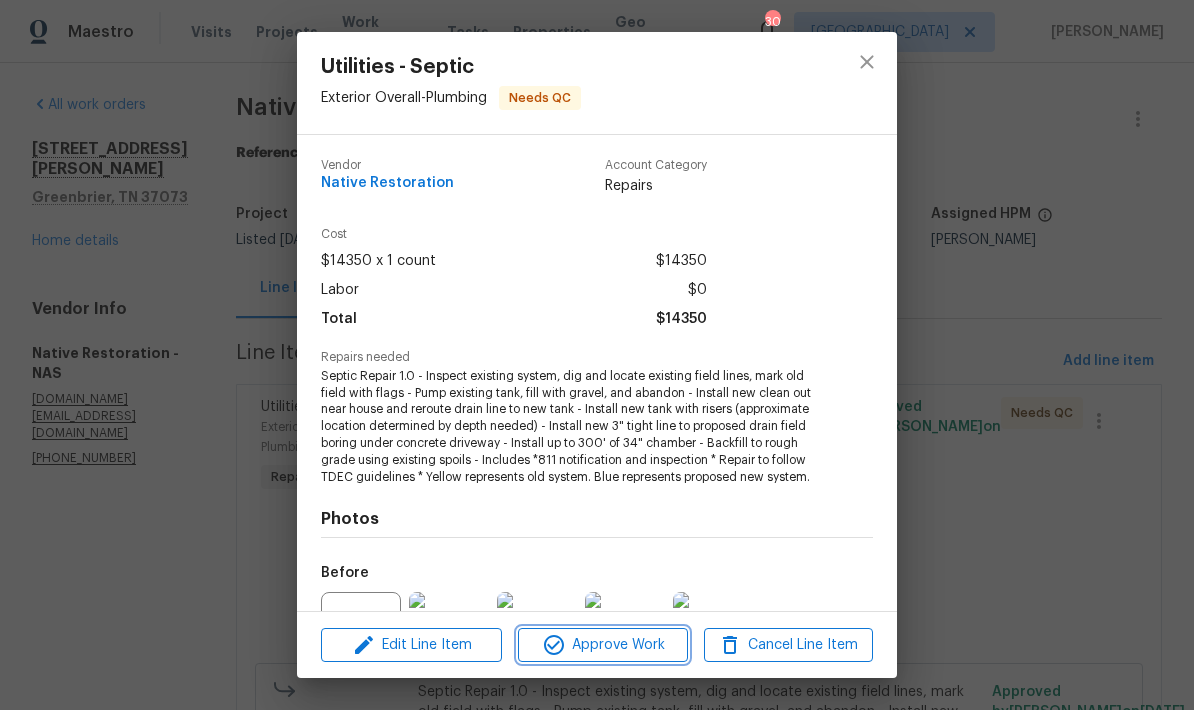click on "Approve Work" at bounding box center (602, 645) 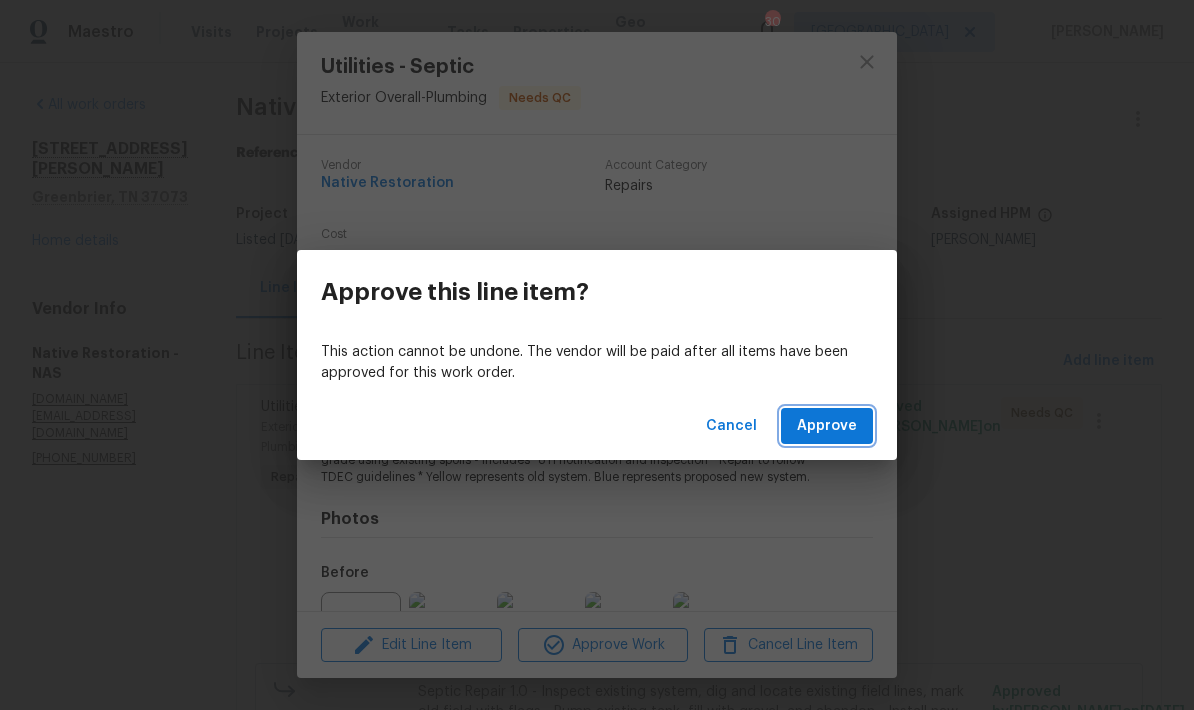 click on "Approve" at bounding box center (827, 426) 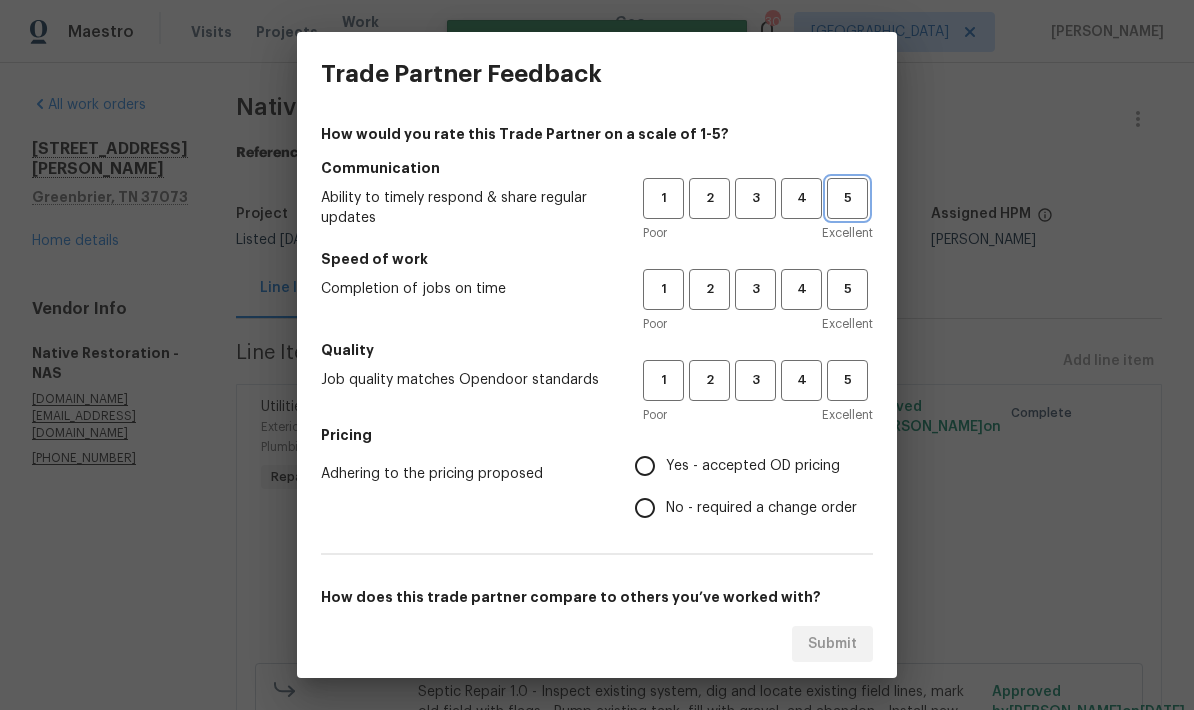 click on "5" at bounding box center (847, 198) 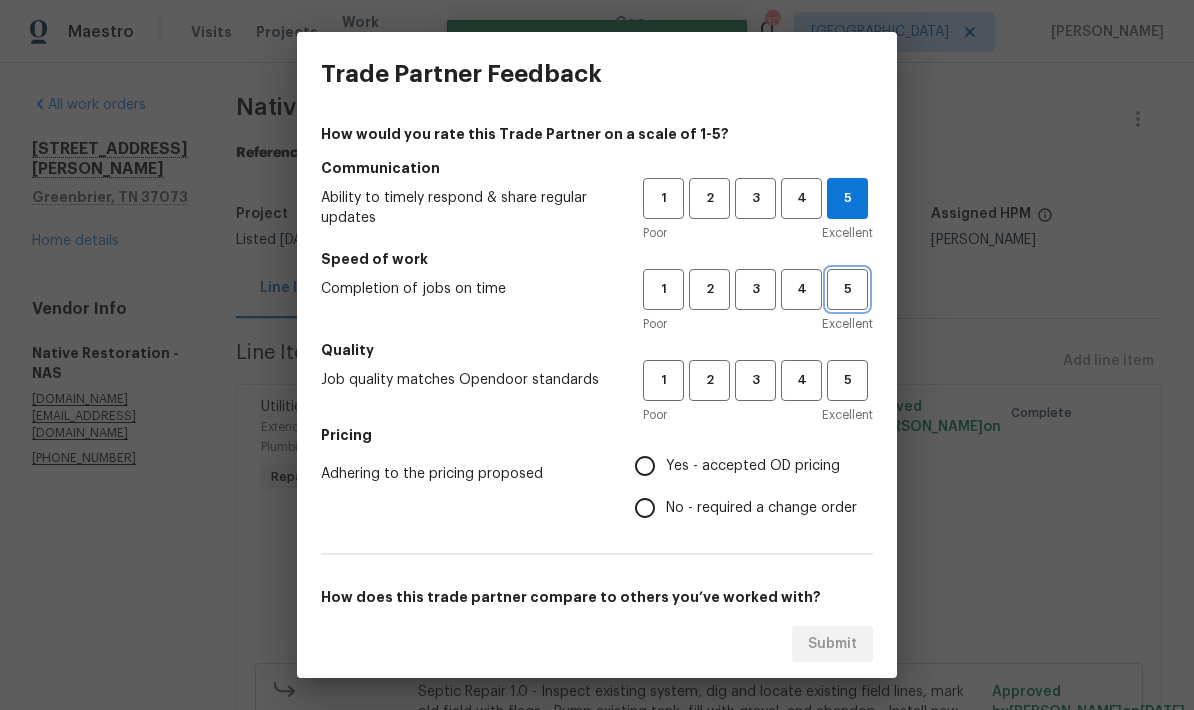click on "5" at bounding box center (847, 289) 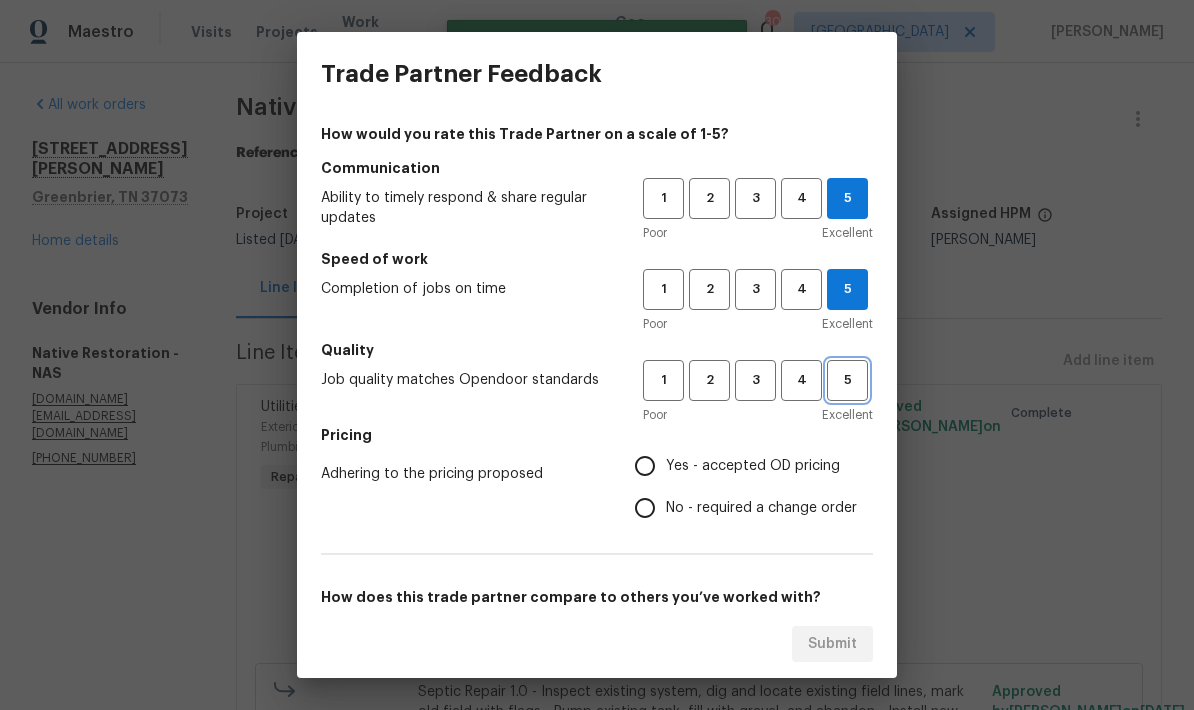 click on "5" at bounding box center [847, 380] 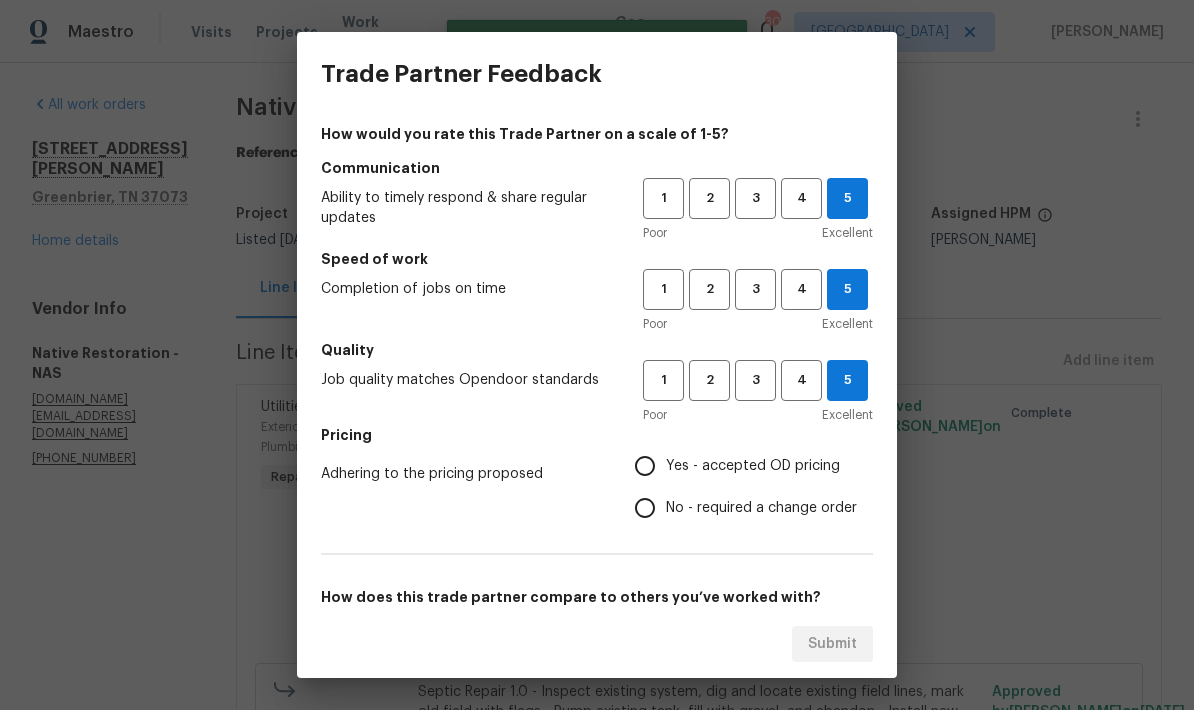 click on "Yes - accepted OD pricing" at bounding box center (645, 466) 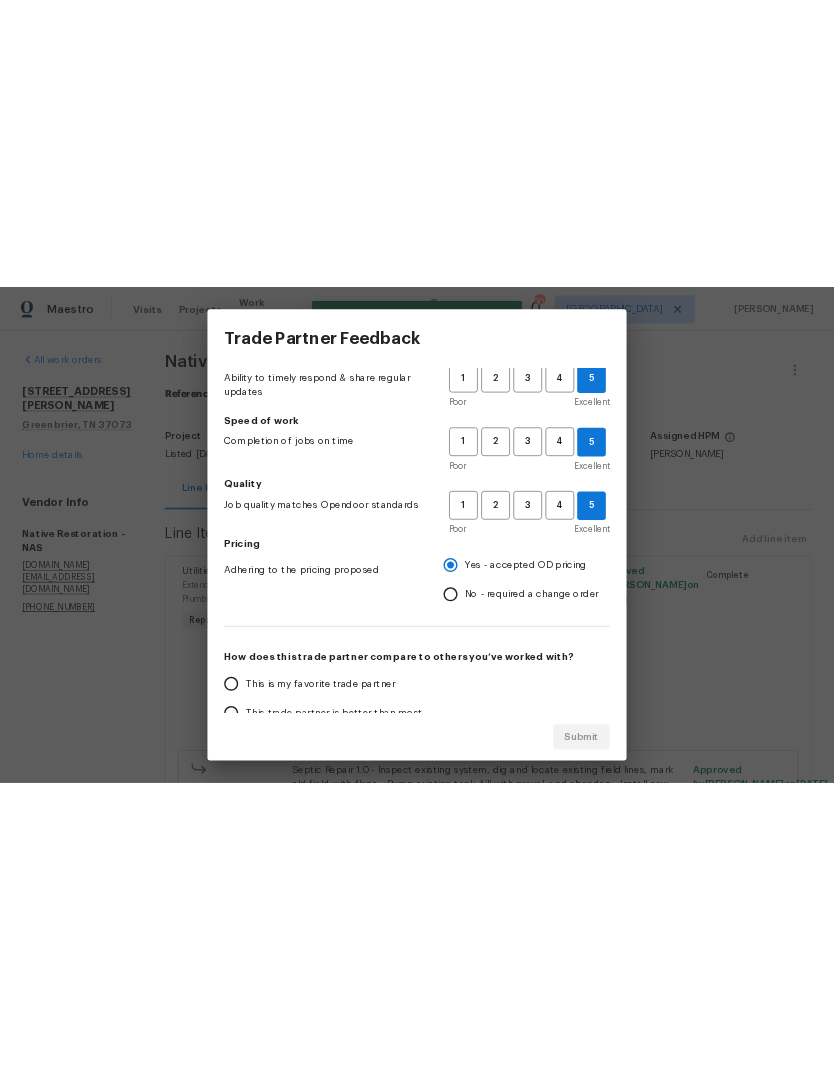 scroll, scrollTop: 86, scrollLeft: 0, axis: vertical 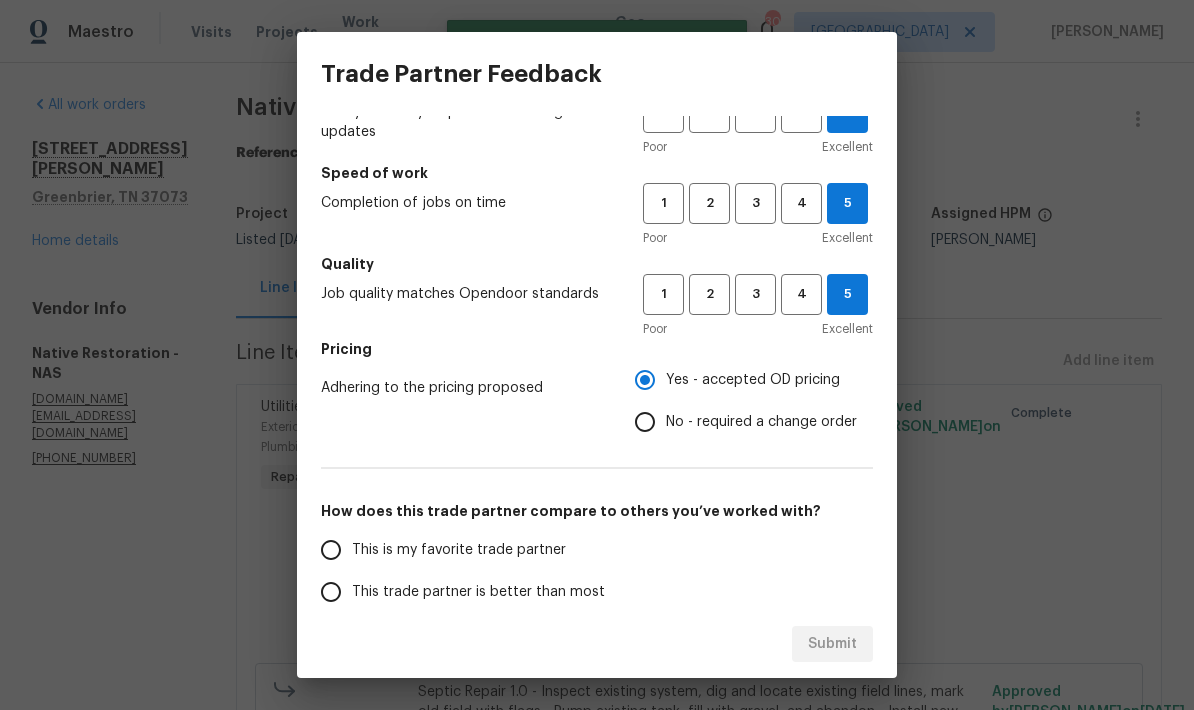 click on "This is my favorite trade partner" at bounding box center (331, 550) 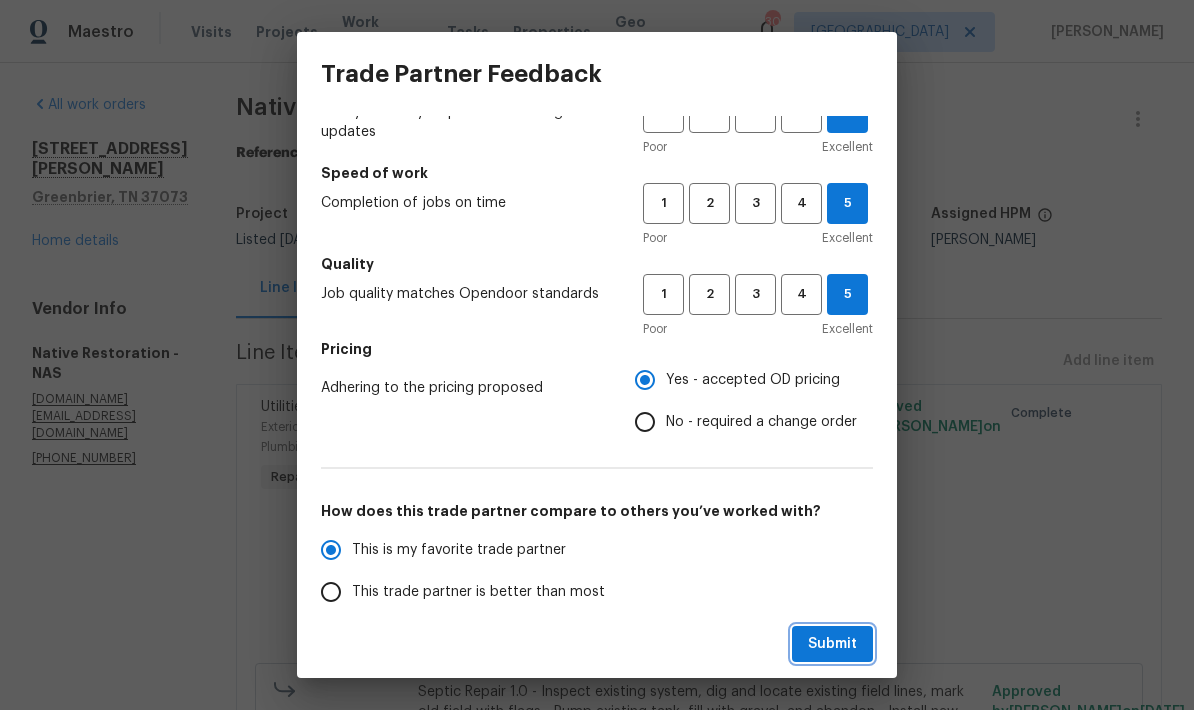 click on "Submit" at bounding box center (832, 644) 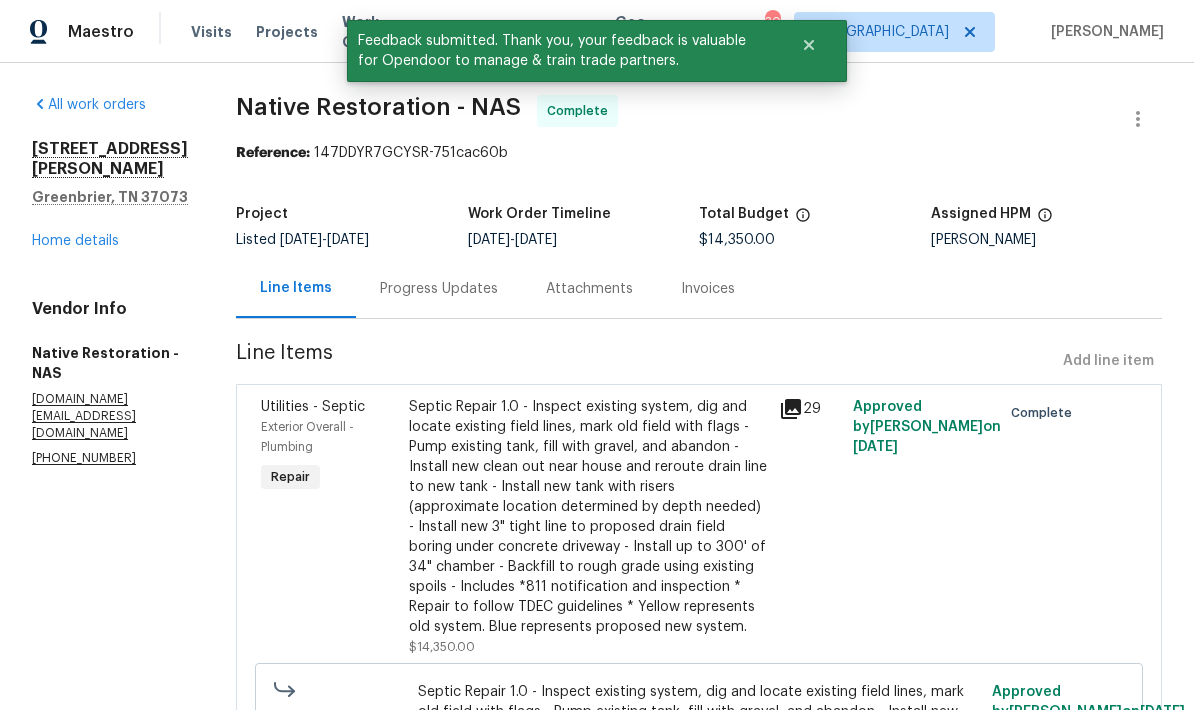 click on "Progress Updates" at bounding box center (439, 288) 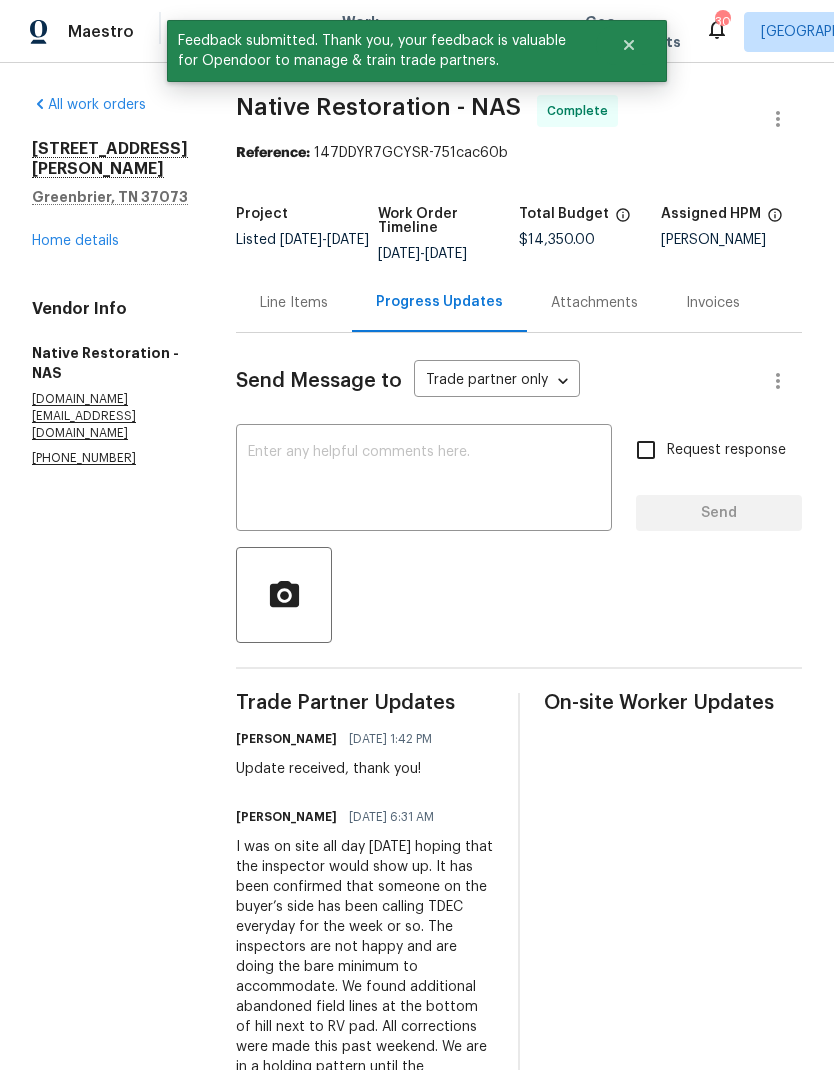 click at bounding box center (424, 480) 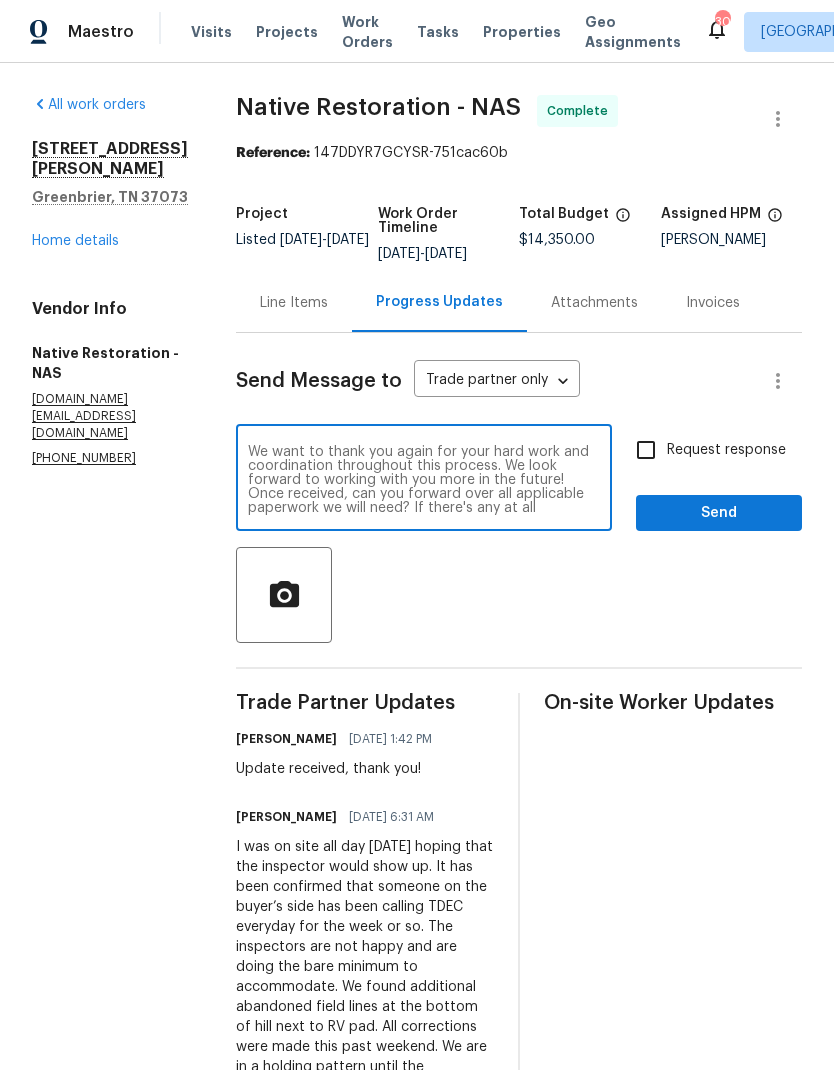 scroll, scrollTop: 14, scrollLeft: 0, axis: vertical 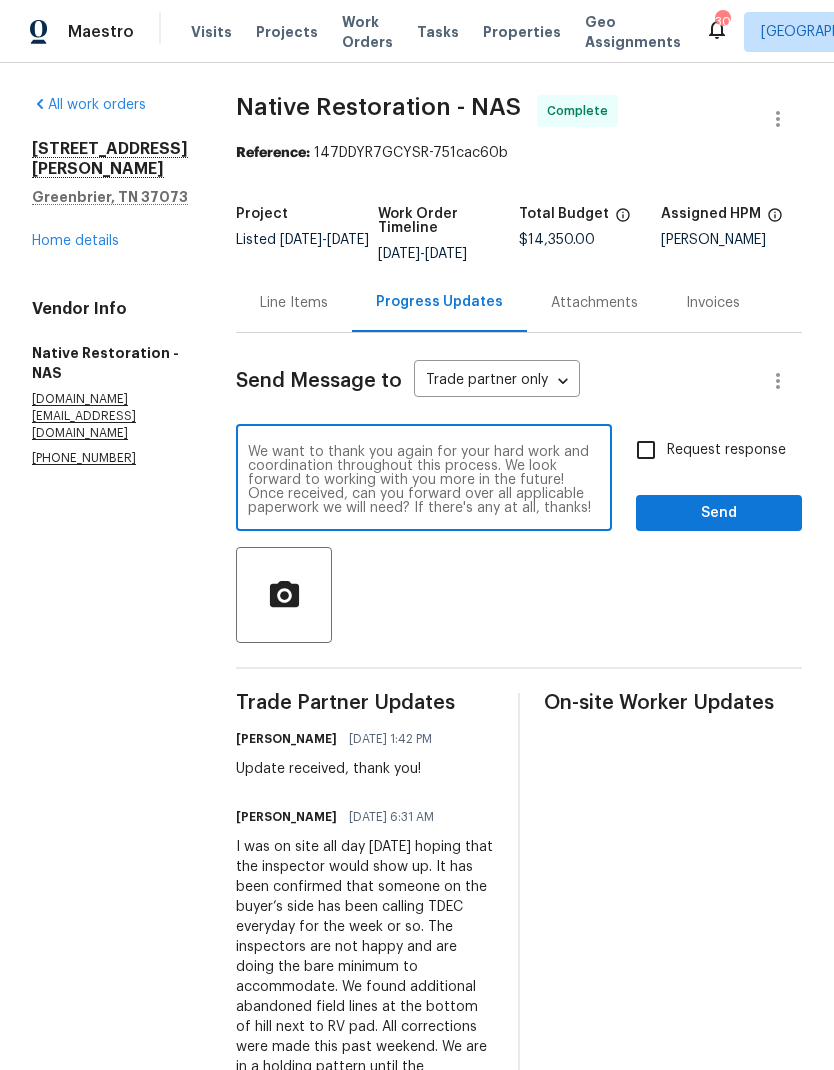 type on "We want to thank you again for your hard work and coordination throughout this process. We look forward to working with you more in the future! Once received, can you forward over all applicable paperwork we will need? If there's any at all, thanks!" 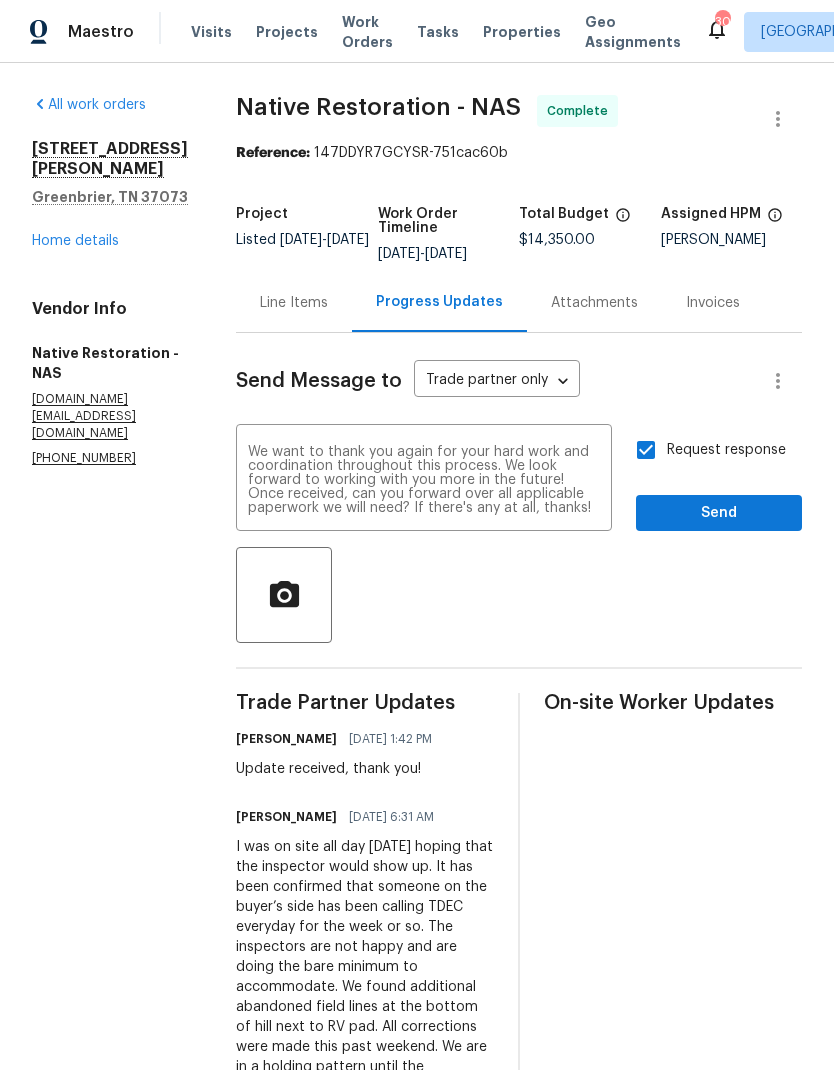 click on "Send" at bounding box center [719, 513] 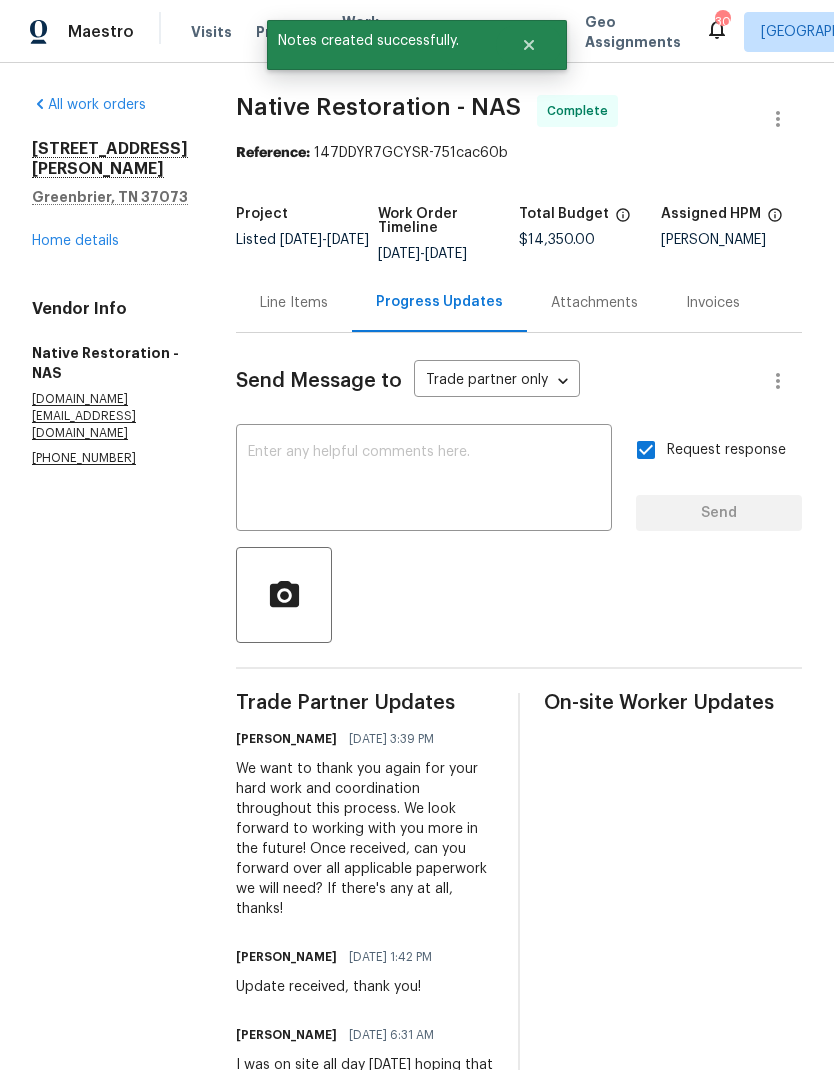 scroll, scrollTop: 0, scrollLeft: 0, axis: both 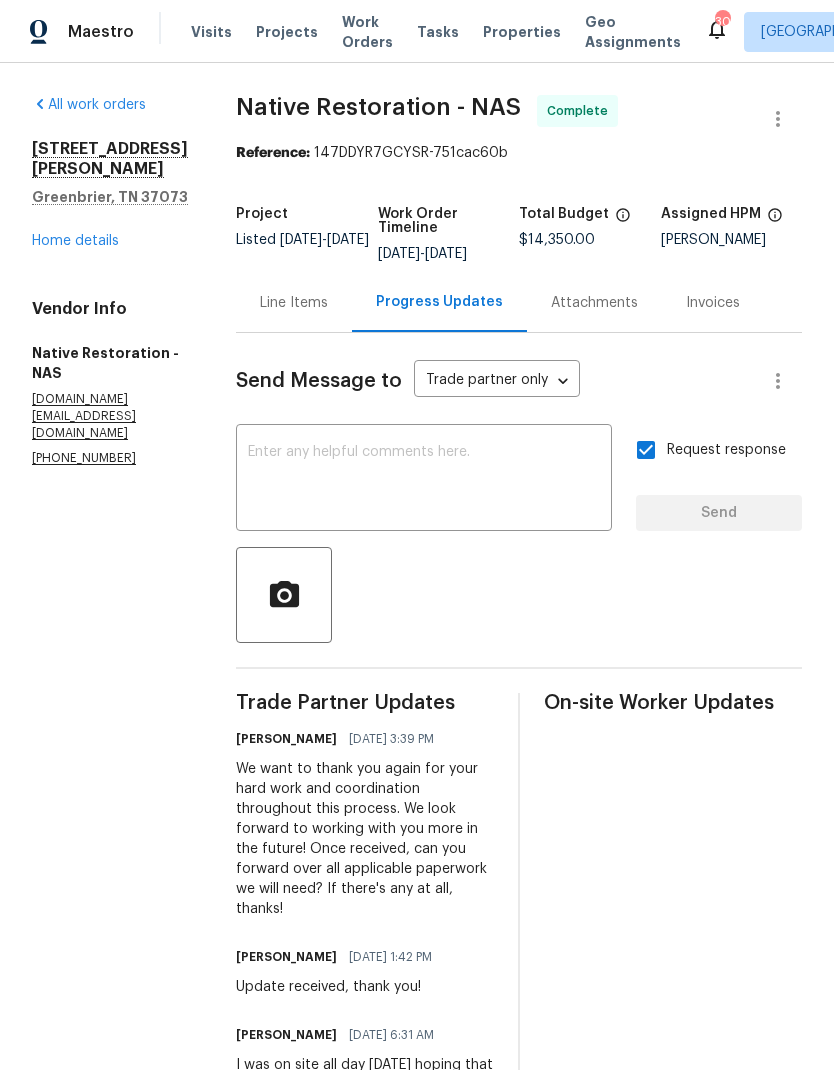 click on "x ​" at bounding box center (424, 480) 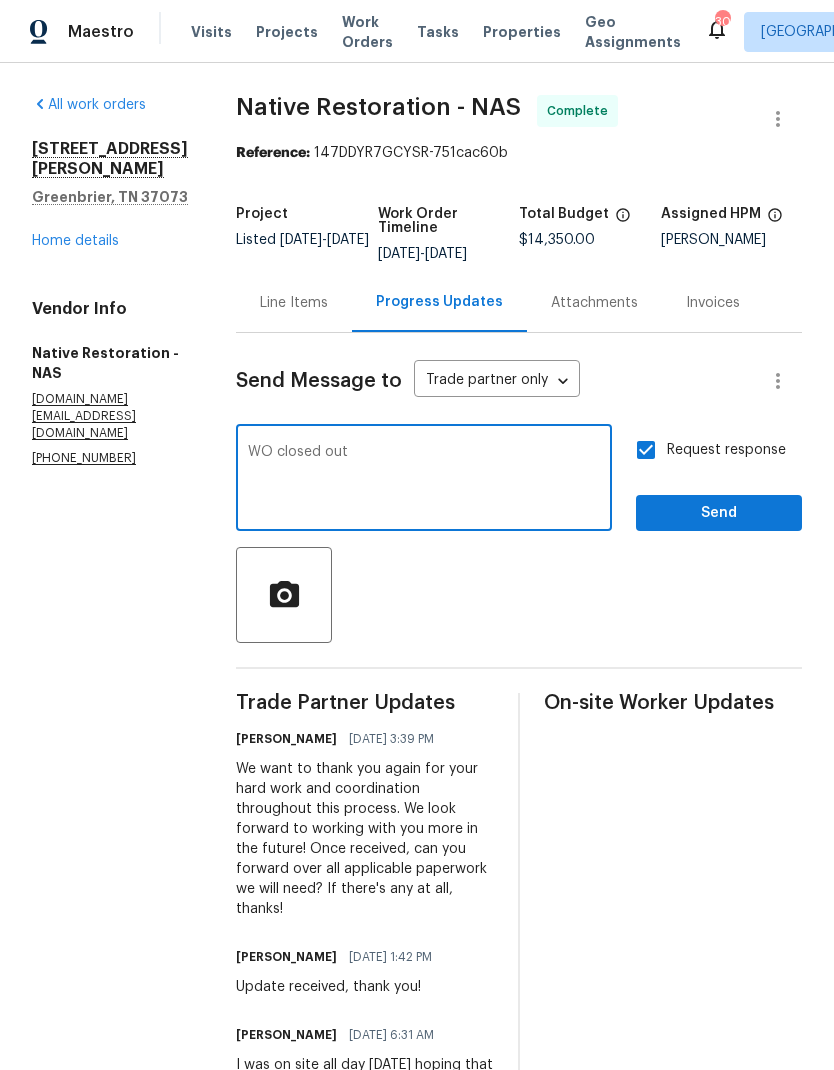 type on "WO closed out" 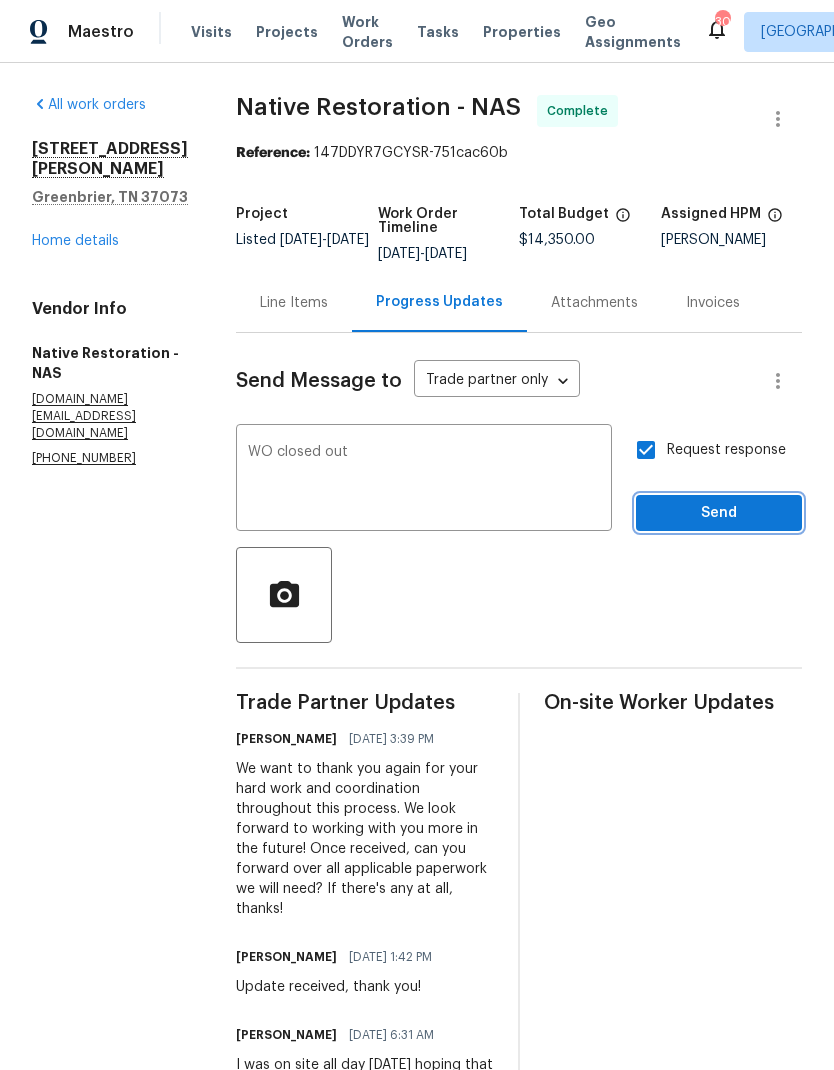 click on "Send" at bounding box center [719, 513] 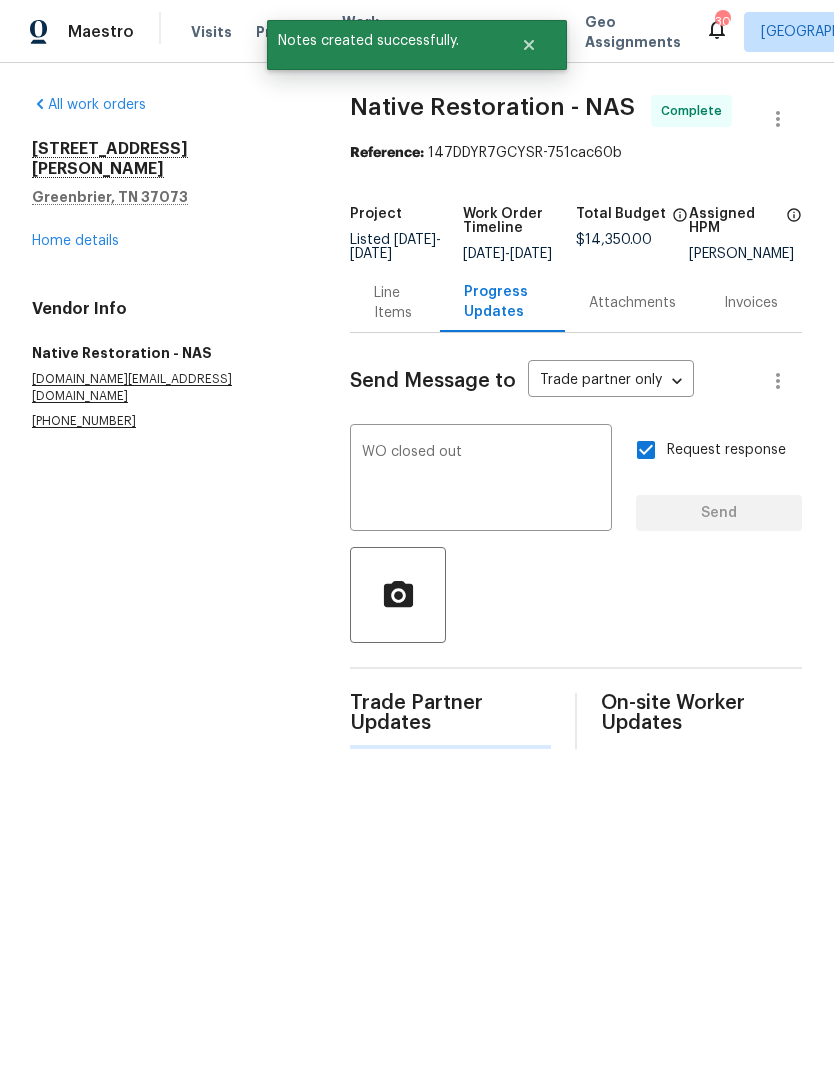 type 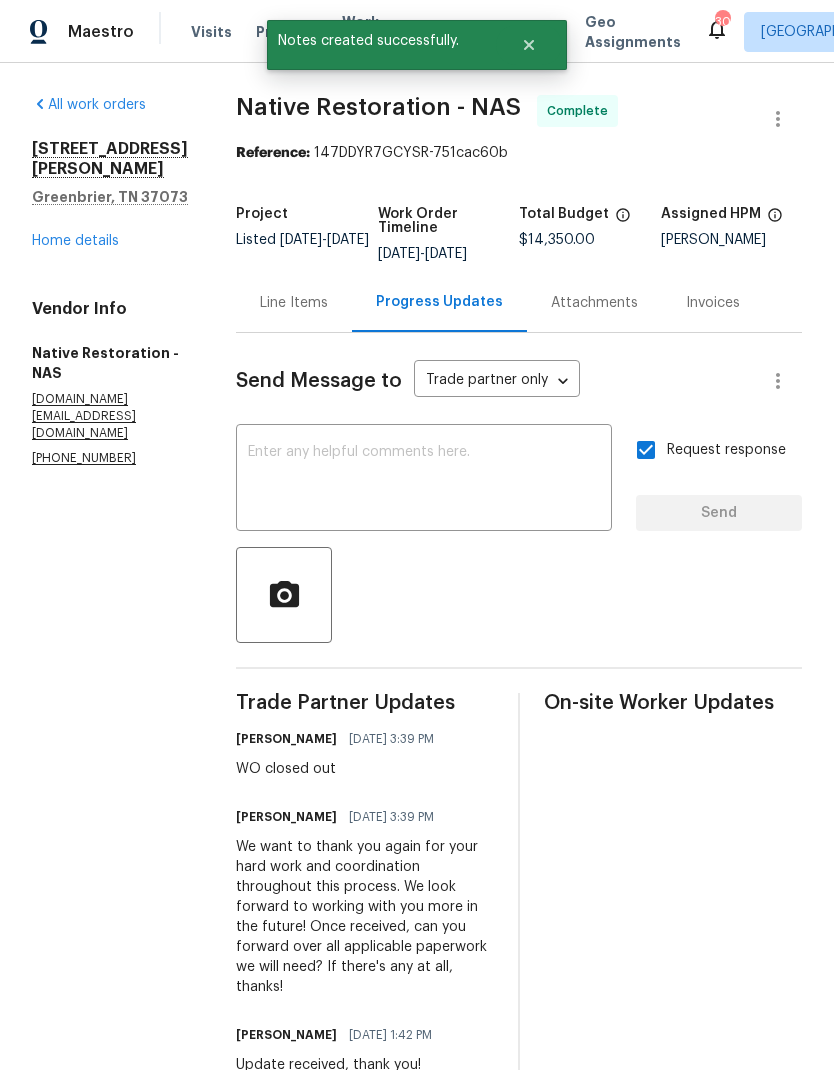 click on "All work orders 3215 Worsham Springs Rd Greenbrier, TN 37073 Home details Vendor Info Native Restoration - NAS native.excavation.llc@gmail.com (615) 713-6262" at bounding box center [110, 1893] 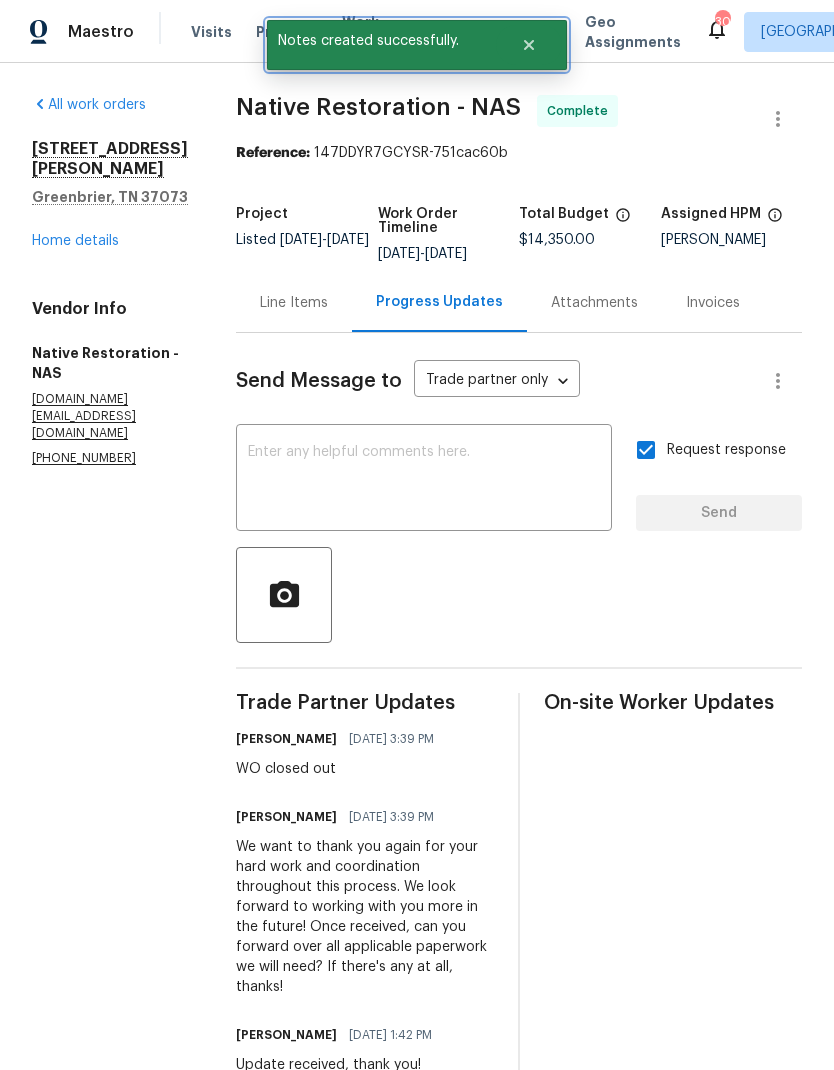 click at bounding box center [529, 45] 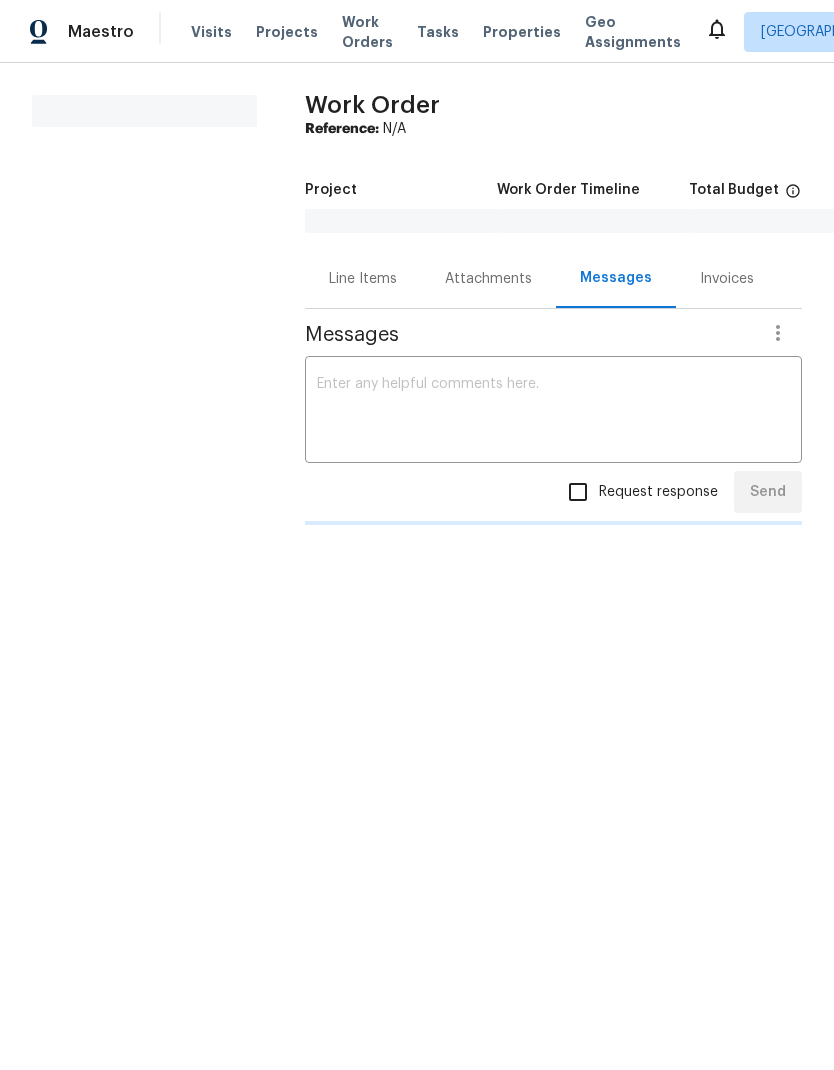 scroll, scrollTop: 0, scrollLeft: 0, axis: both 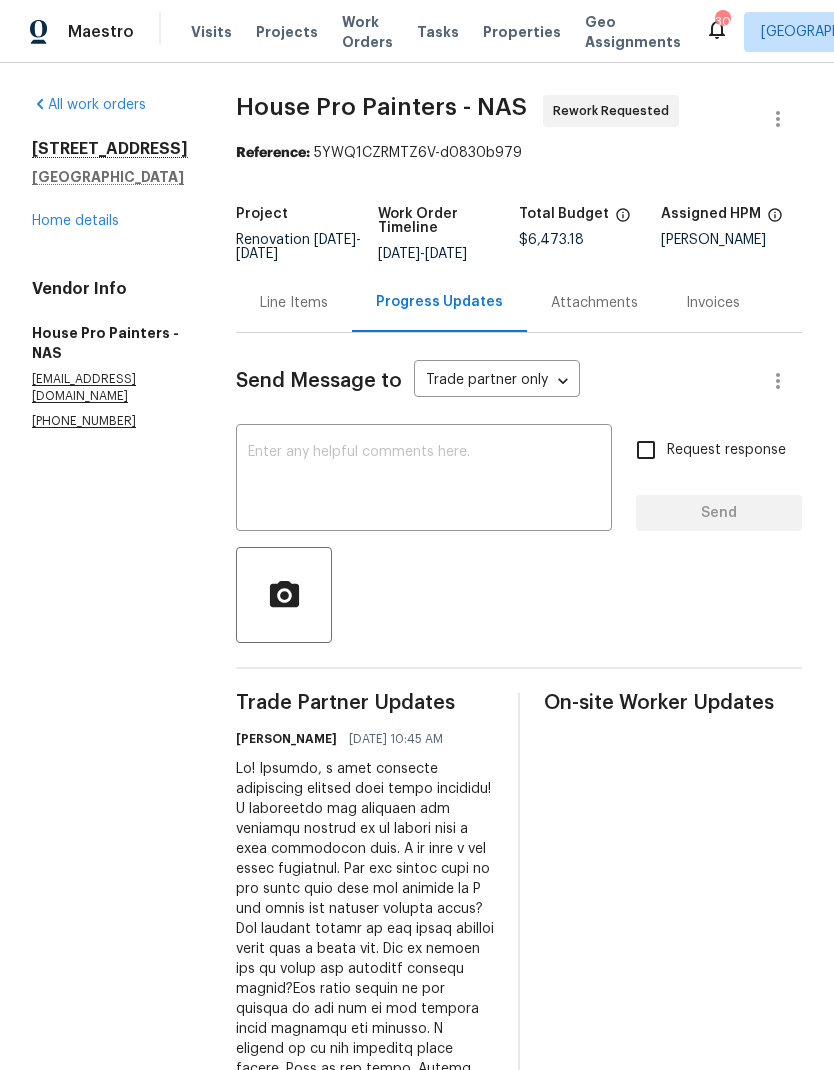 click on "Home details" at bounding box center [75, 221] 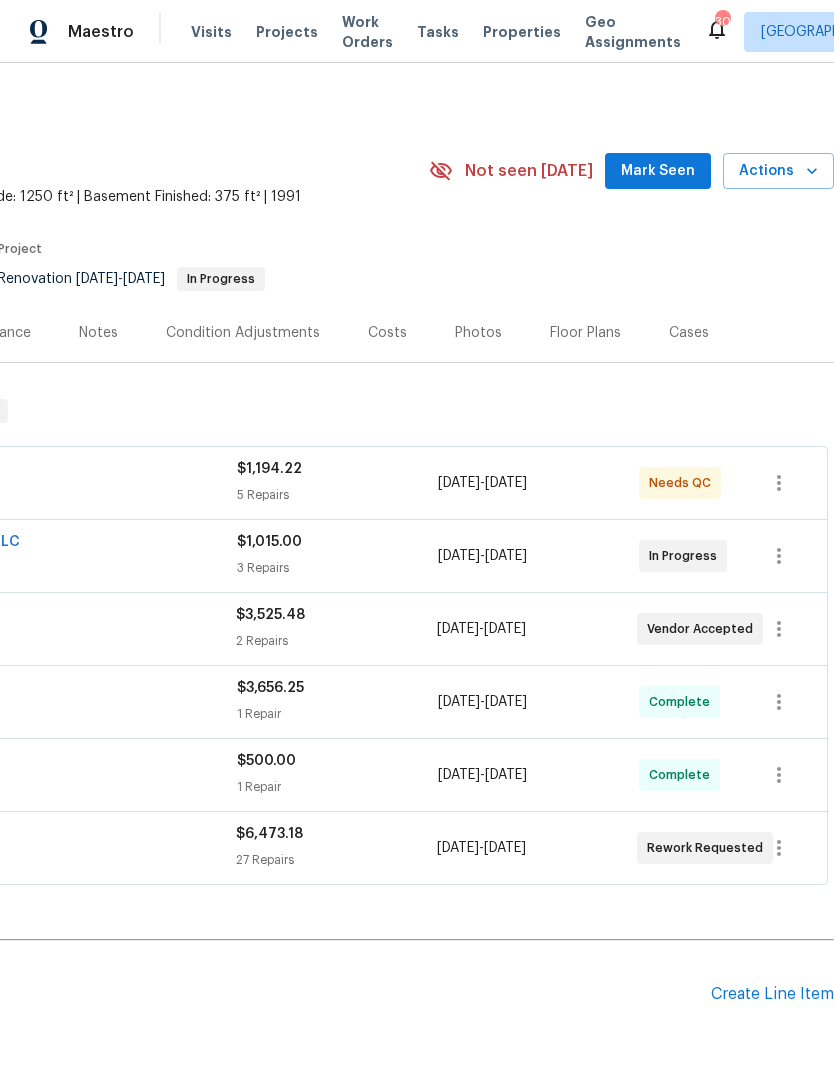 scroll, scrollTop: 0, scrollLeft: 296, axis: horizontal 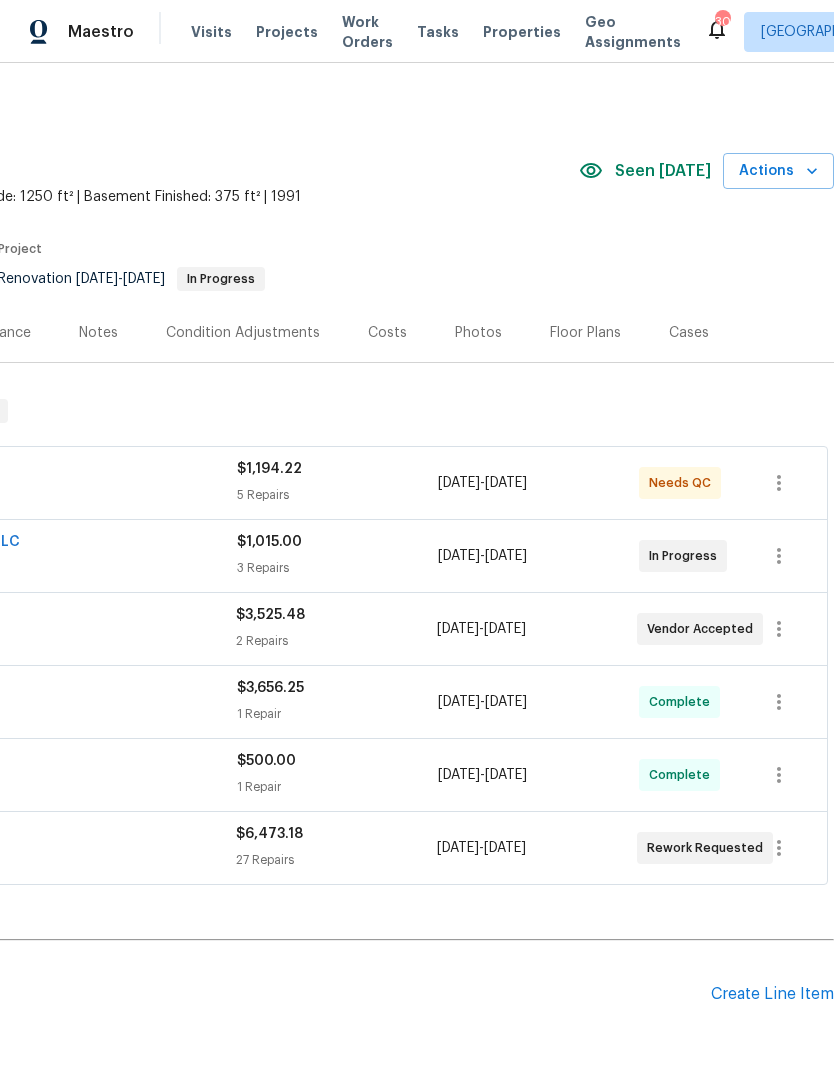 click on "Actions" at bounding box center (778, 171) 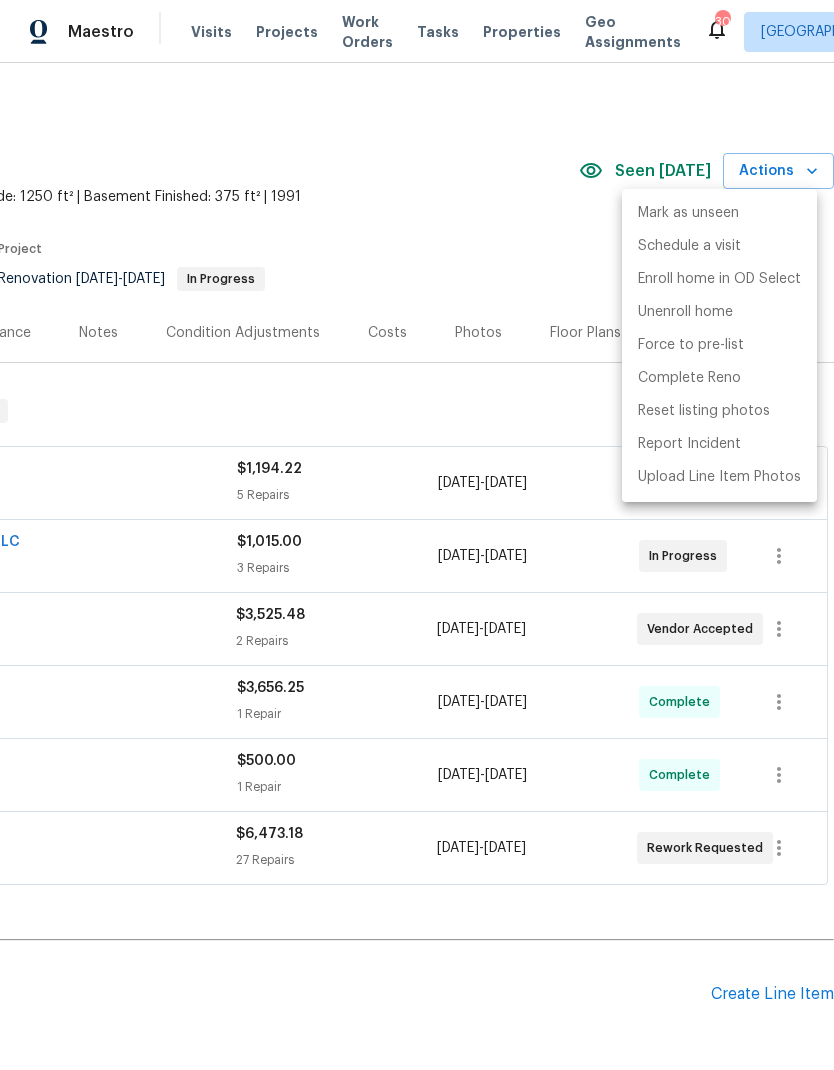 click at bounding box center (417, 535) 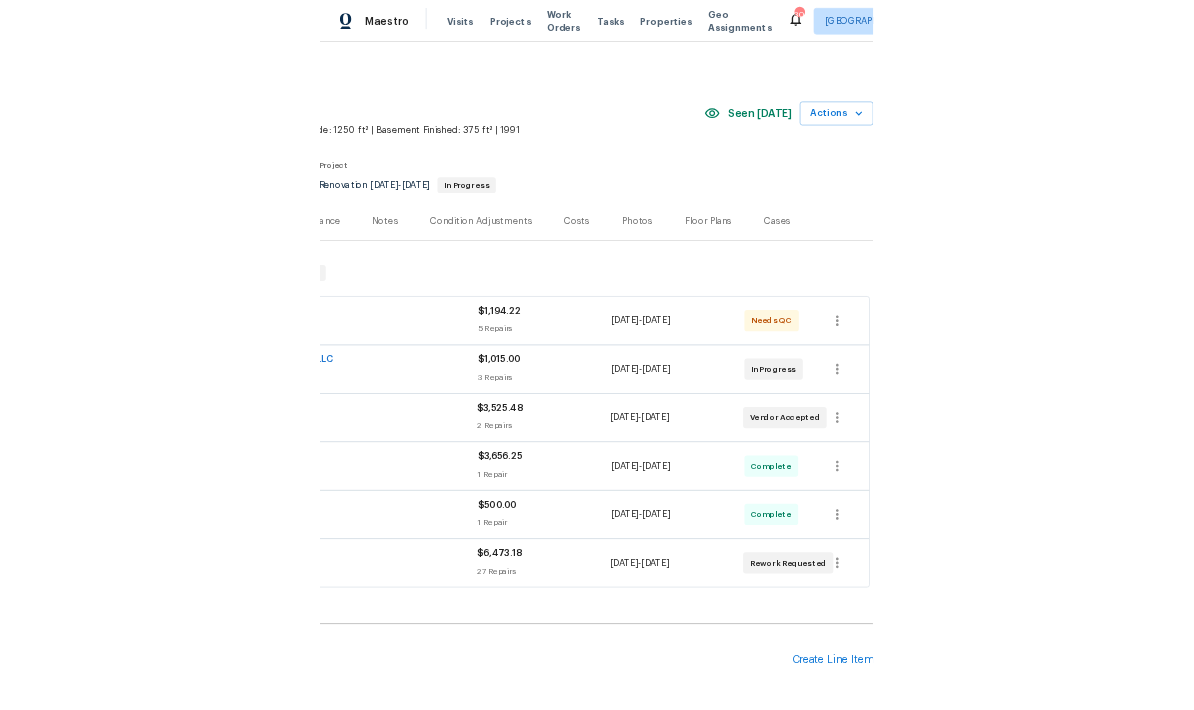 scroll, scrollTop: 0, scrollLeft: 296, axis: horizontal 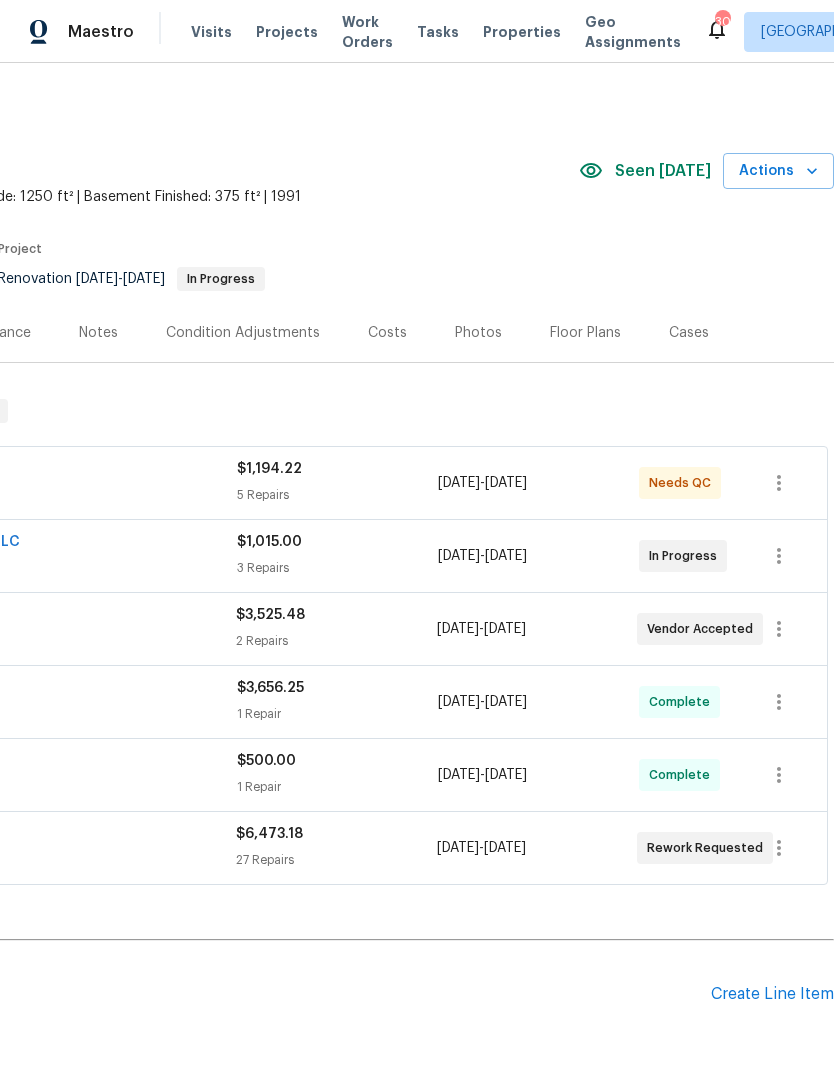 click on "Actions" at bounding box center (778, 171) 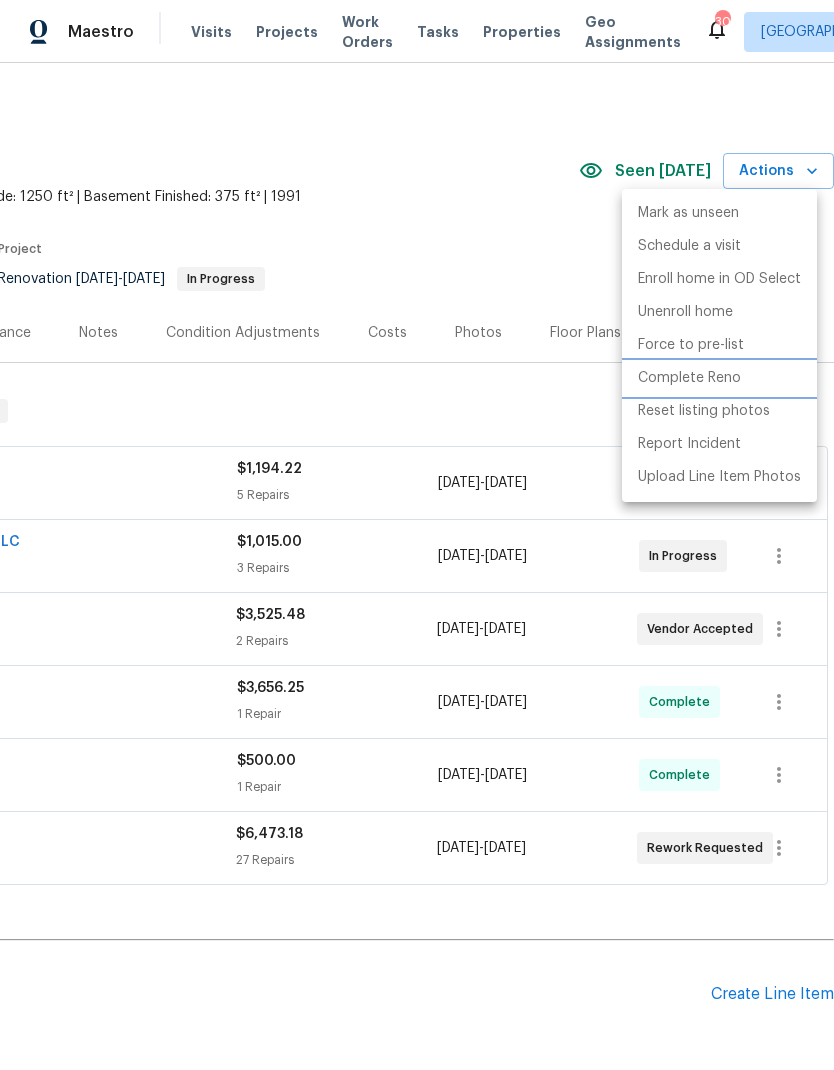 click on "Complete Reno" at bounding box center (689, 378) 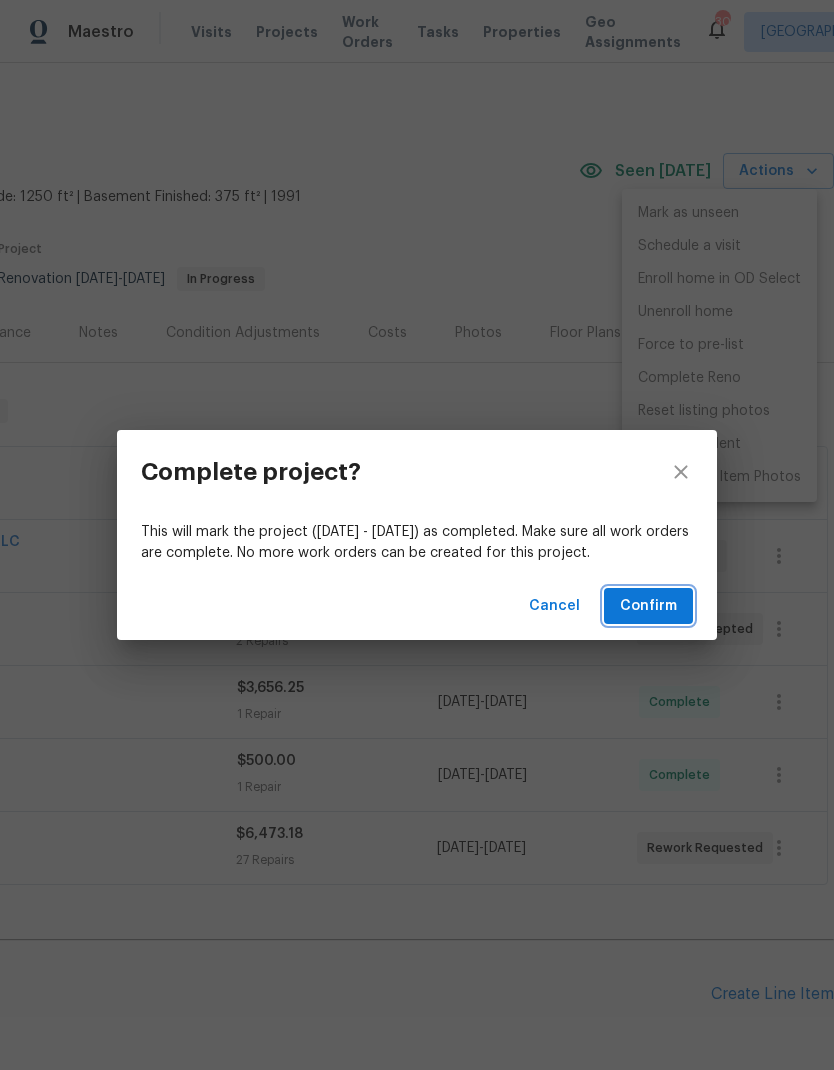 click on "Confirm" at bounding box center [648, 606] 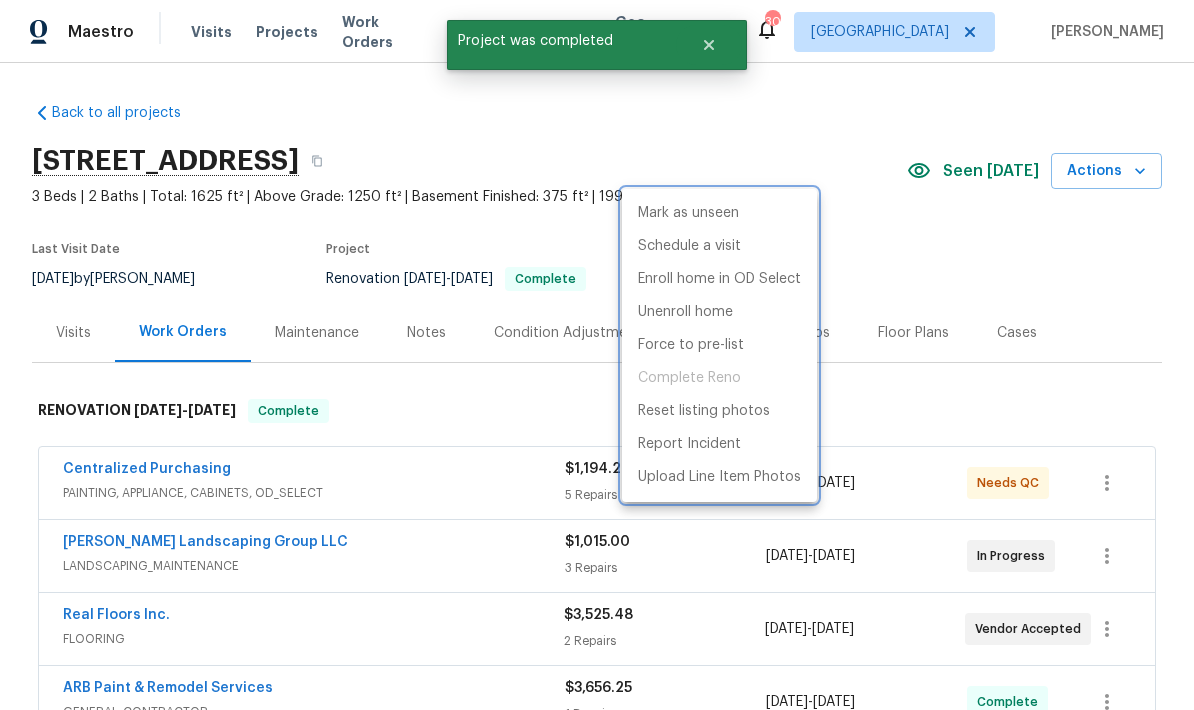 scroll, scrollTop: 0, scrollLeft: 0, axis: both 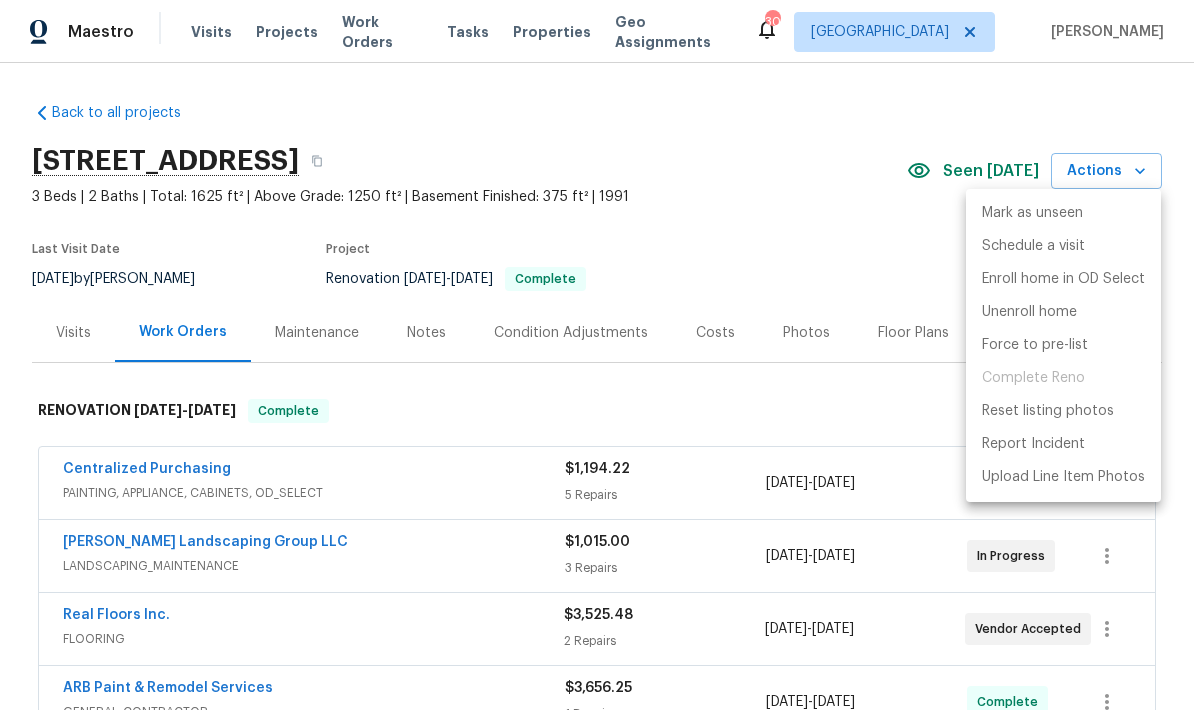 click at bounding box center [597, 355] 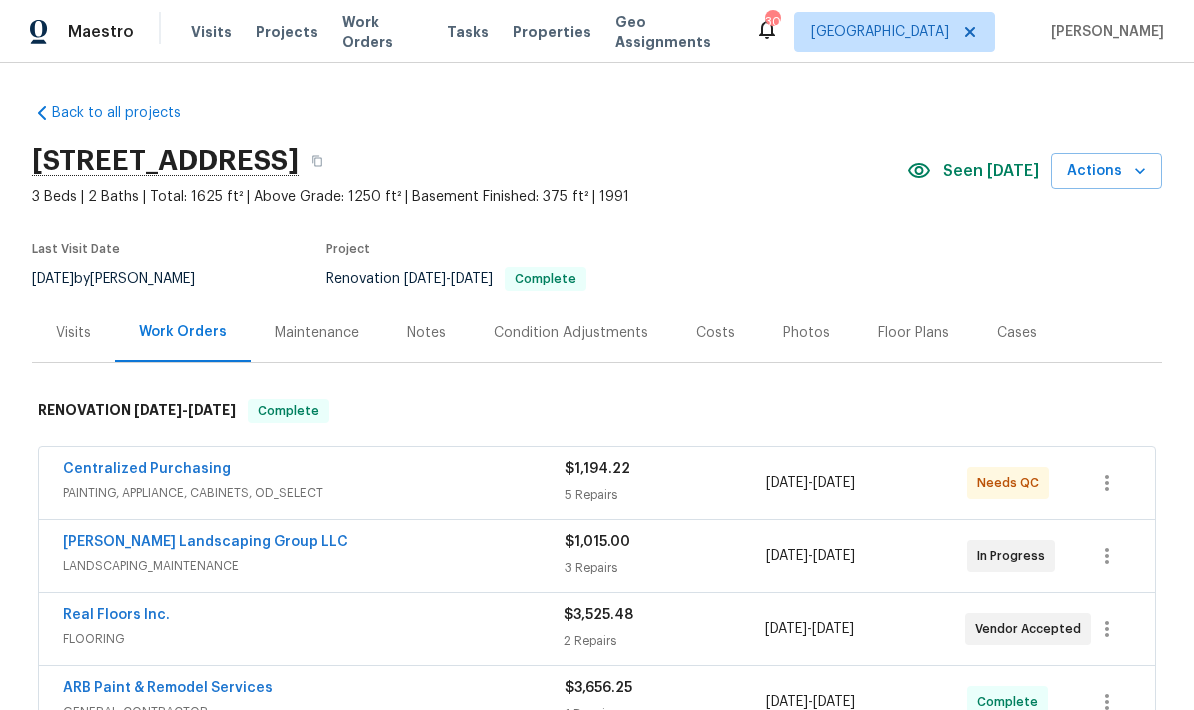 click on "Actions" at bounding box center (1106, 171) 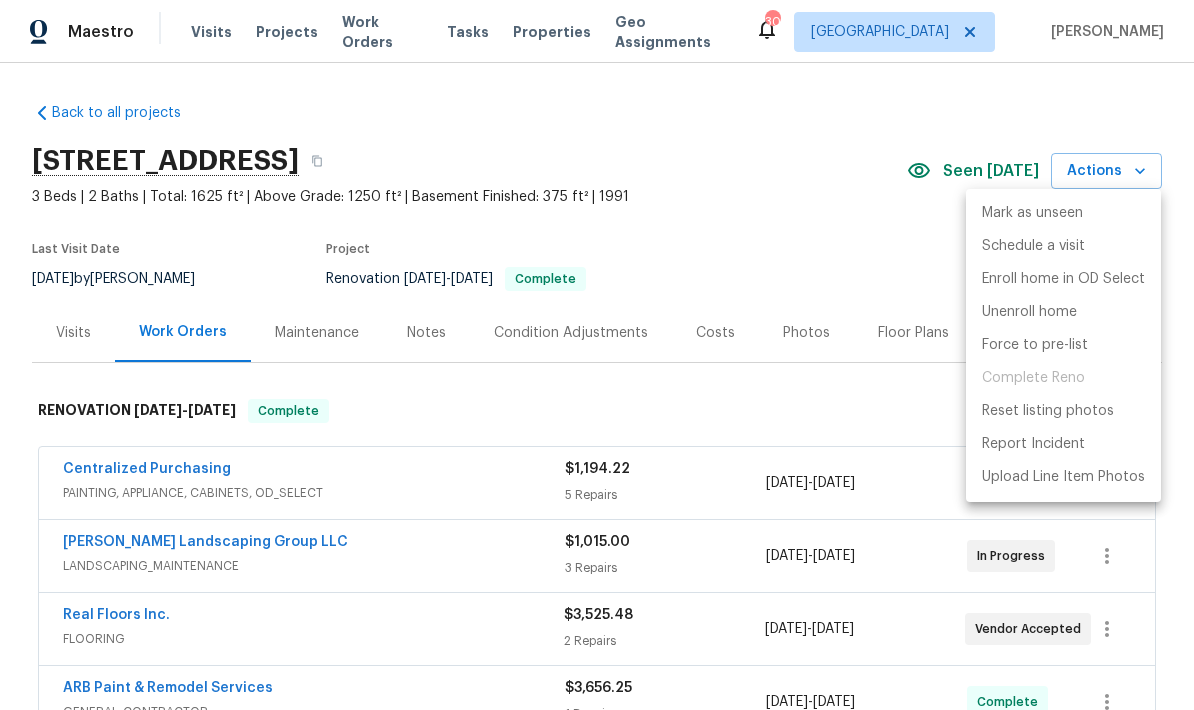 click at bounding box center (597, 355) 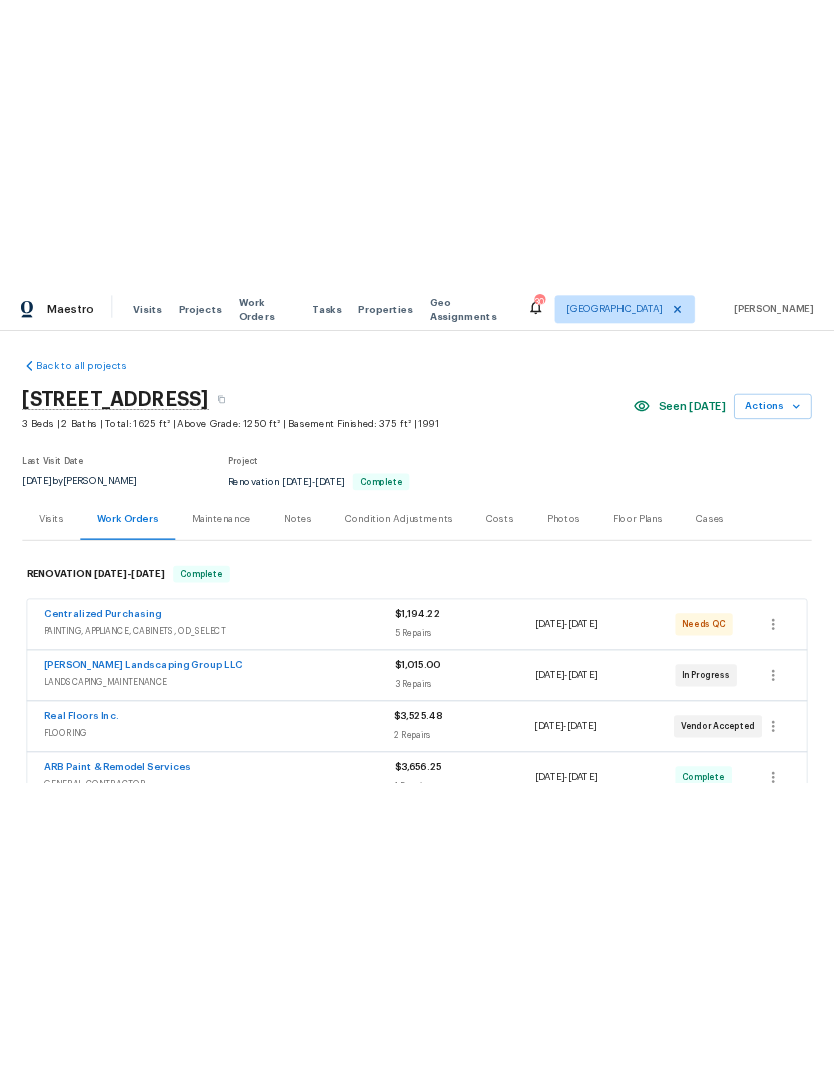 scroll, scrollTop: 0, scrollLeft: 0, axis: both 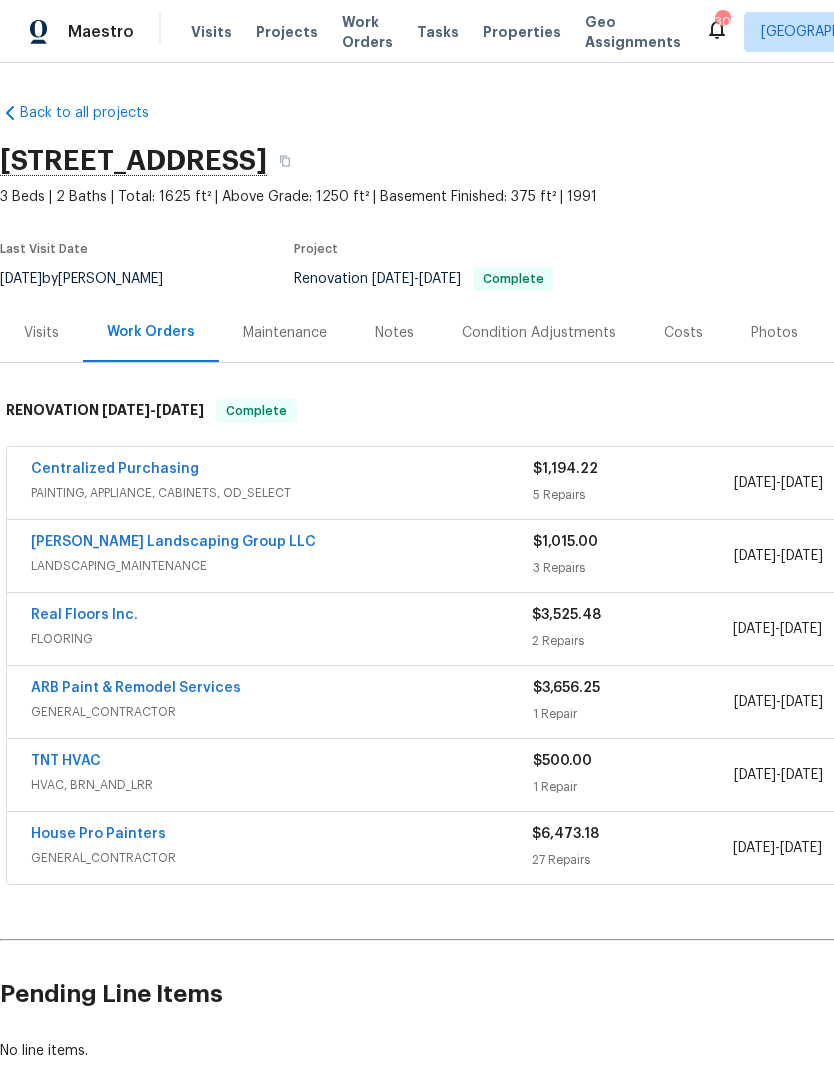 click on "Visits" at bounding box center [211, 32] 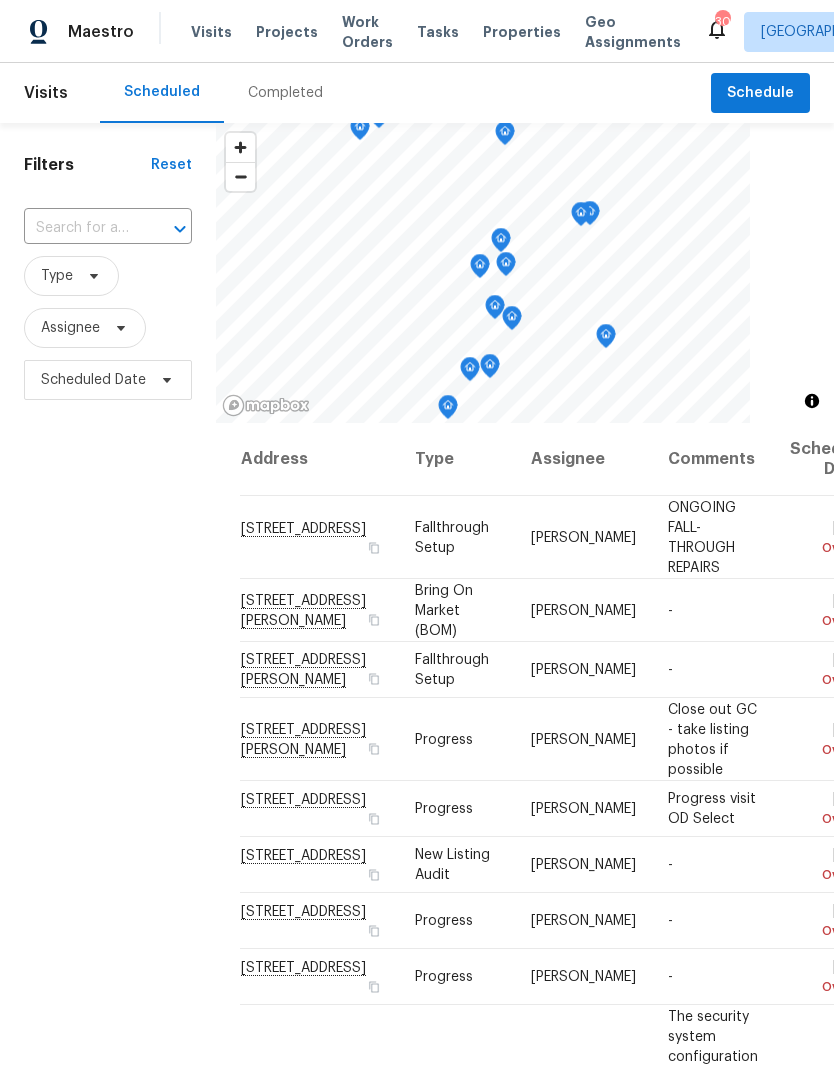 click at bounding box center (80, 228) 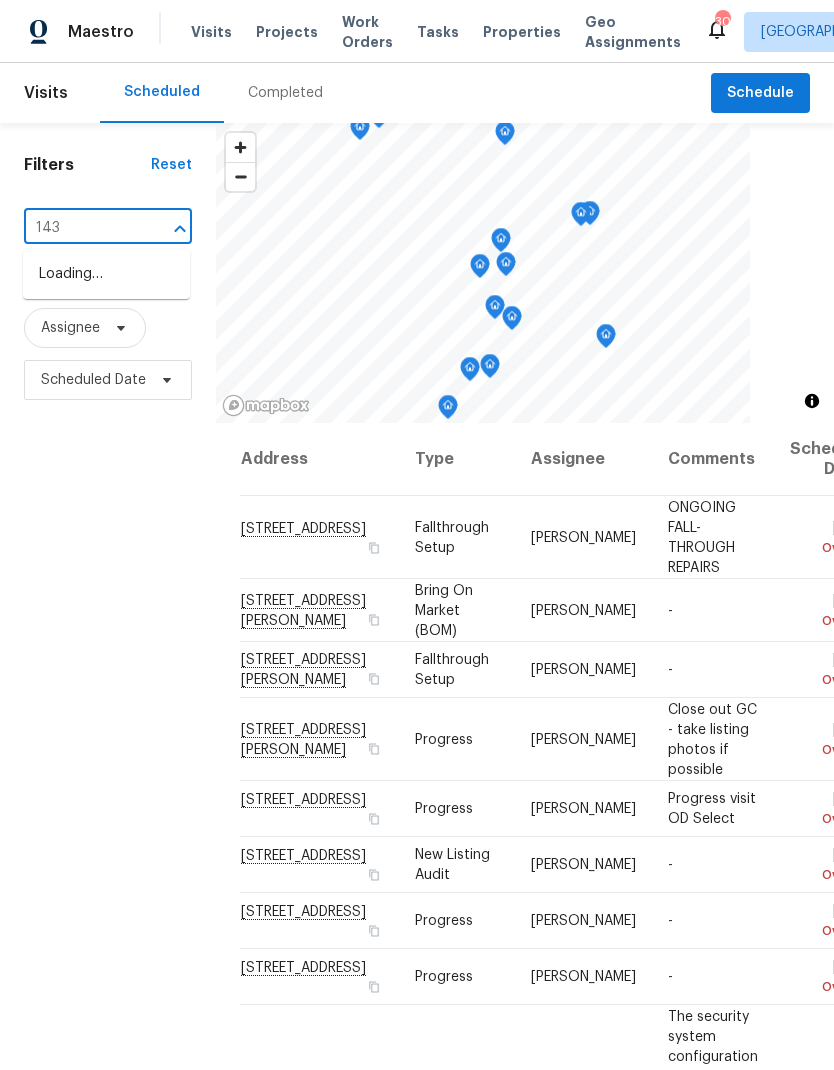 type on "1434" 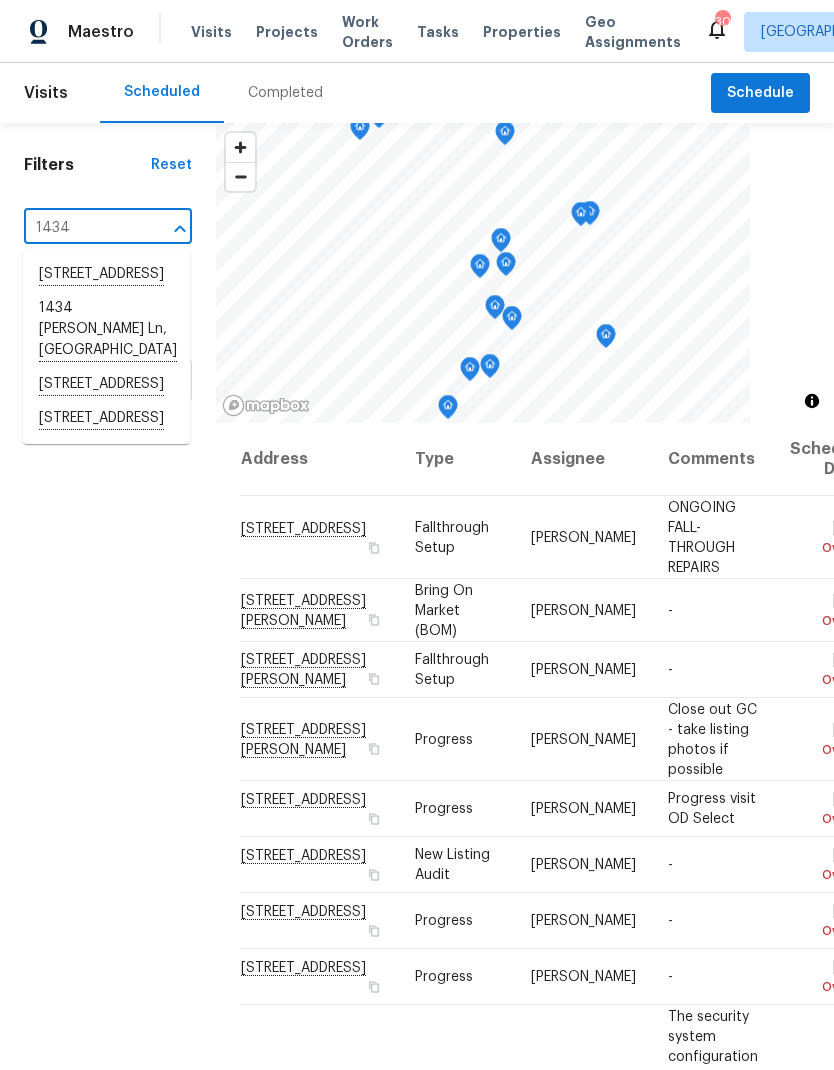 click on "1434 Saddle Crst, Mount Juliet, TN 37122" at bounding box center (106, 419) 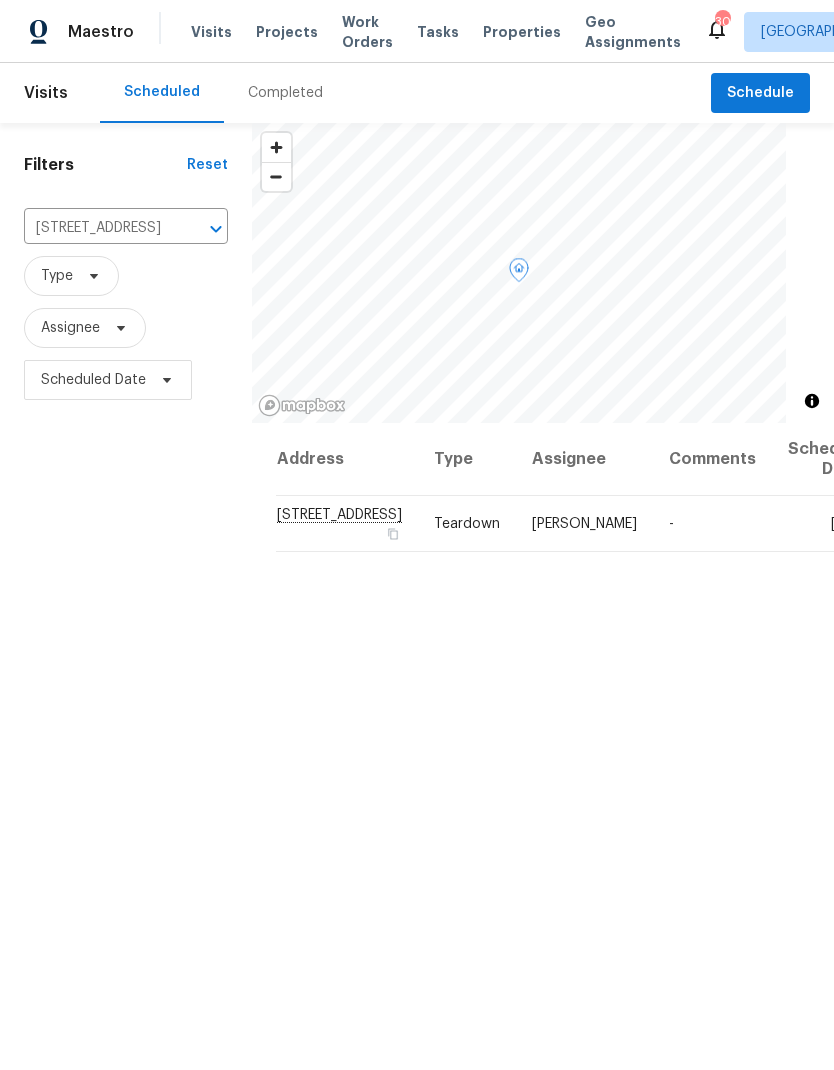 click 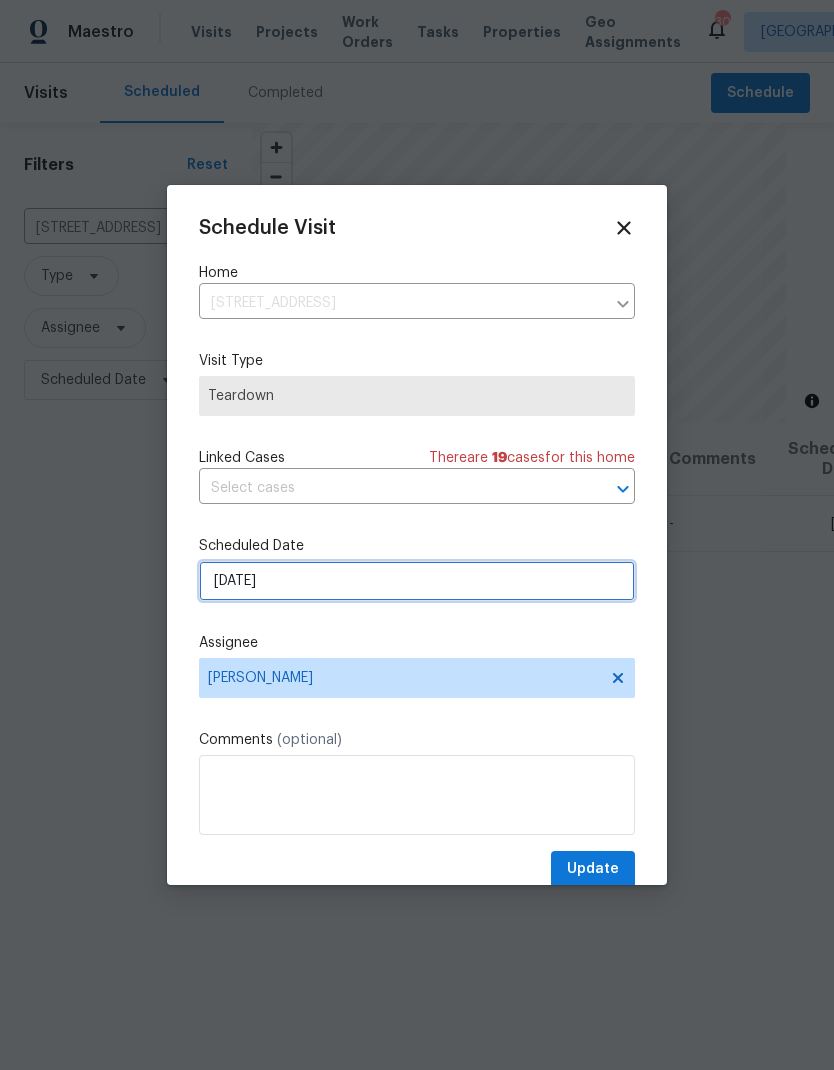 click on "7/20/2025" at bounding box center (417, 581) 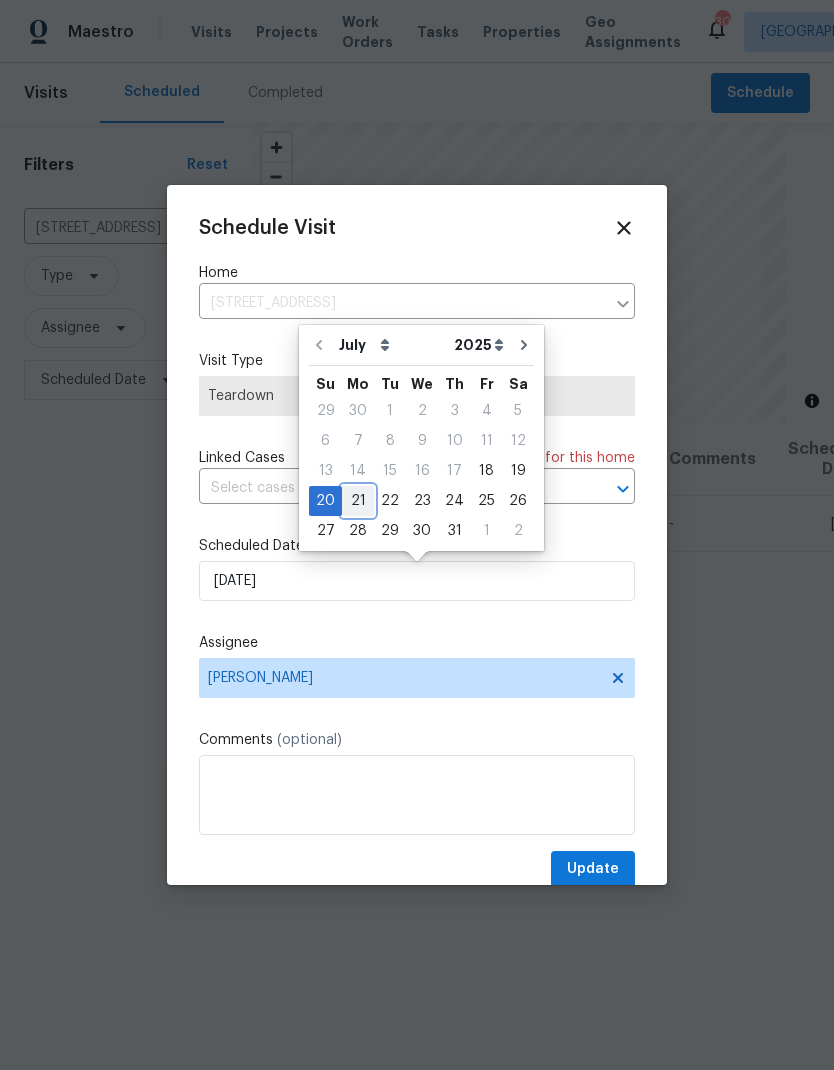 click on "21" at bounding box center [358, 501] 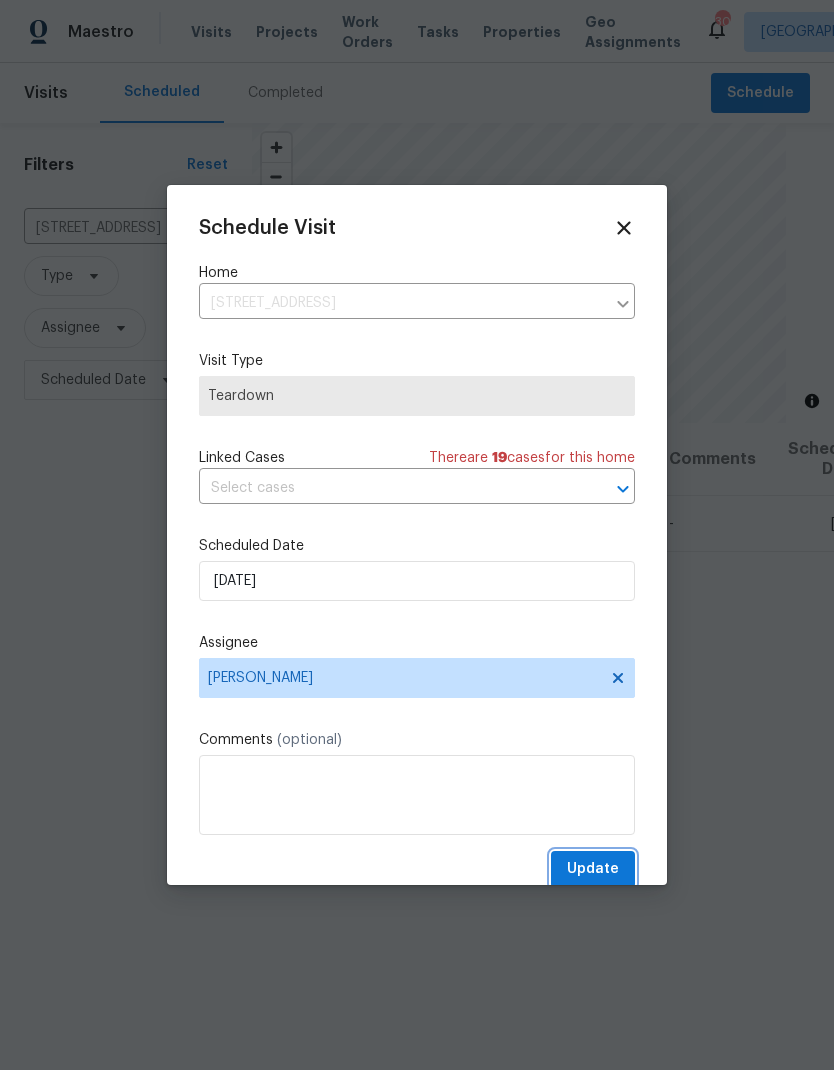 click on "Update" at bounding box center [593, 869] 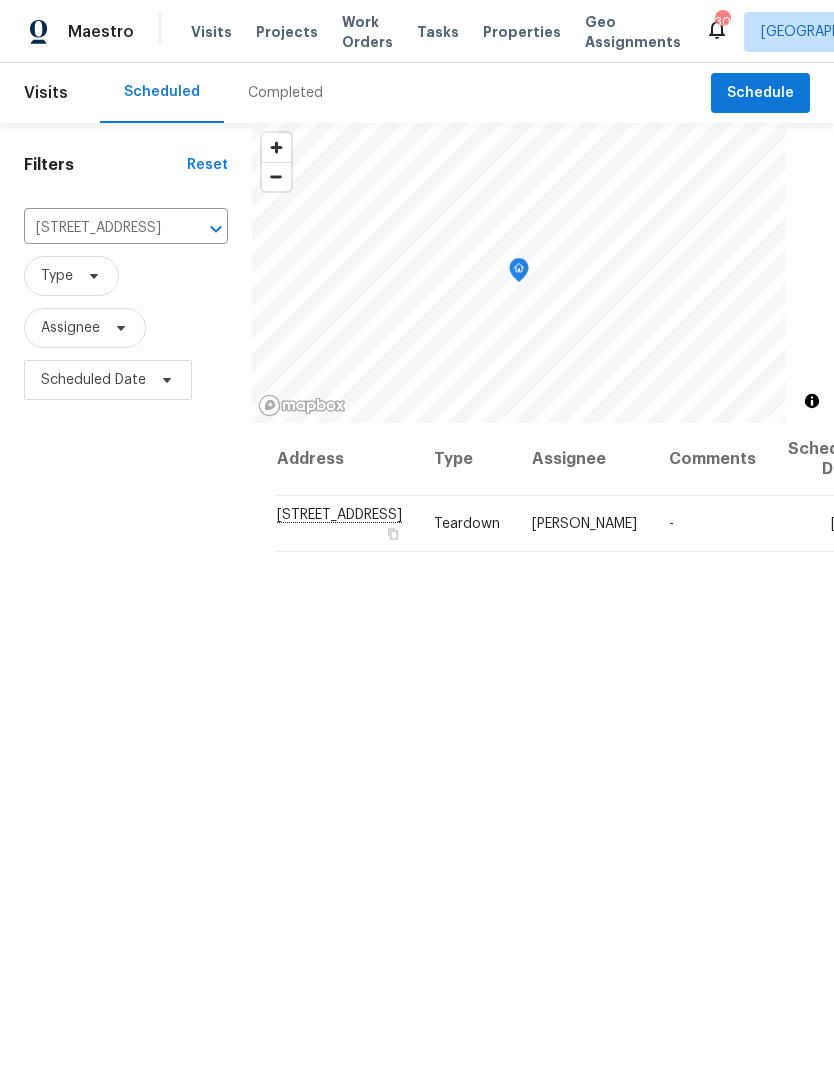 click 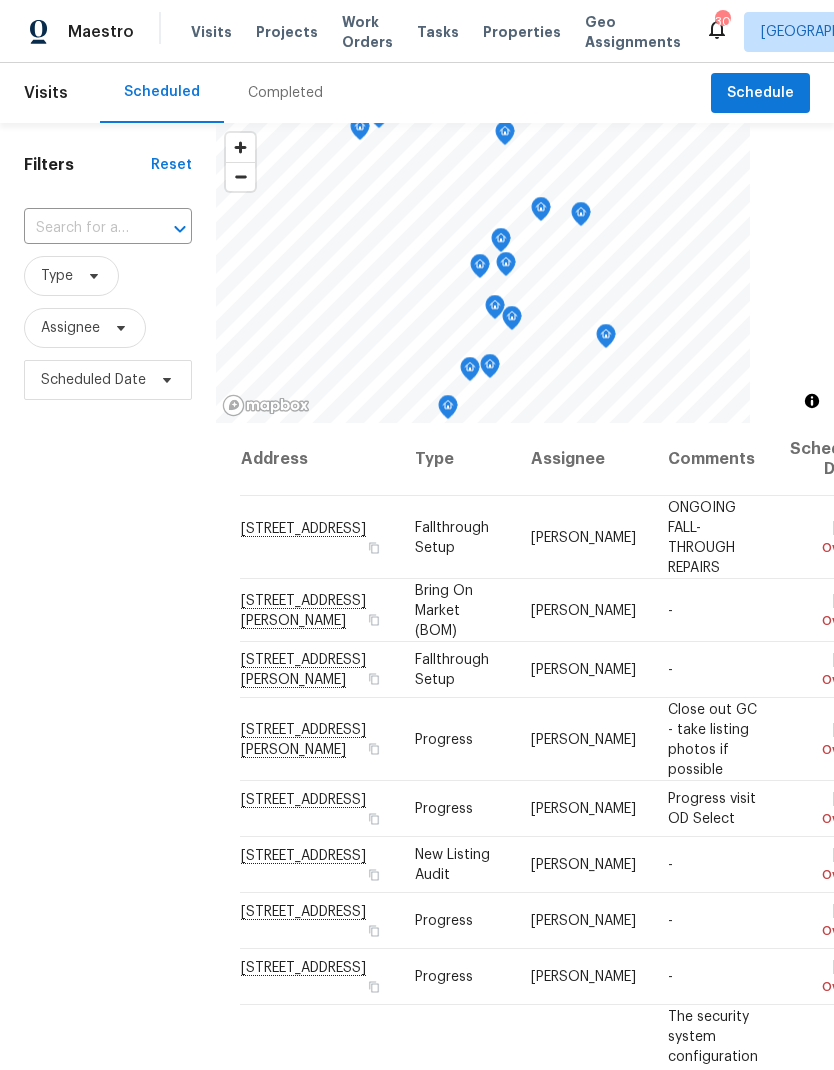 click at bounding box center (166, 229) 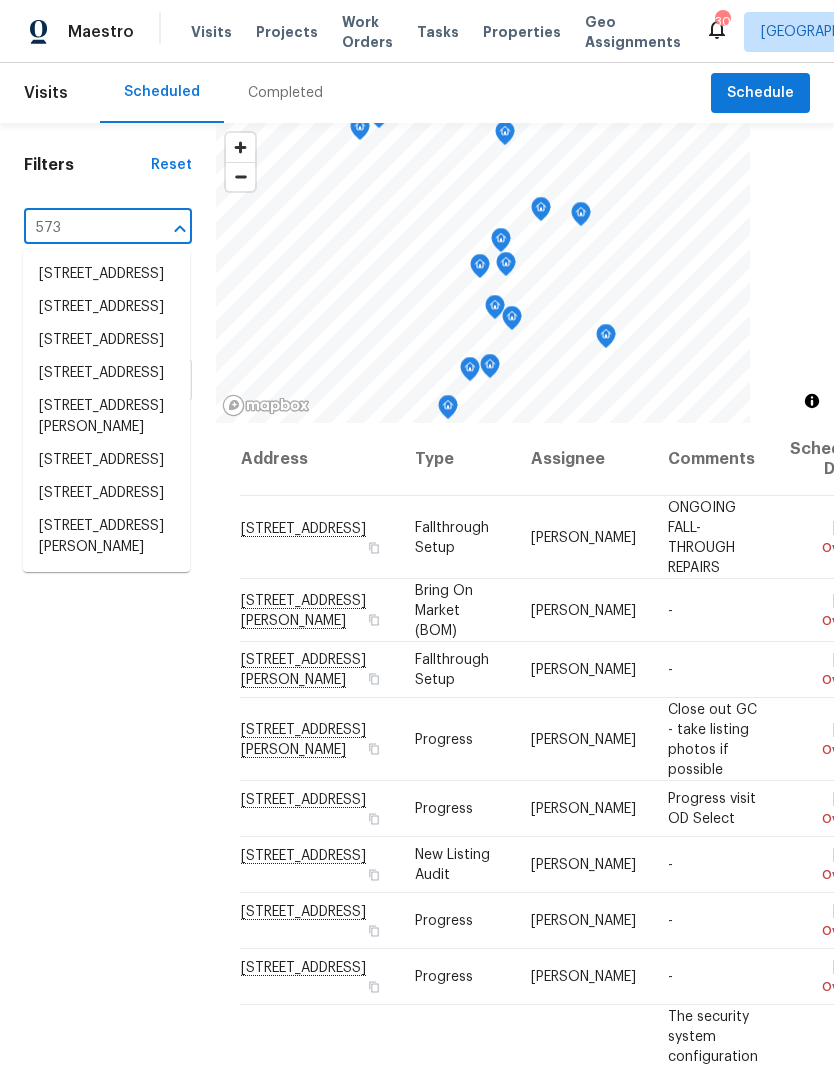 type on "573 d" 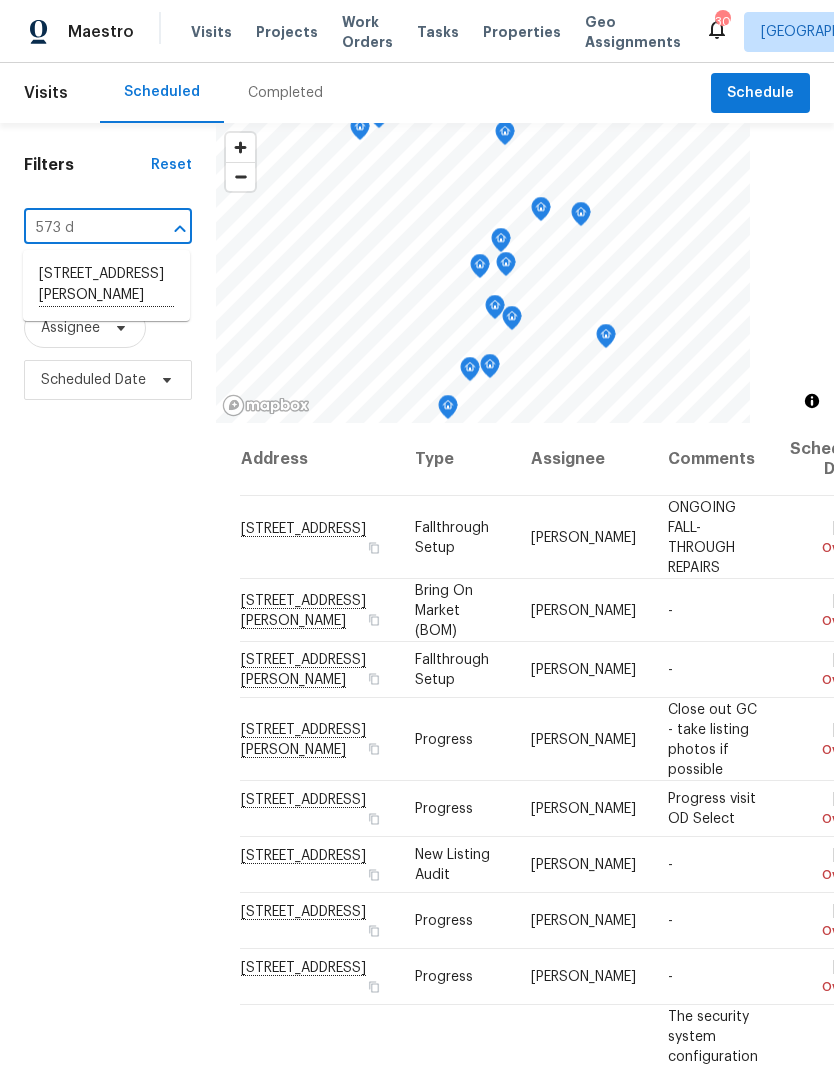 click on "573 Donna Dr, Clarksville, TN 37042" at bounding box center [106, 285] 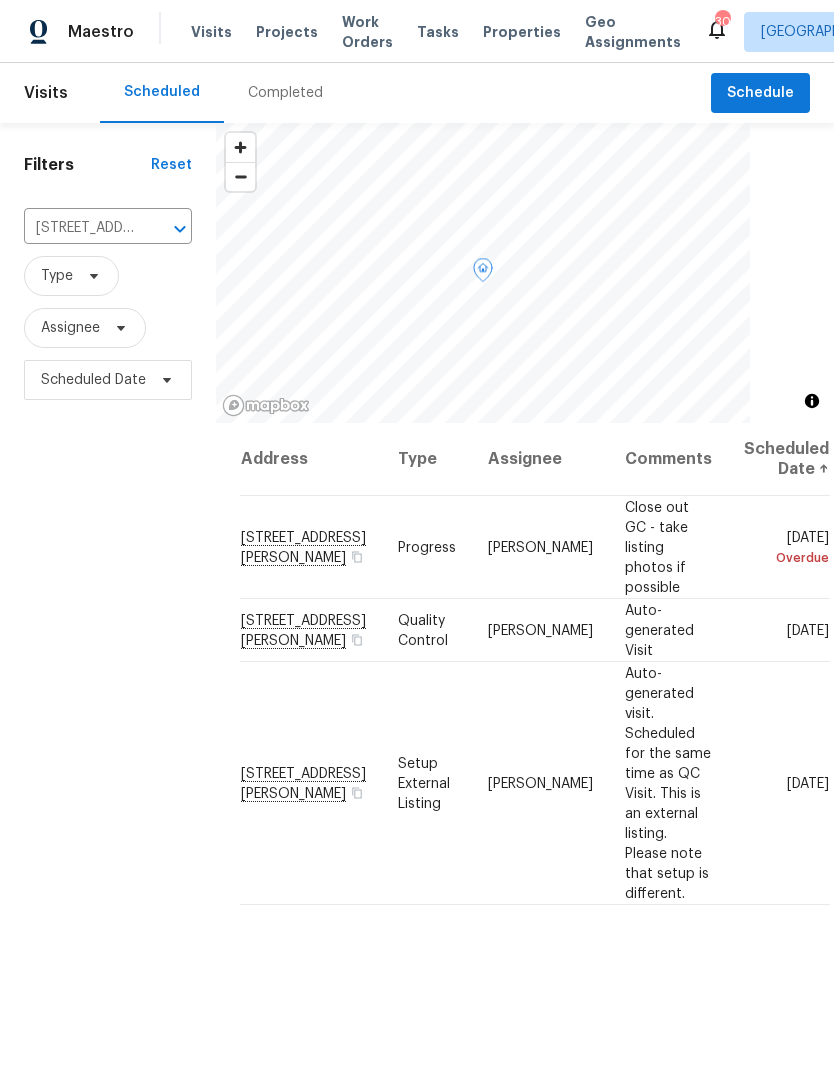 click 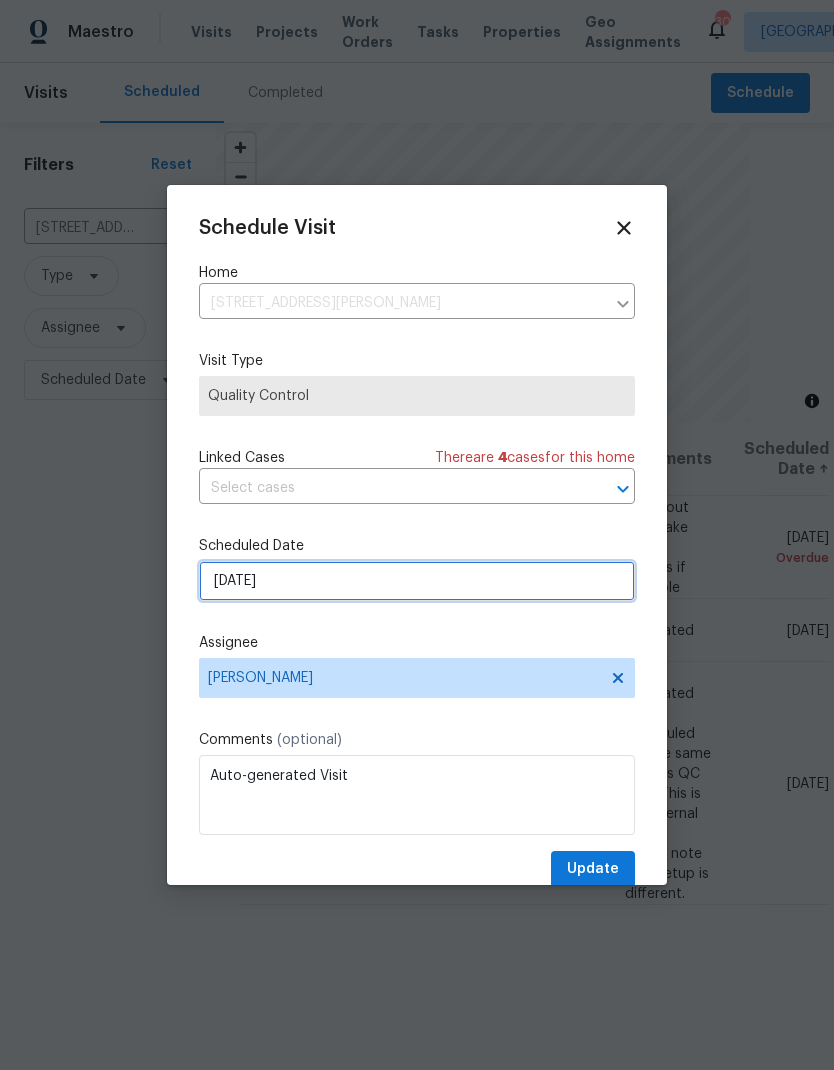 click on "7/21/2025" at bounding box center (417, 581) 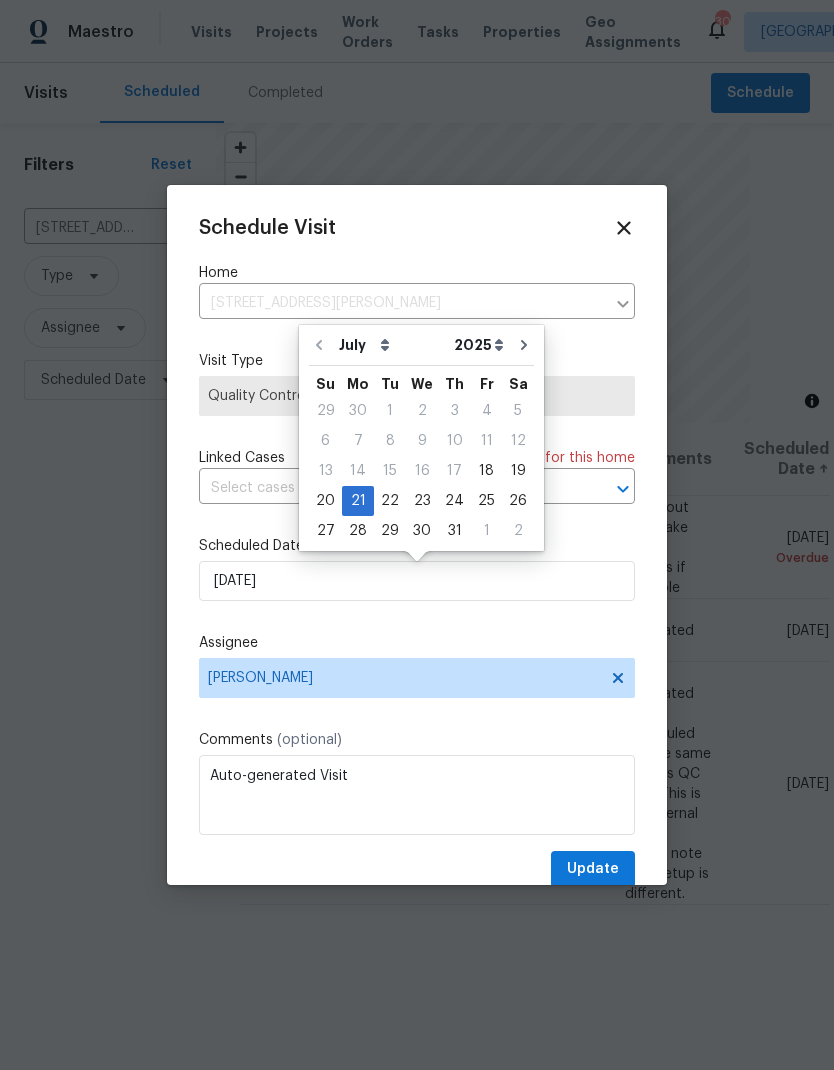 click on "Schedule Visit Home   573 Donna Dr, Clarksville, TN 37042 ​ Visit Type   Quality Control Linked Cases There  are   4  case s  for this home   ​ Scheduled Date   7/21/2025 Assignee   Eric Ovalle Comments   (optional) Auto-generated Visit Update" at bounding box center [417, 552] 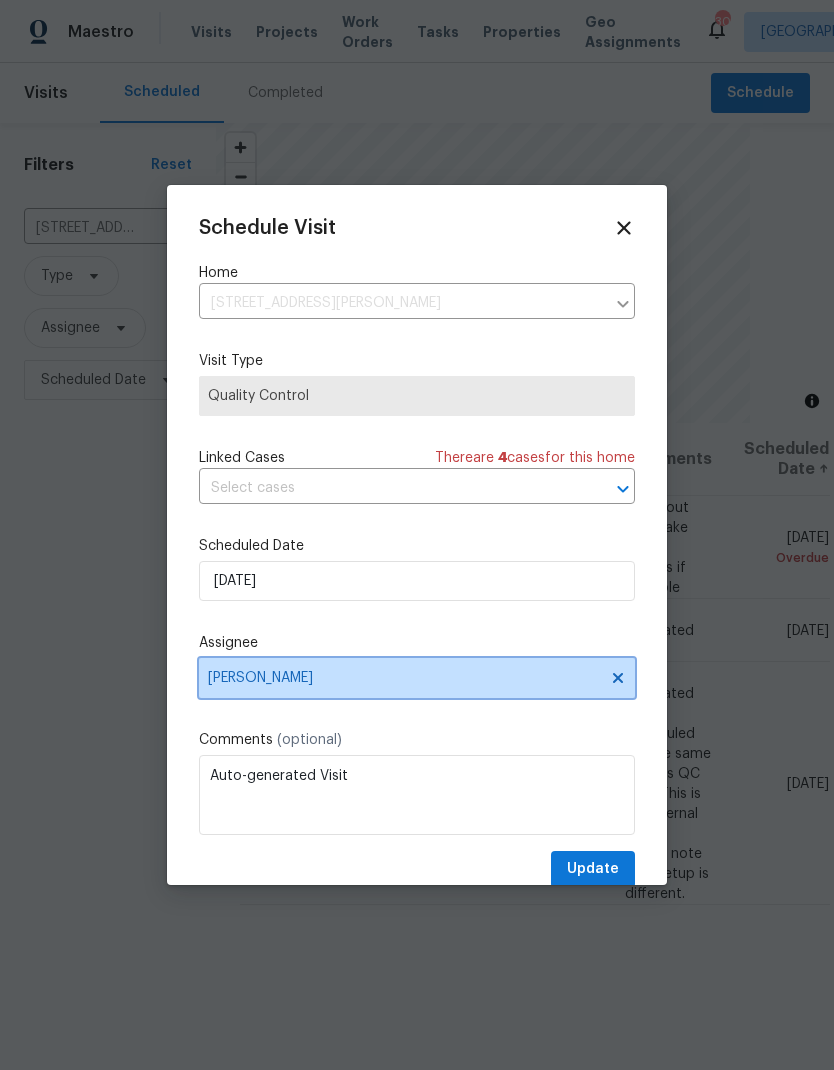 click on "[PERSON_NAME]" at bounding box center (404, 678) 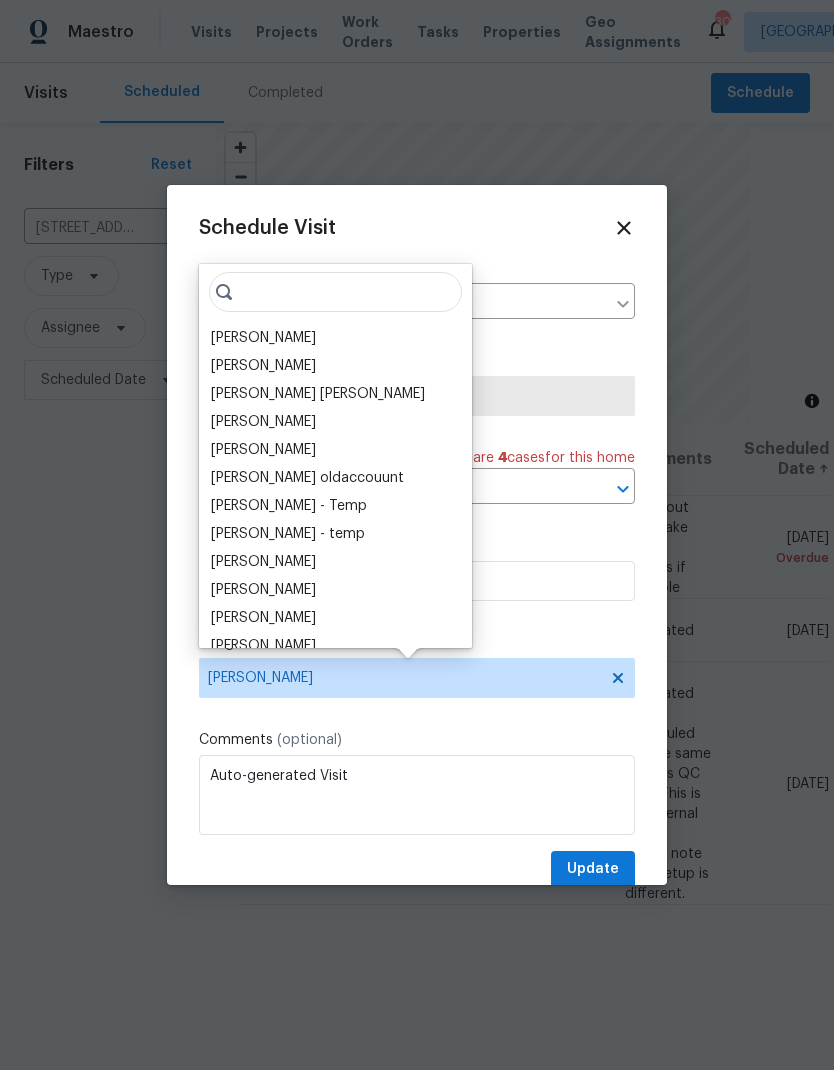 click on "Cynthia Upshaw" at bounding box center [335, 338] 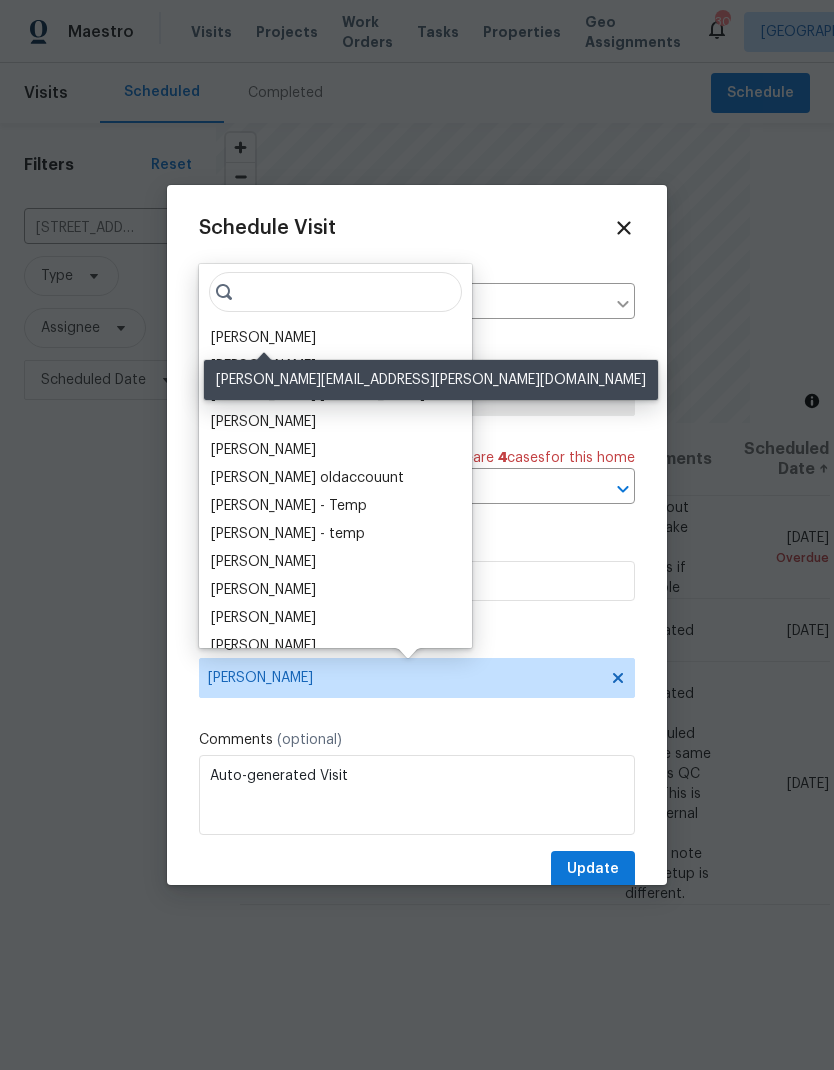 click on "Cynthia Upshaw" at bounding box center [263, 338] 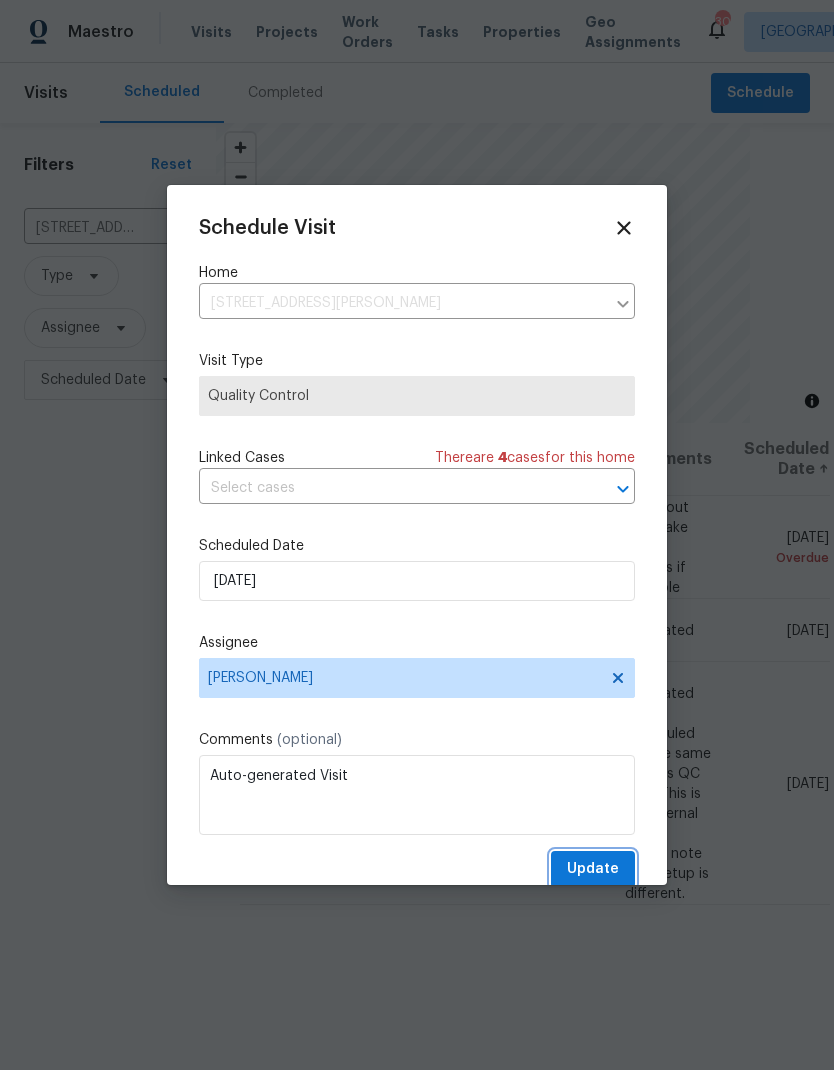 click on "Update" at bounding box center (593, 869) 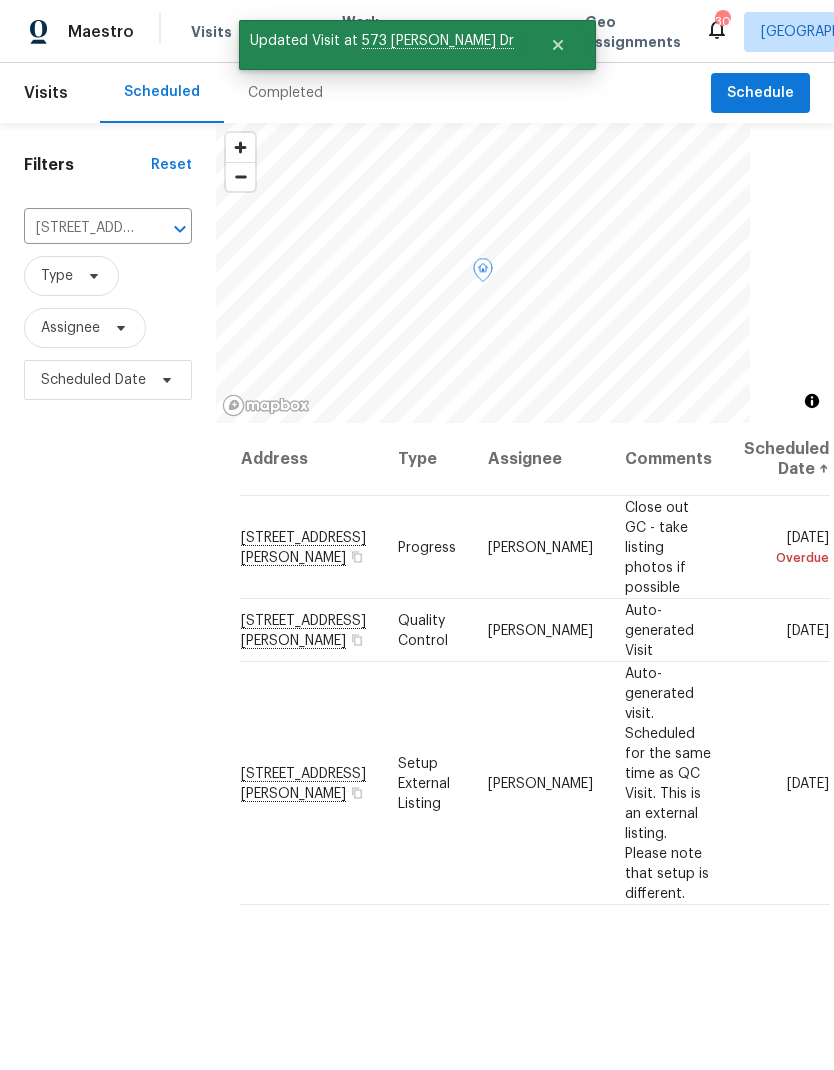 click 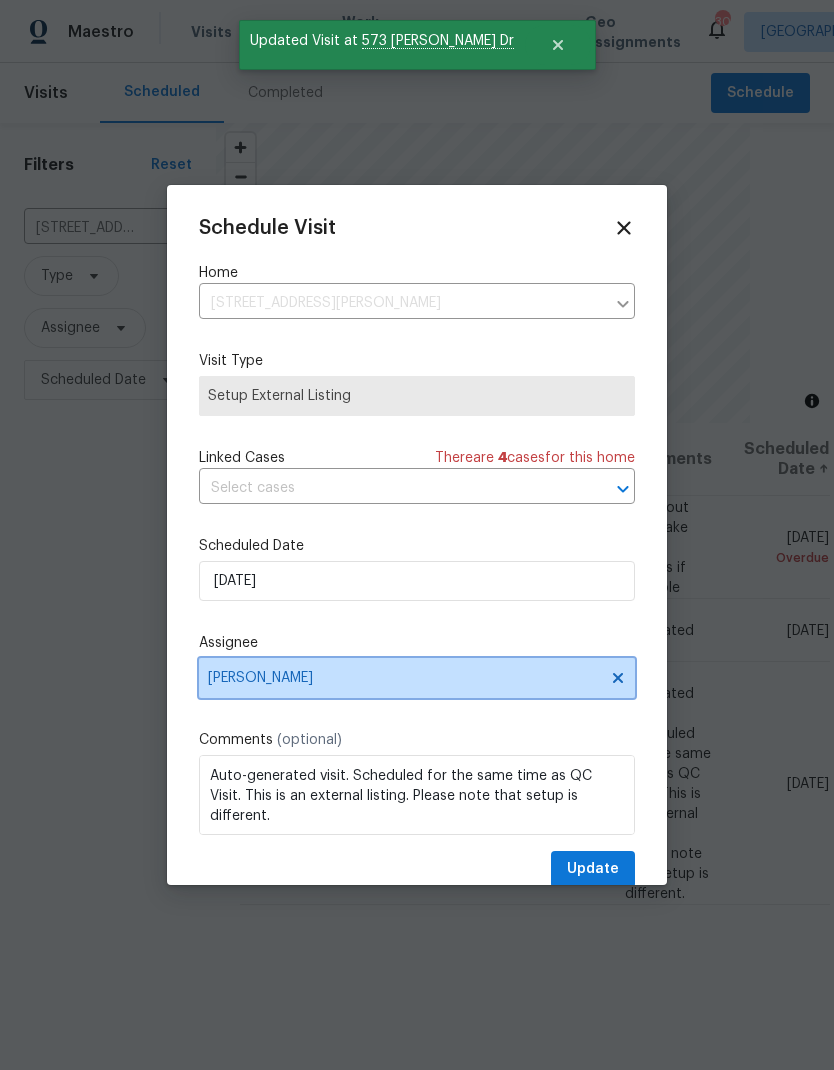 click on "[PERSON_NAME]" at bounding box center [404, 678] 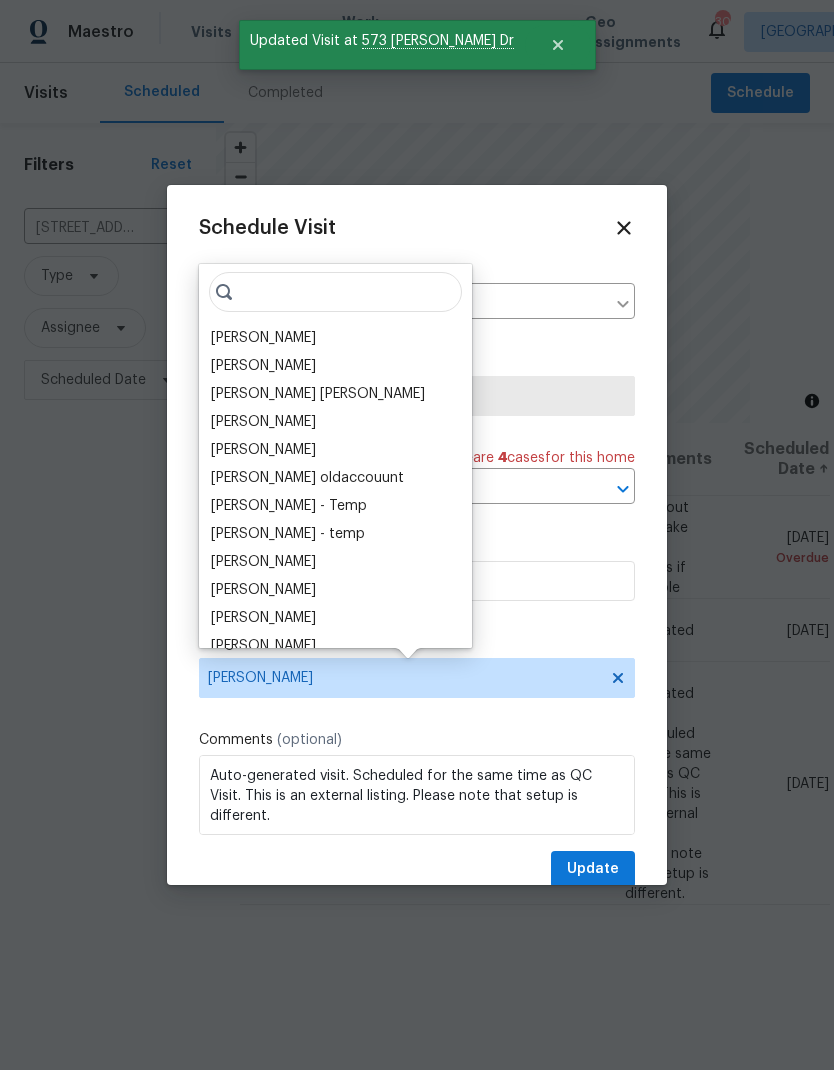 click on "Cynthia Upshaw" at bounding box center [335, 338] 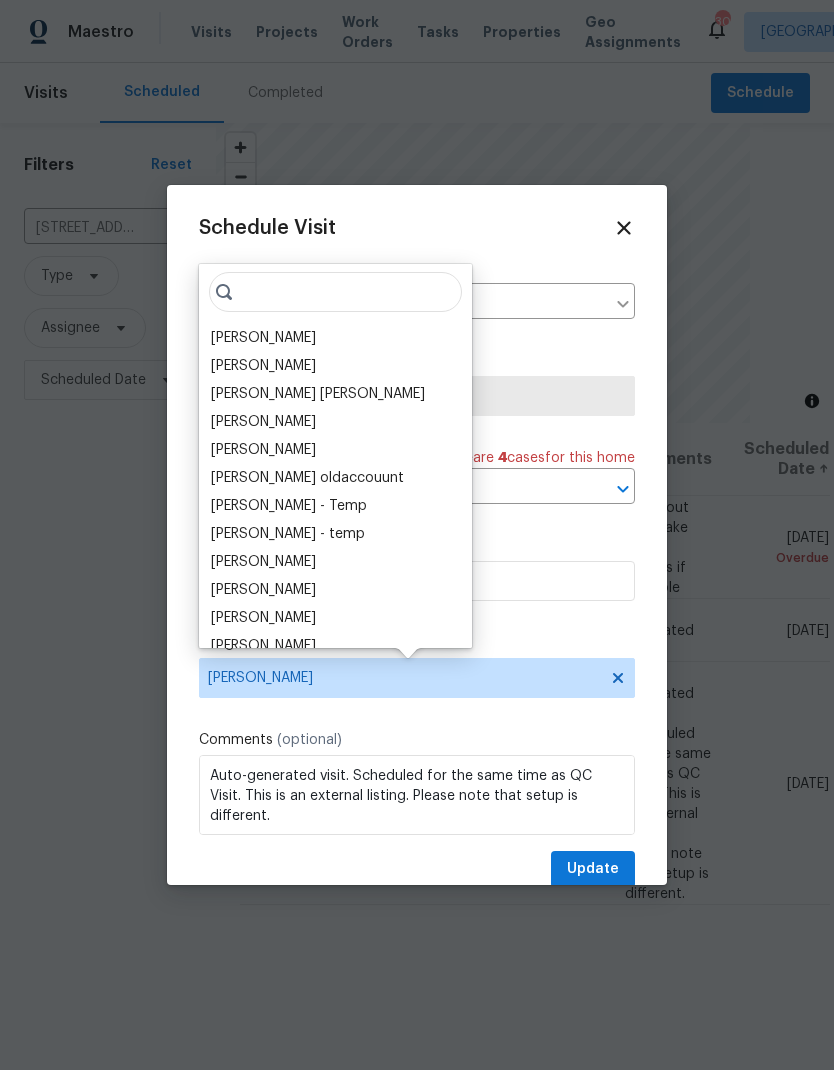 click on "Cynthia Upshaw" at bounding box center (335, 338) 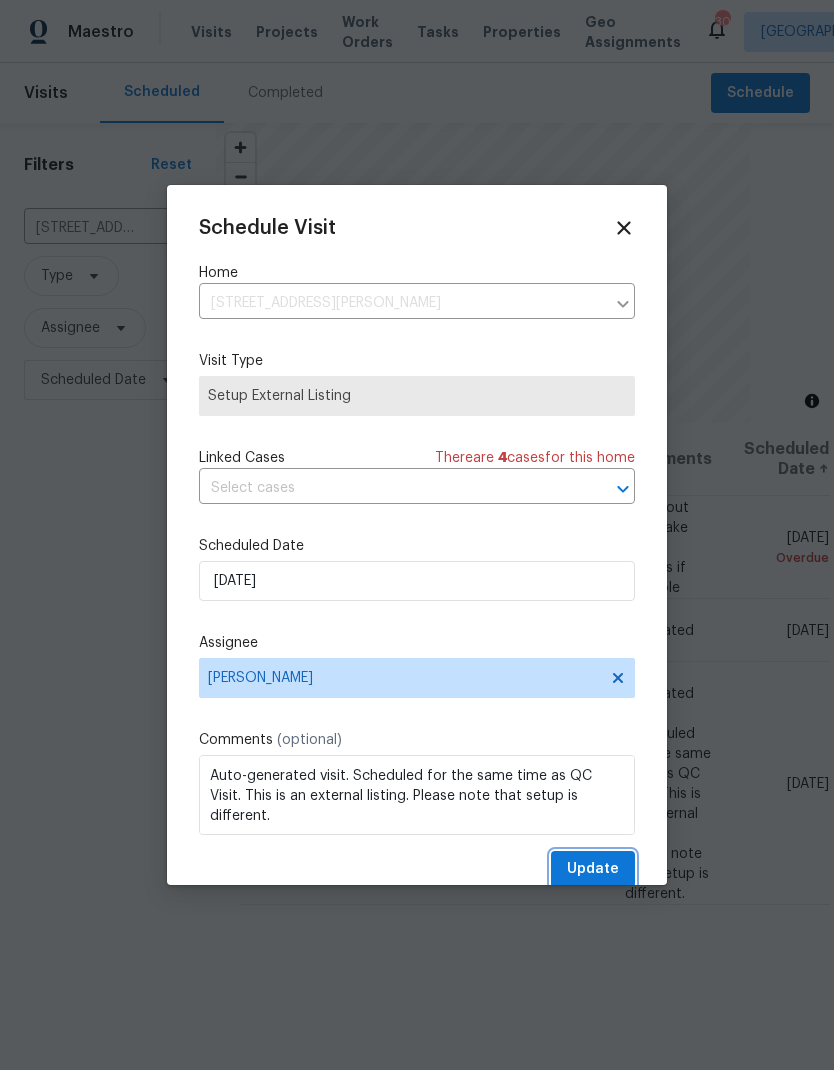 click on "Update" at bounding box center [593, 869] 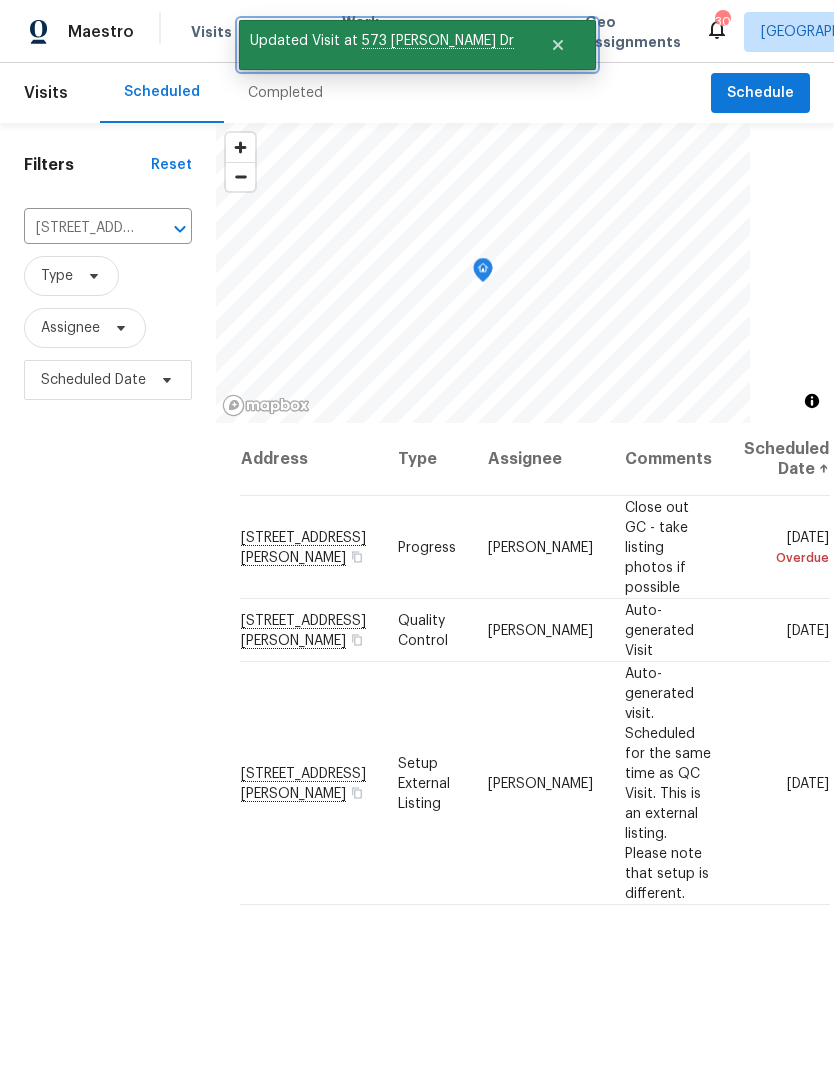 click at bounding box center [558, 45] 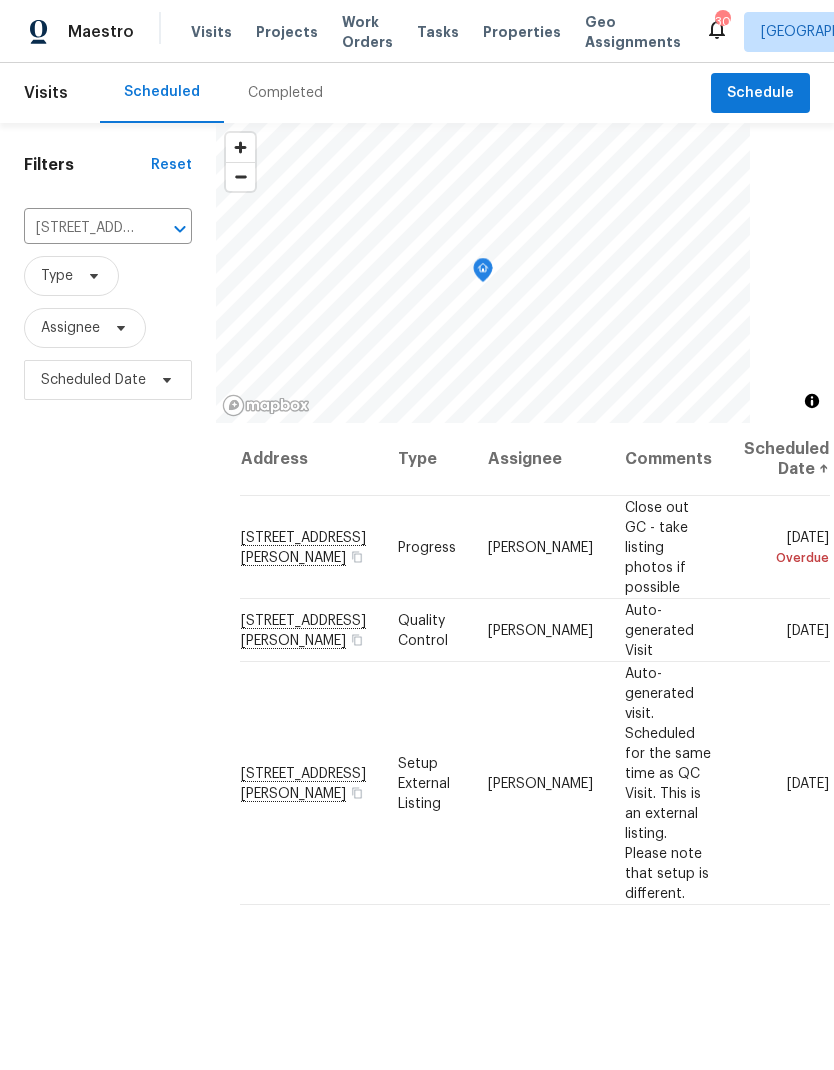 click on "Work Orders" at bounding box center [367, 32] 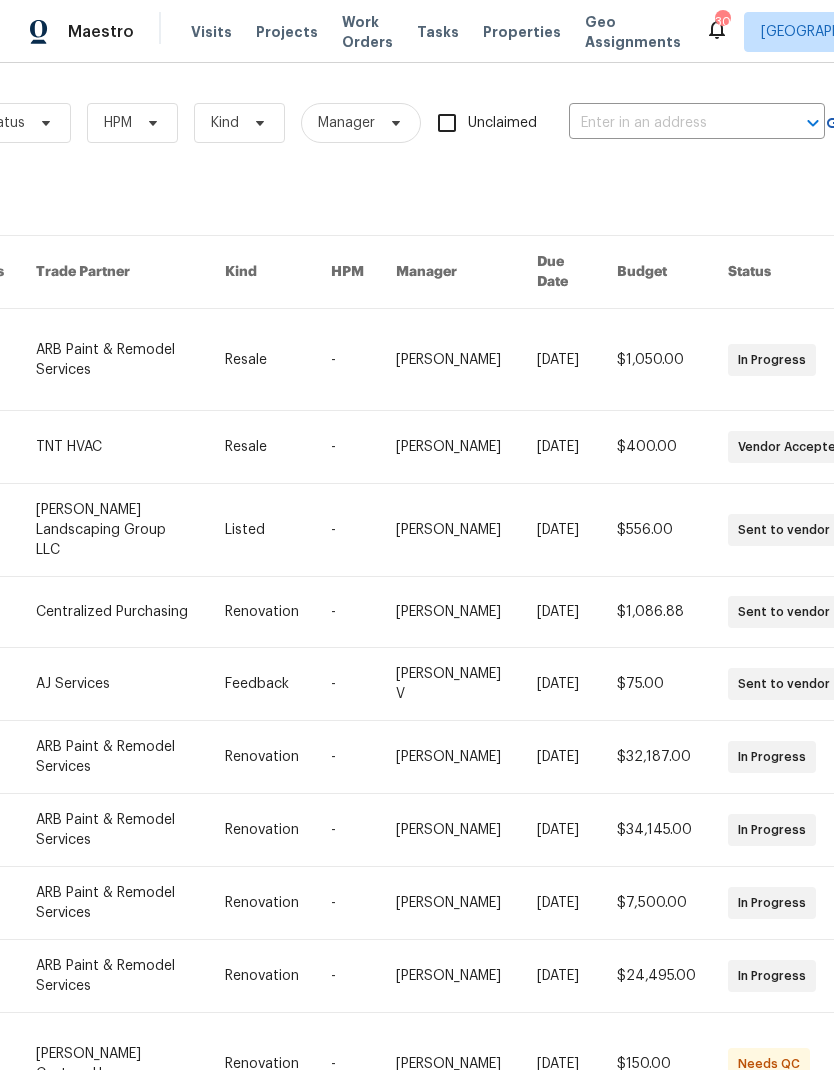 scroll, scrollTop: 0, scrollLeft: 272, axis: horizontal 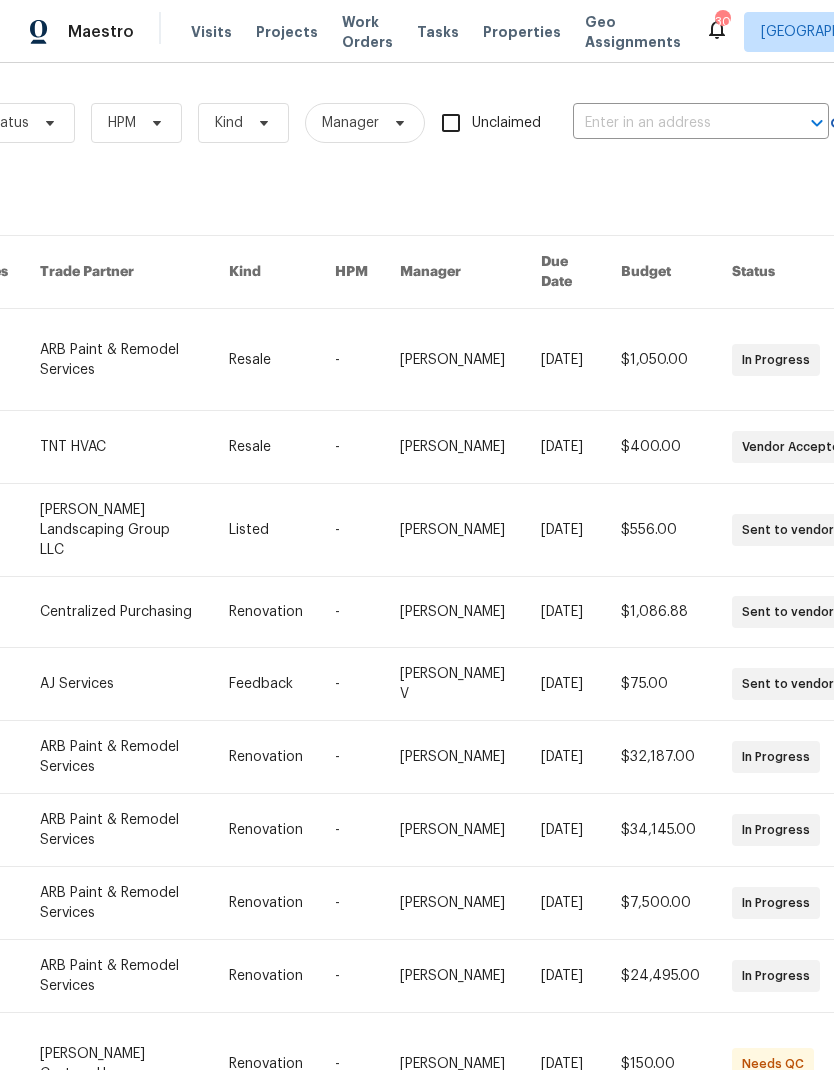click at bounding box center [673, 123] 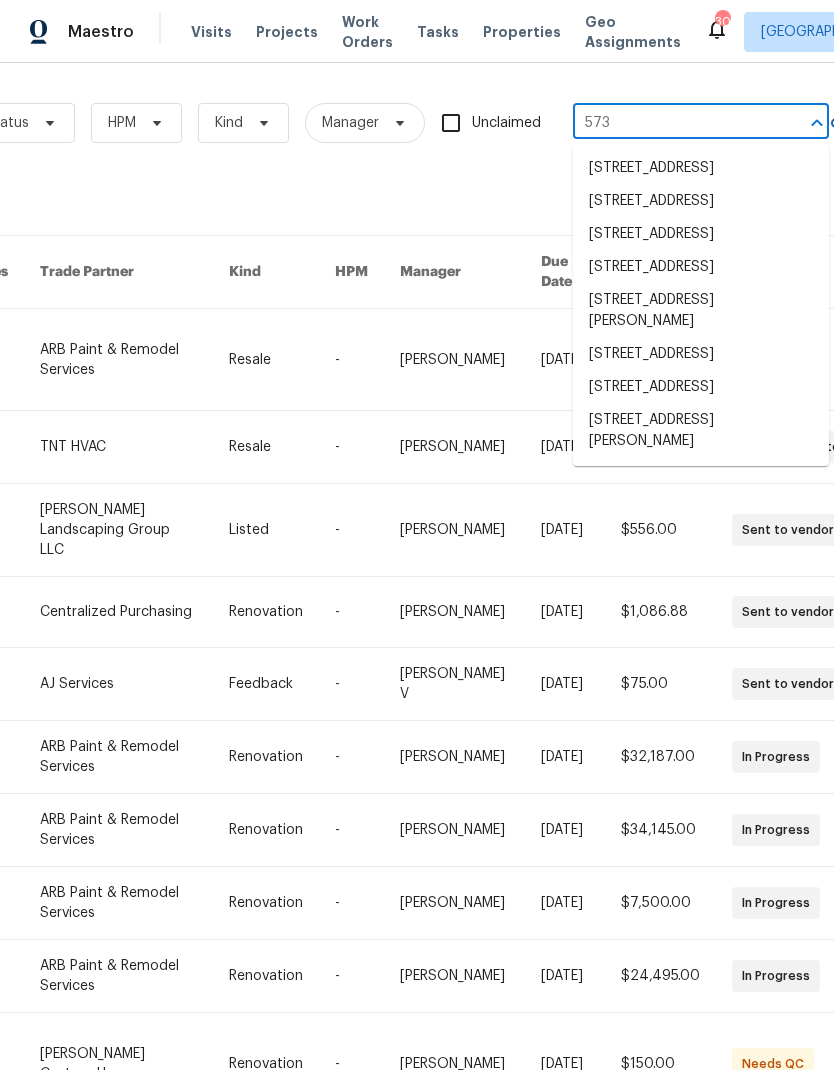 type on "573 d" 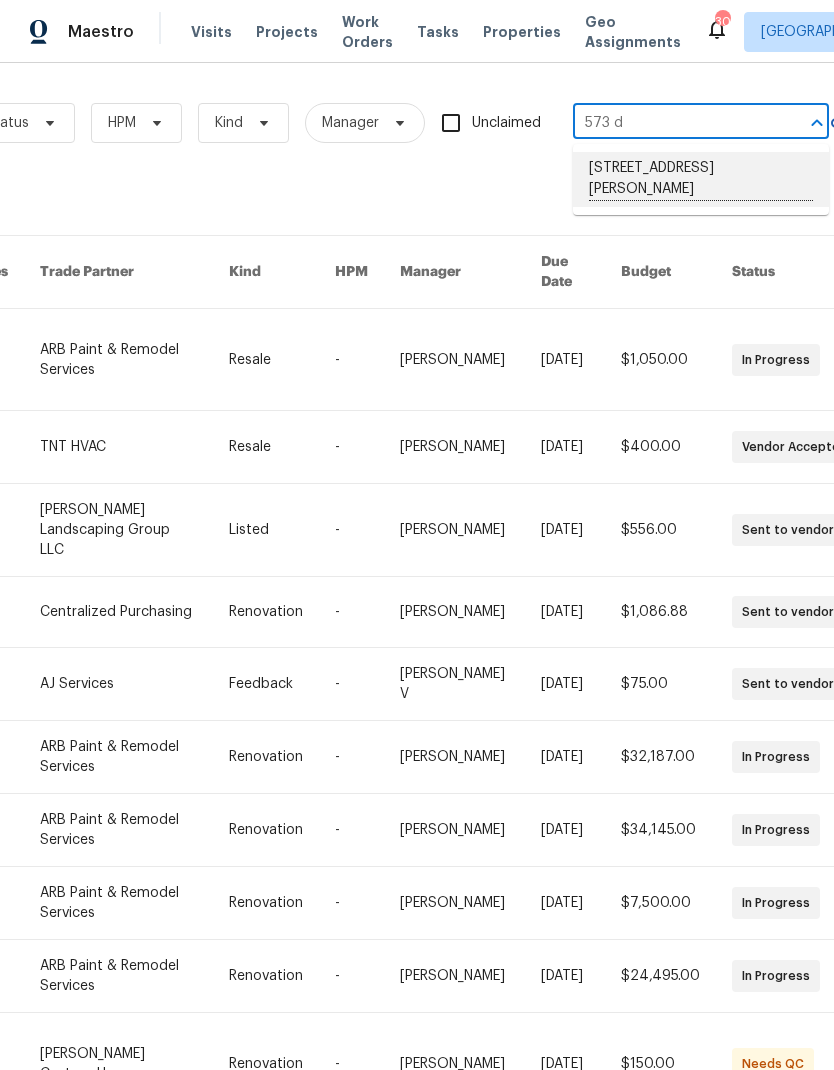 click on "573 Donna Dr, Clarksville, TN 37042" at bounding box center (701, 179) 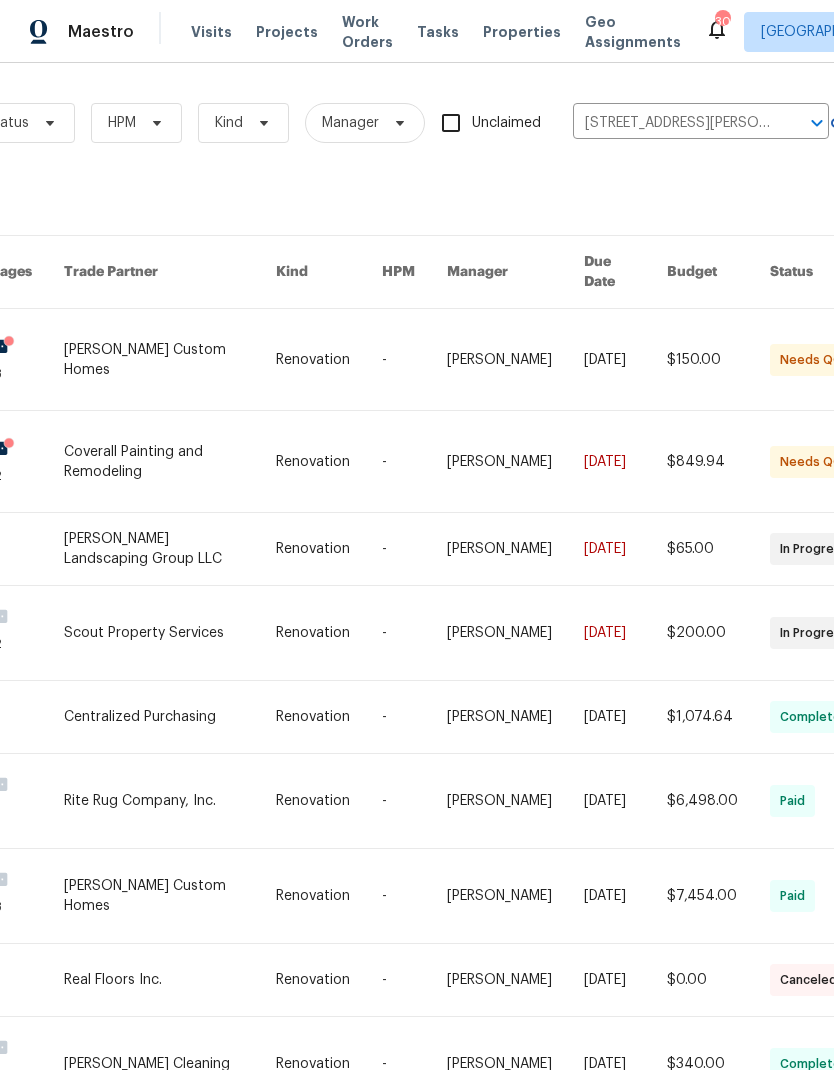 click at bounding box center (170, 359) 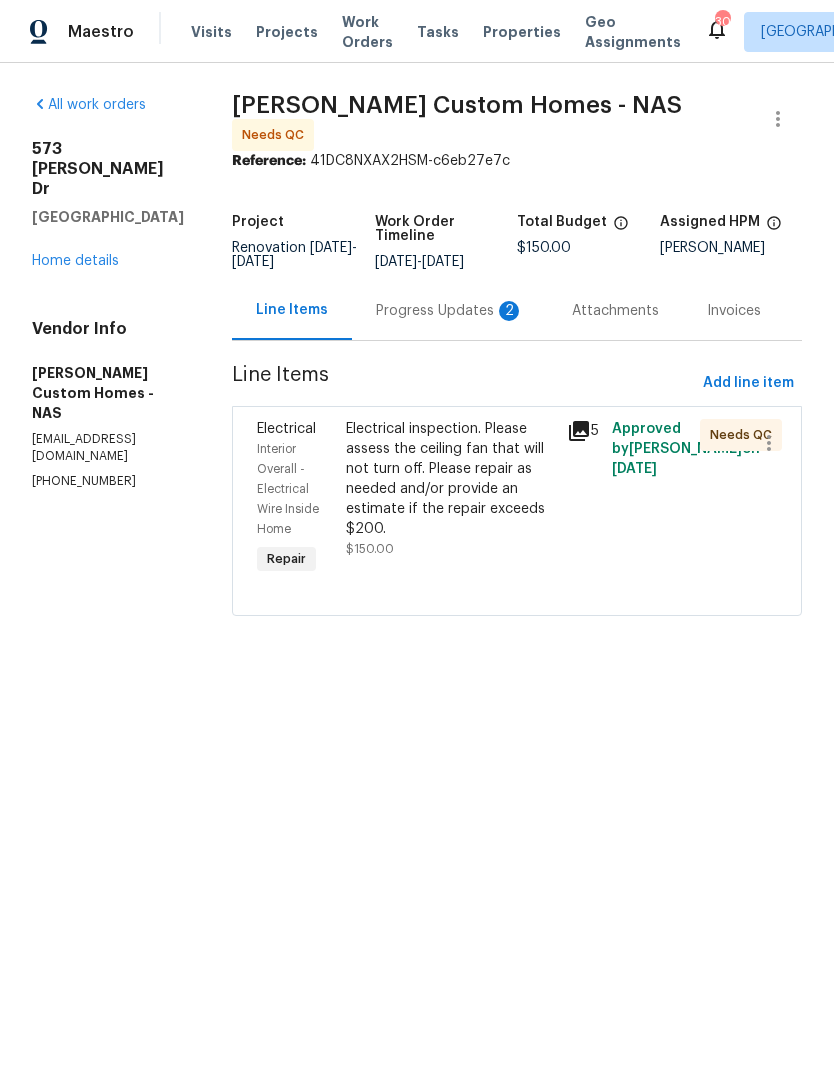 click on "Progress Updates 2" at bounding box center [450, 311] 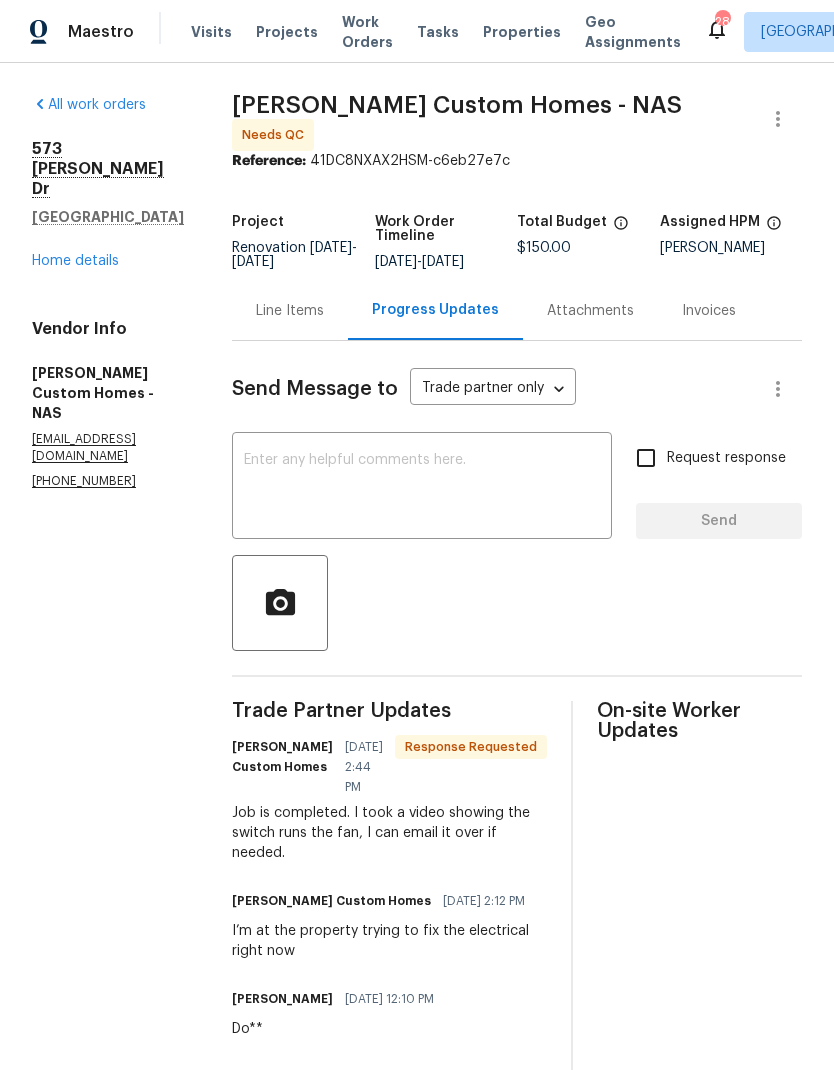 click on "Send Message to Trade partner only Trade partner only ​ x ​ Request response Send Trade Partner Updates Tammy Rappa - Rappa Custom Homes 07/18/2025 2:44 PM Response Requested Job is completed. I took a video showing the switch runs the fan, I can email it over if needed. Tammy Rappa - Rappa Custom Homes 07/18/2025 2:12 PM I’m at the property trying to fix the electrical right now Eric Ovalle 07/18/2025 12:10 PM Do** Eric Ovalle 07/18/2025 12:10 PM Thank you. So you have an update? Tammy Rappa - Rappa Custom Homes 07/17/2025 8:42 PM Good afternoon, I’ll take a look at this in the morning Eric Ovalle 07/17/2025 7:19 AM Good morning! One of our vendors reported that a ceiling fan will not turn off. Please assess and keep us updated with scheduling, thank you! On-site Worker Updates" at bounding box center (517, 859) 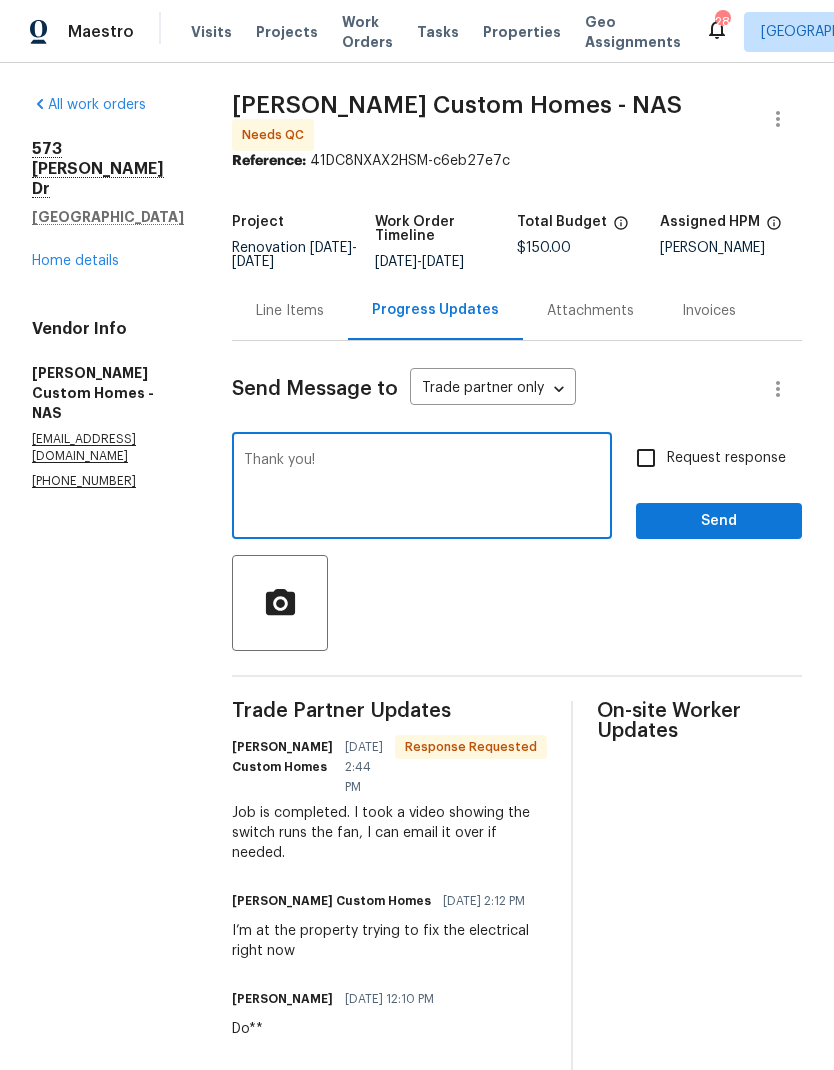 type on "Thank you!" 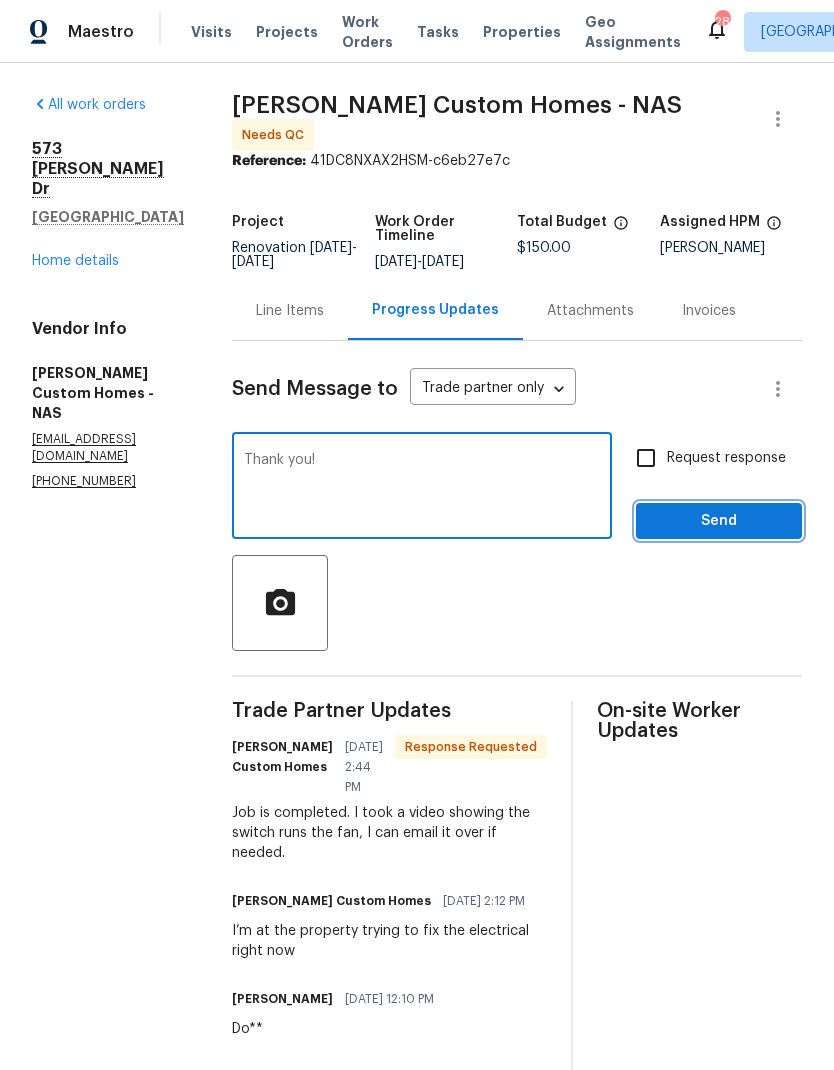 click on "Send" at bounding box center [719, 521] 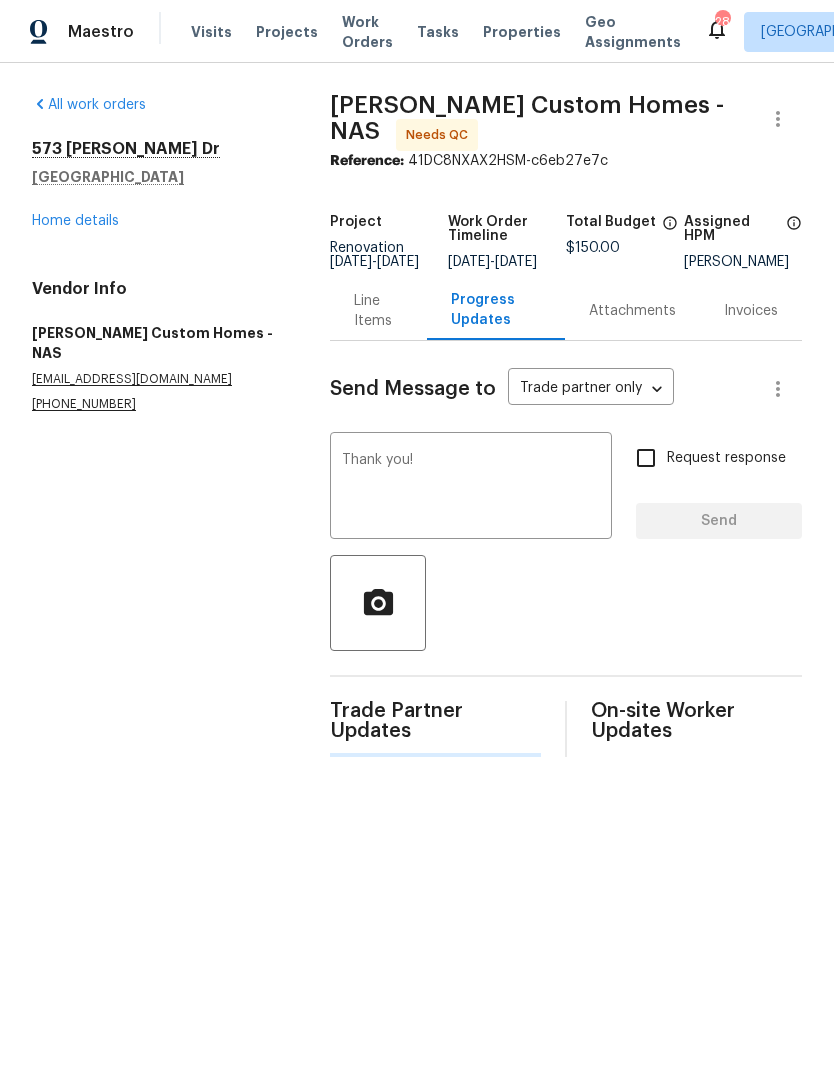 type 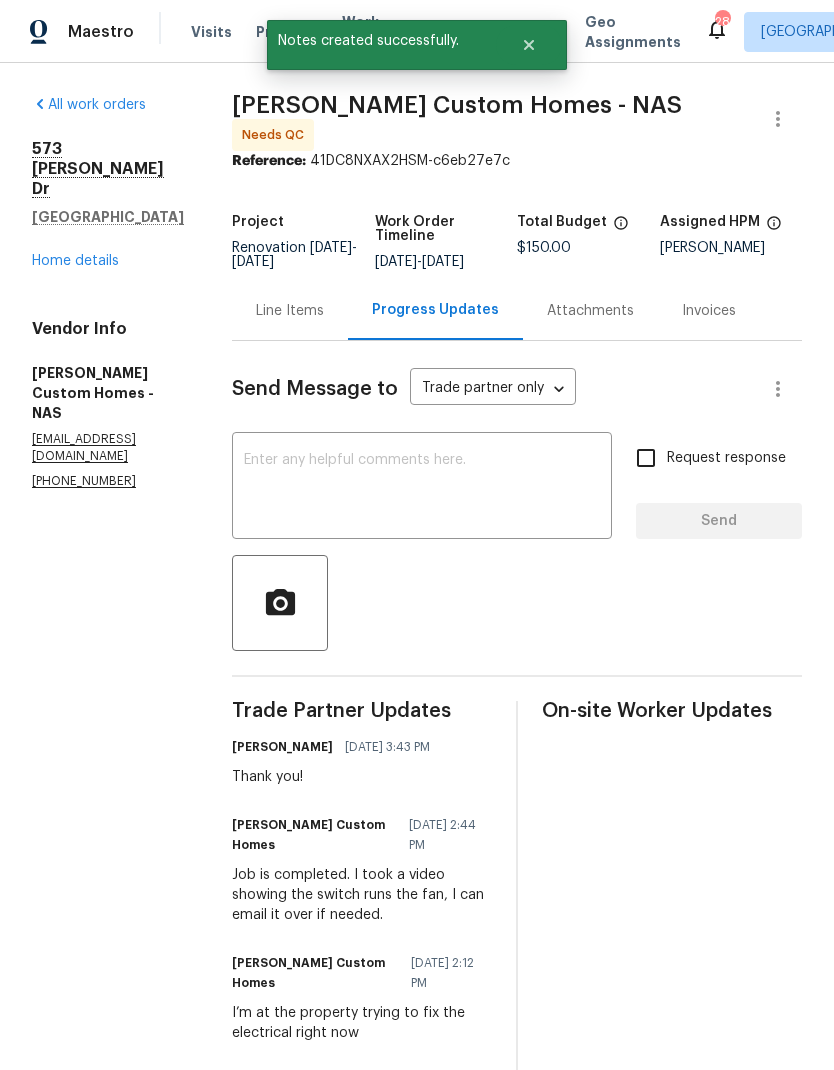 click on "Line Items" at bounding box center [290, 311] 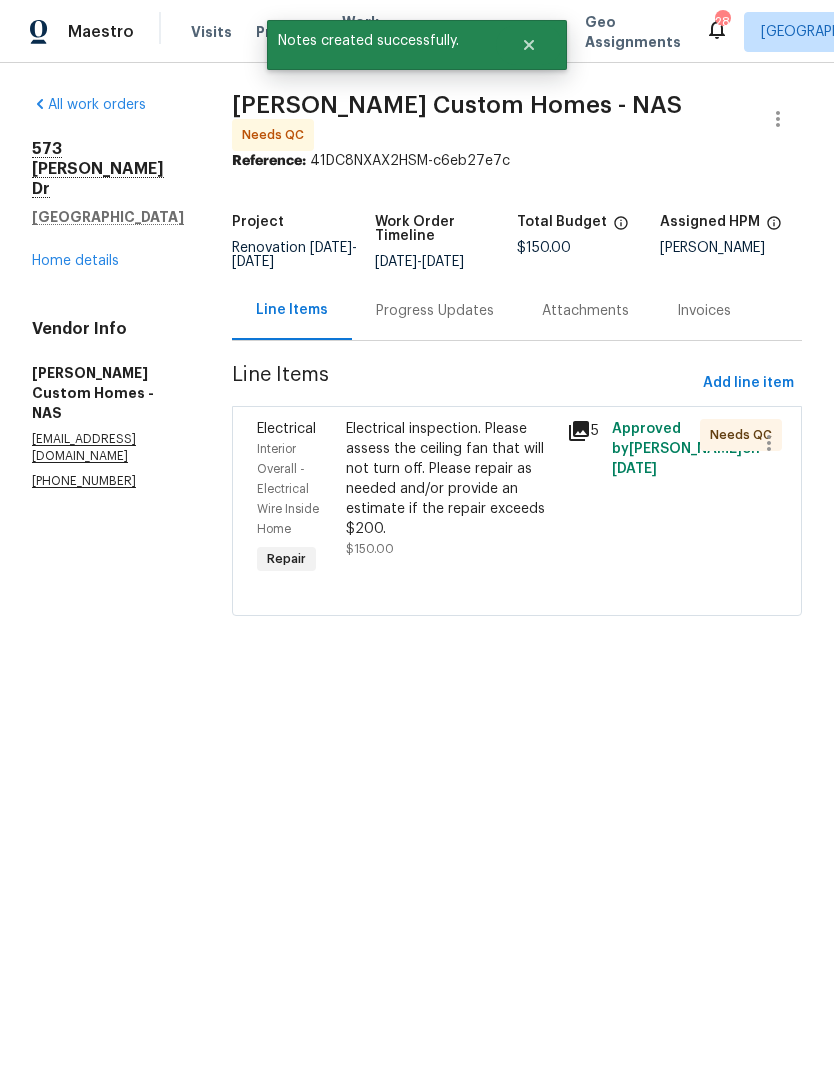click on "Electrical inspection. Please assess the ceiling fan that will not turn off. Please repair as needed and/or provide an estimate if the repair exceeds $200." at bounding box center (451, 479) 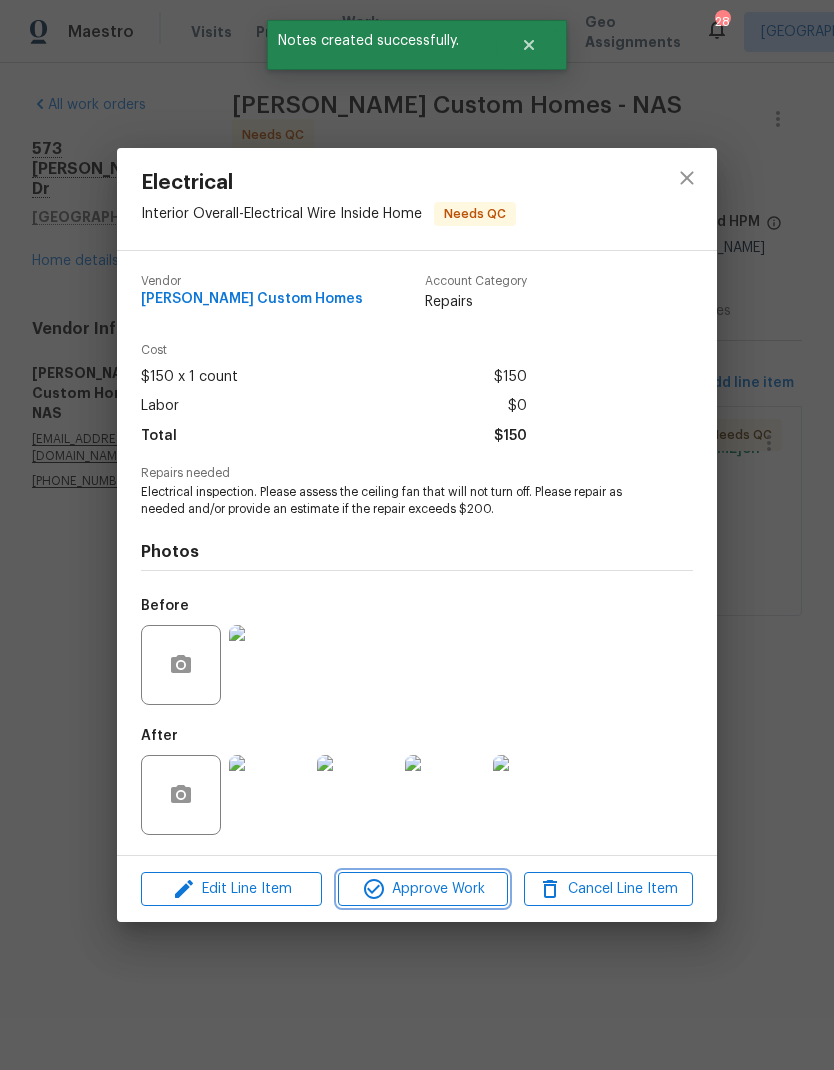 click on "Approve Work" at bounding box center [422, 889] 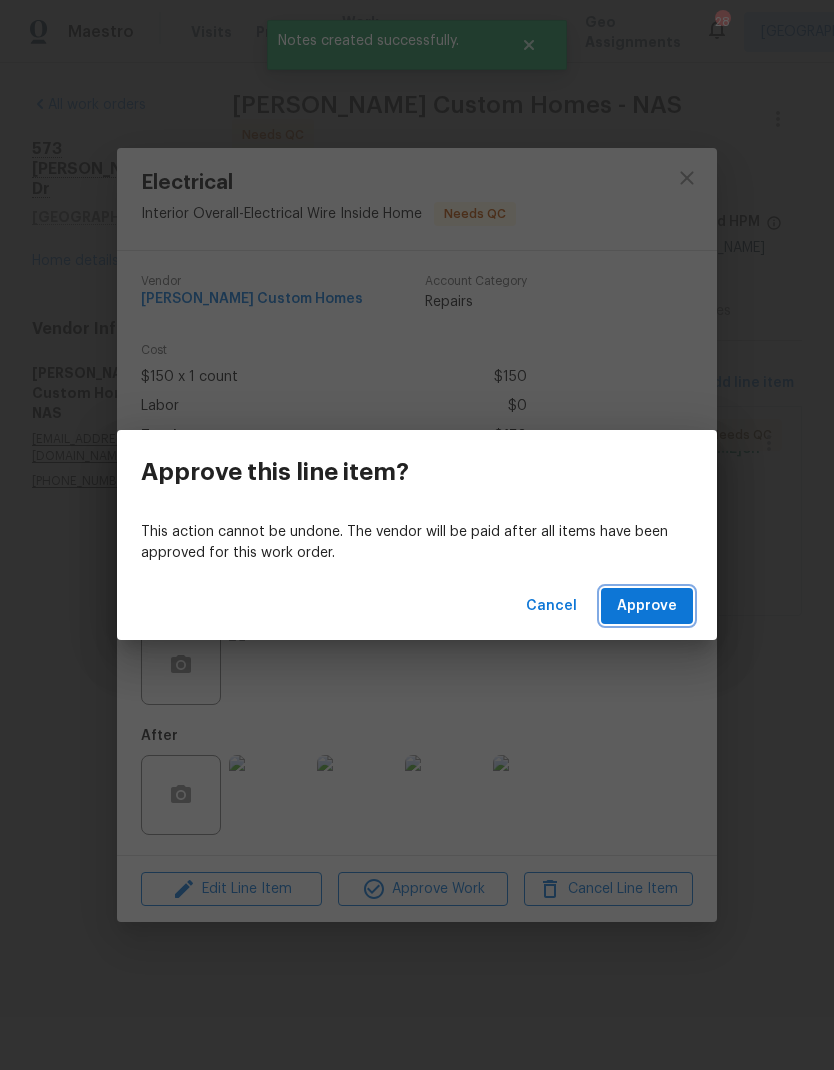 click on "Approve" at bounding box center [647, 606] 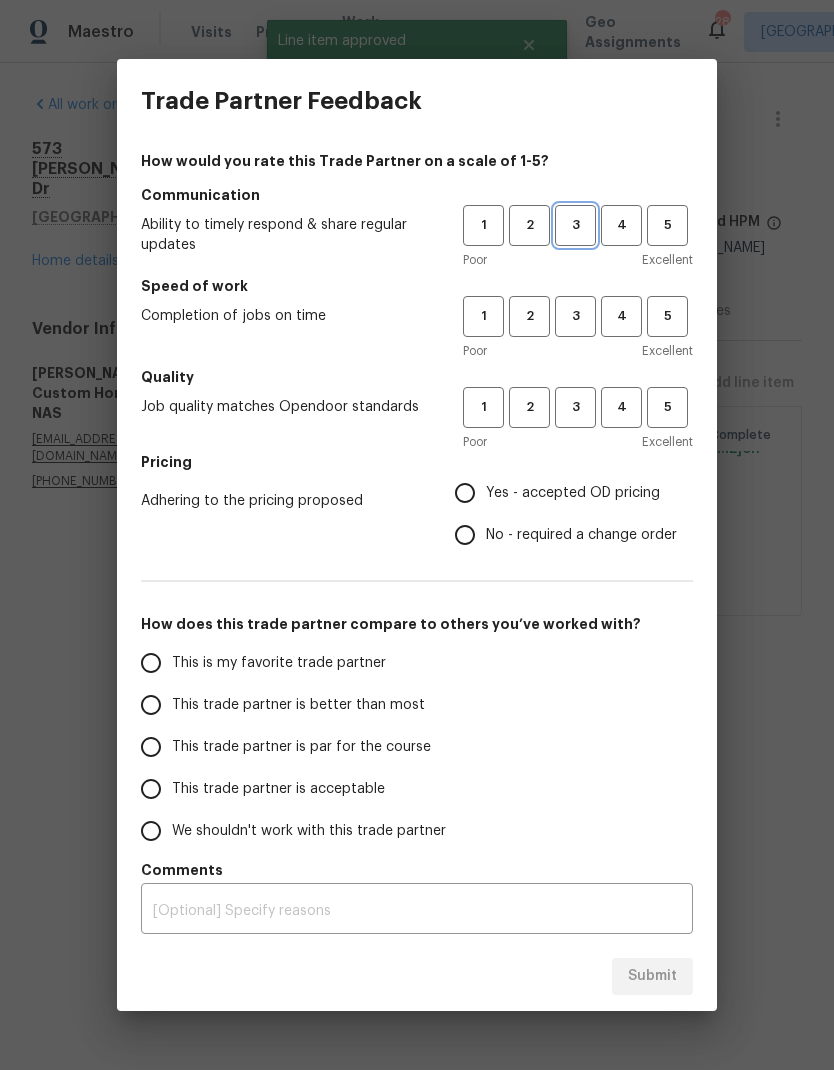 click on "3" at bounding box center (575, 225) 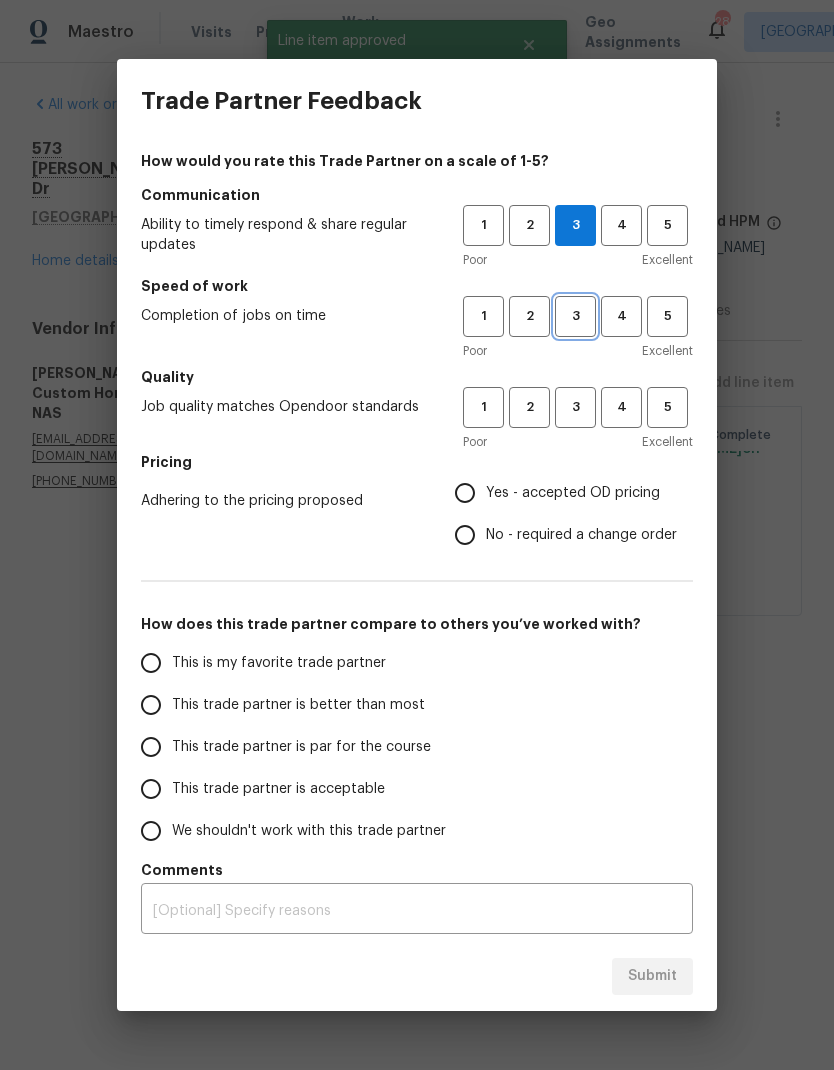 click on "3" at bounding box center (575, 316) 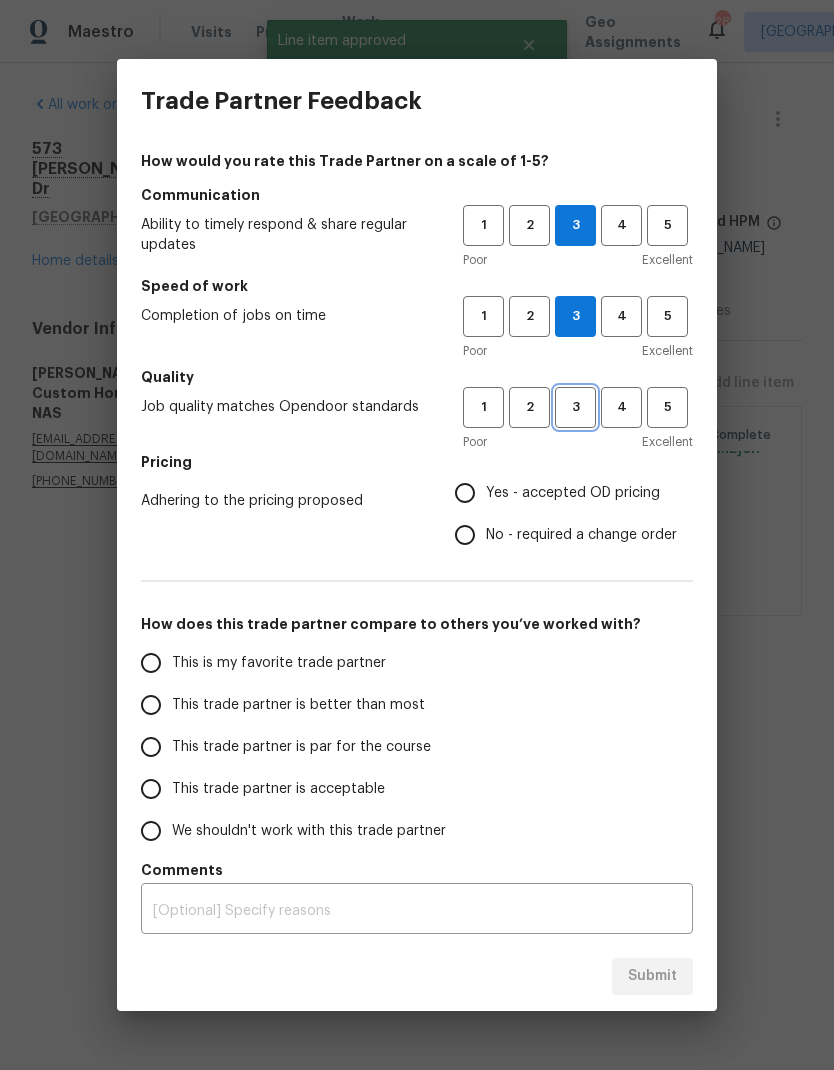 click on "3" at bounding box center [575, 407] 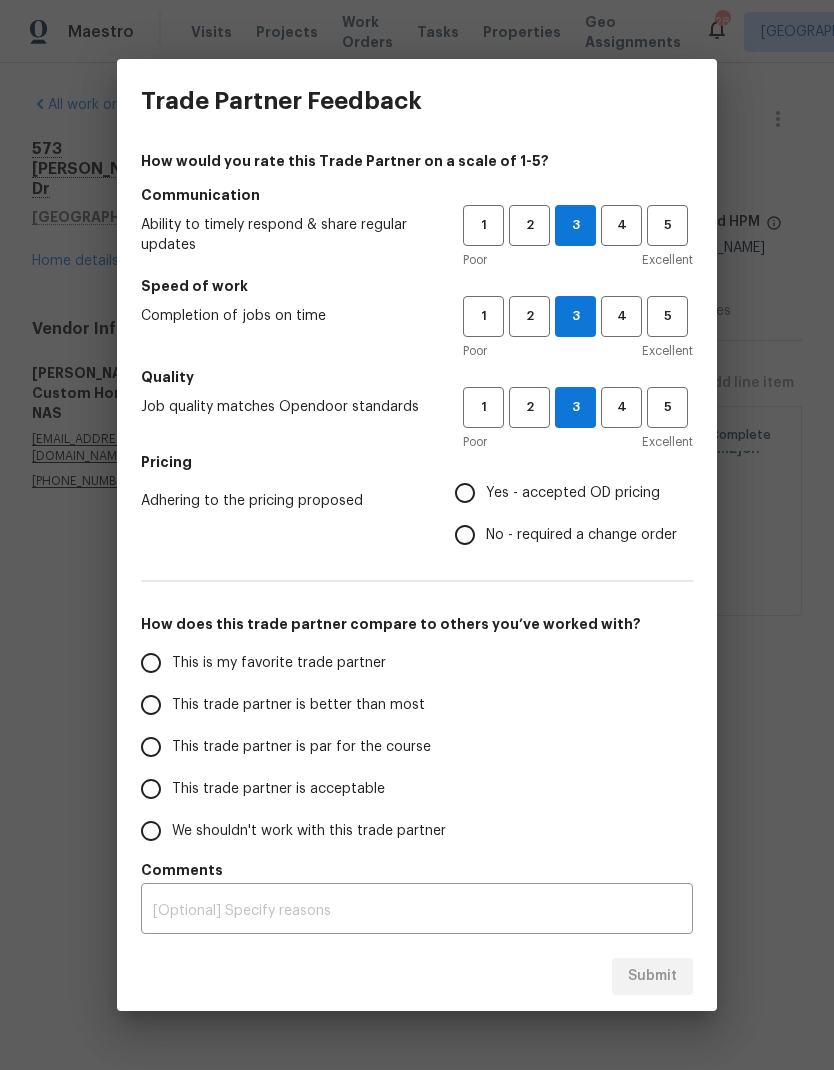 click on "No - required a change order" at bounding box center [465, 535] 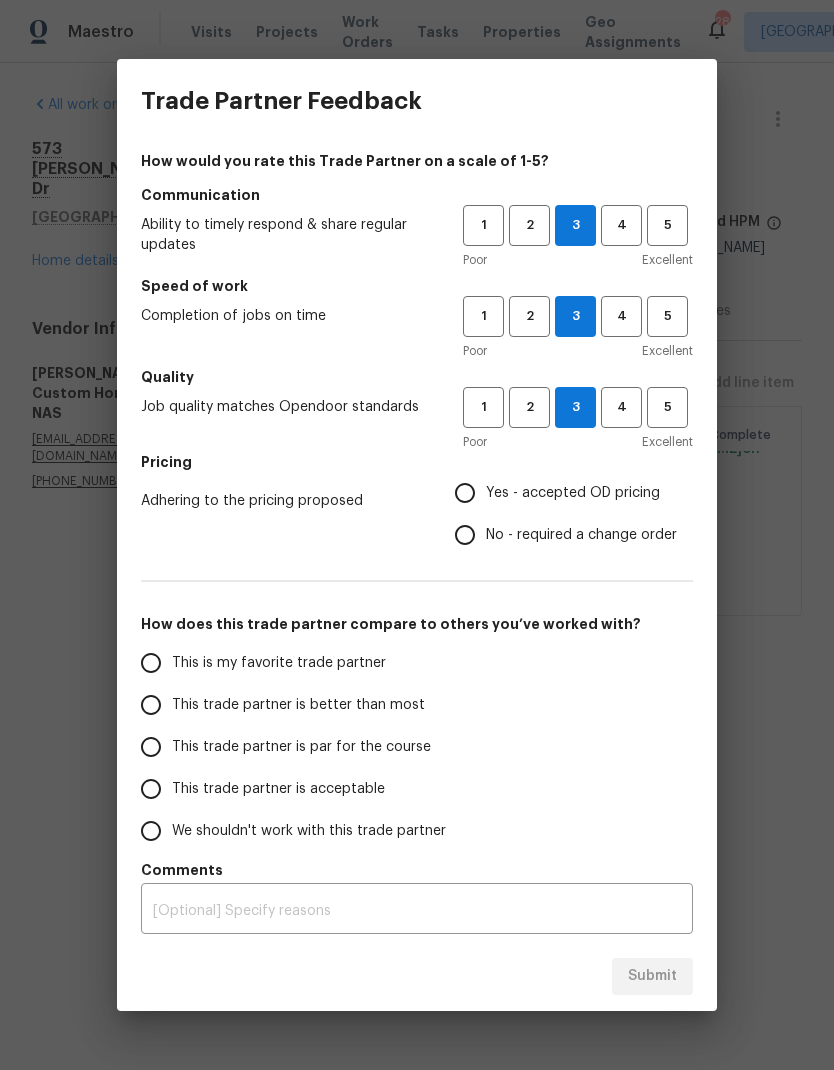 radio on "true" 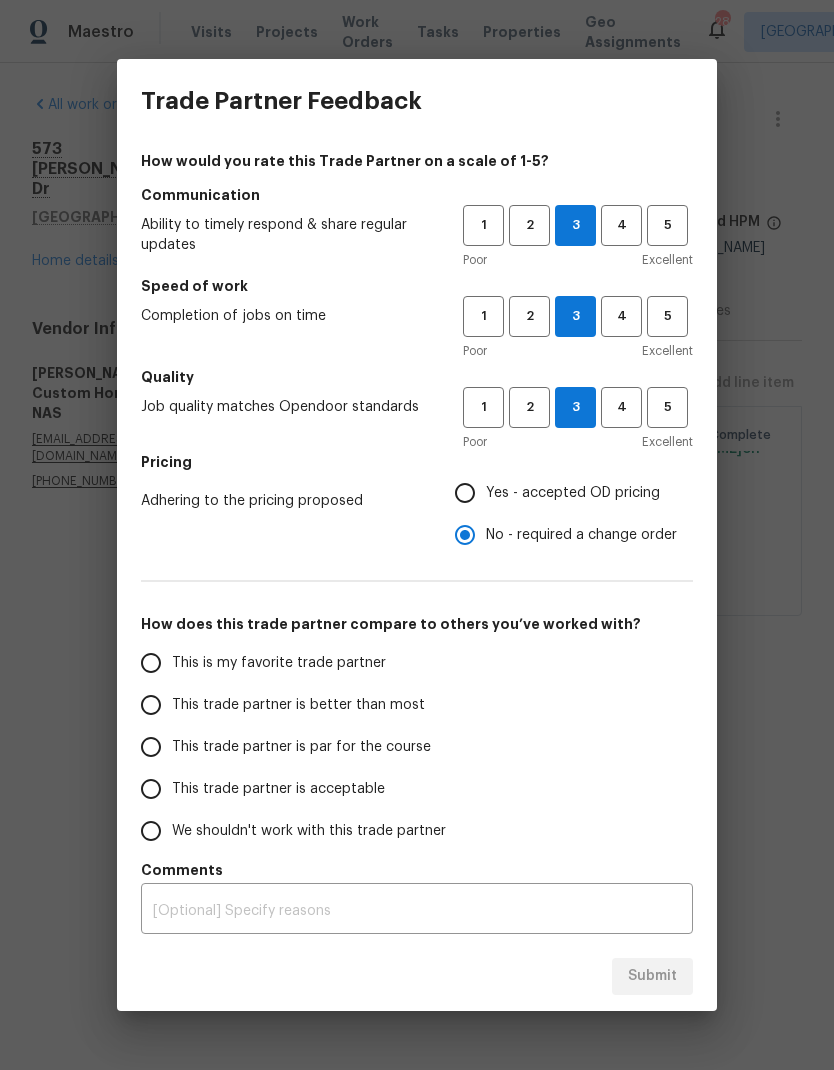 click on "Yes - accepted OD pricing" at bounding box center [465, 493] 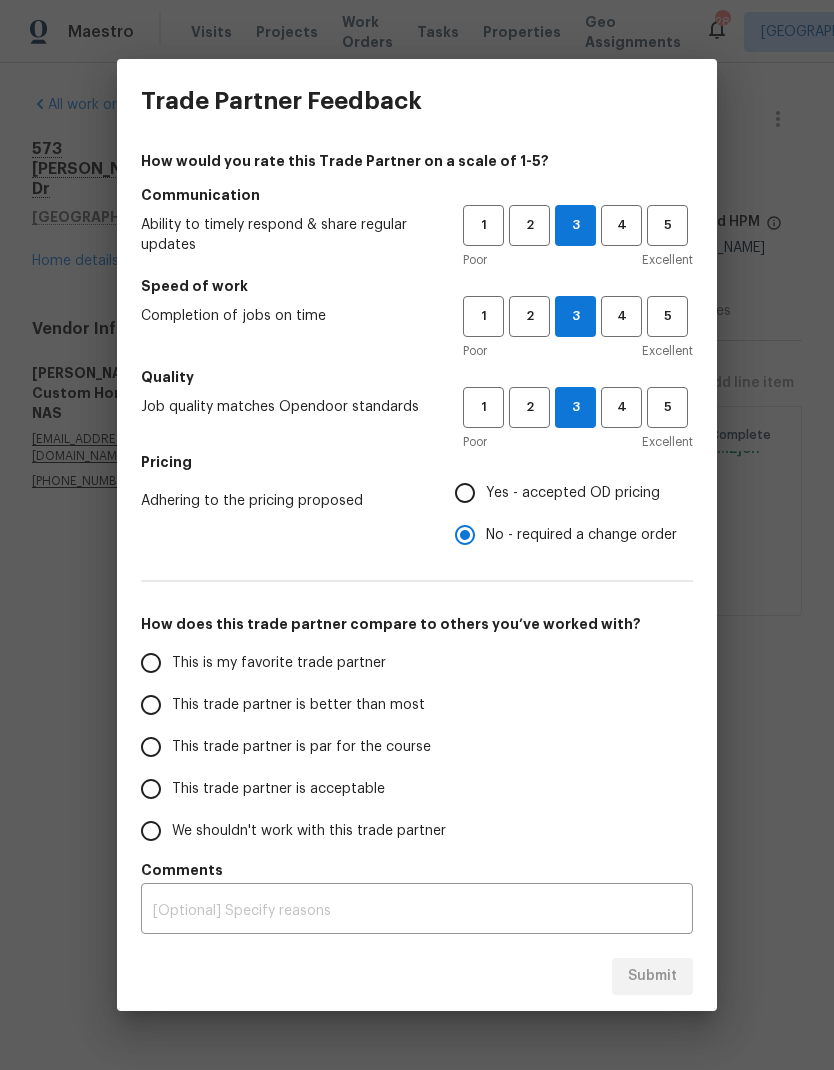 radio on "true" 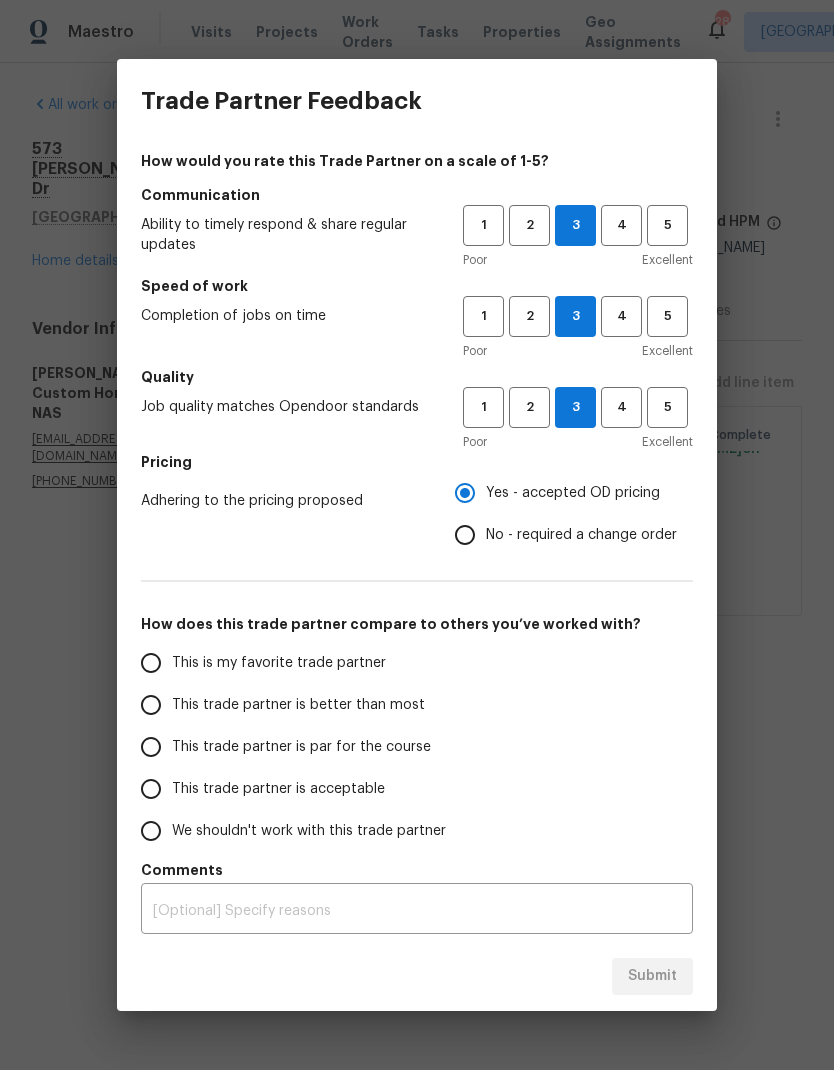 click on "This trade partner is acceptable" at bounding box center [151, 789] 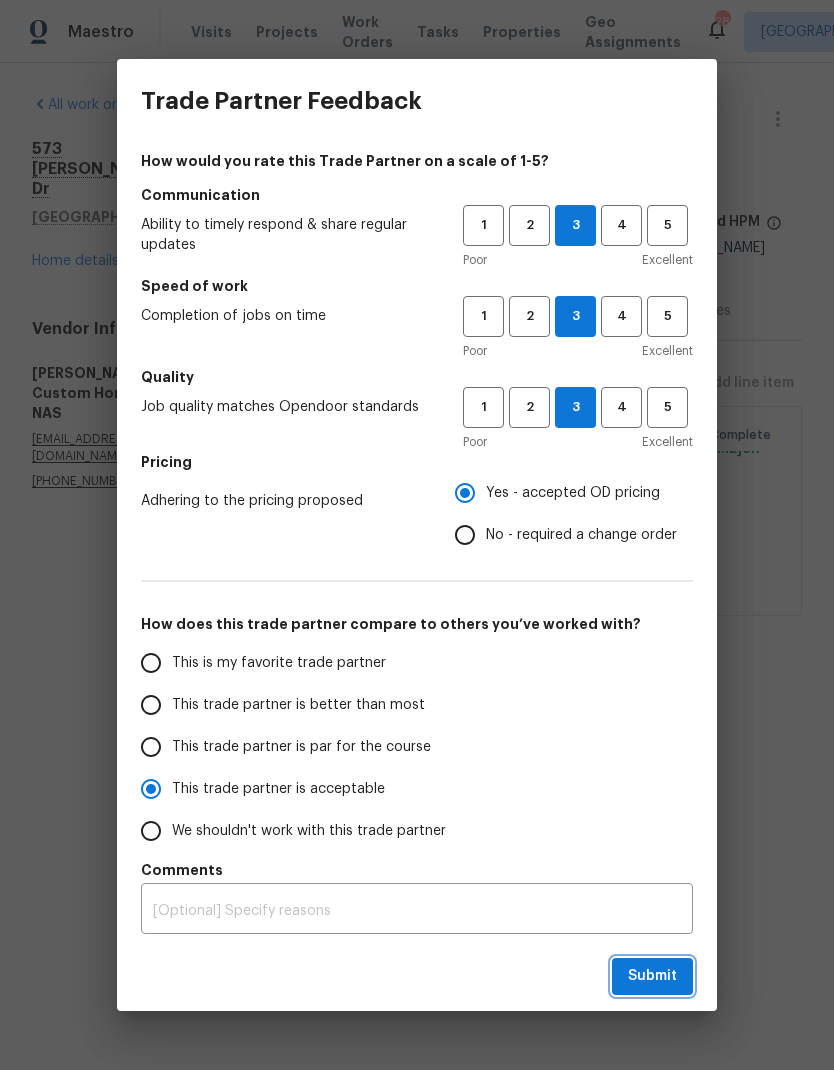 click on "Submit" at bounding box center (652, 976) 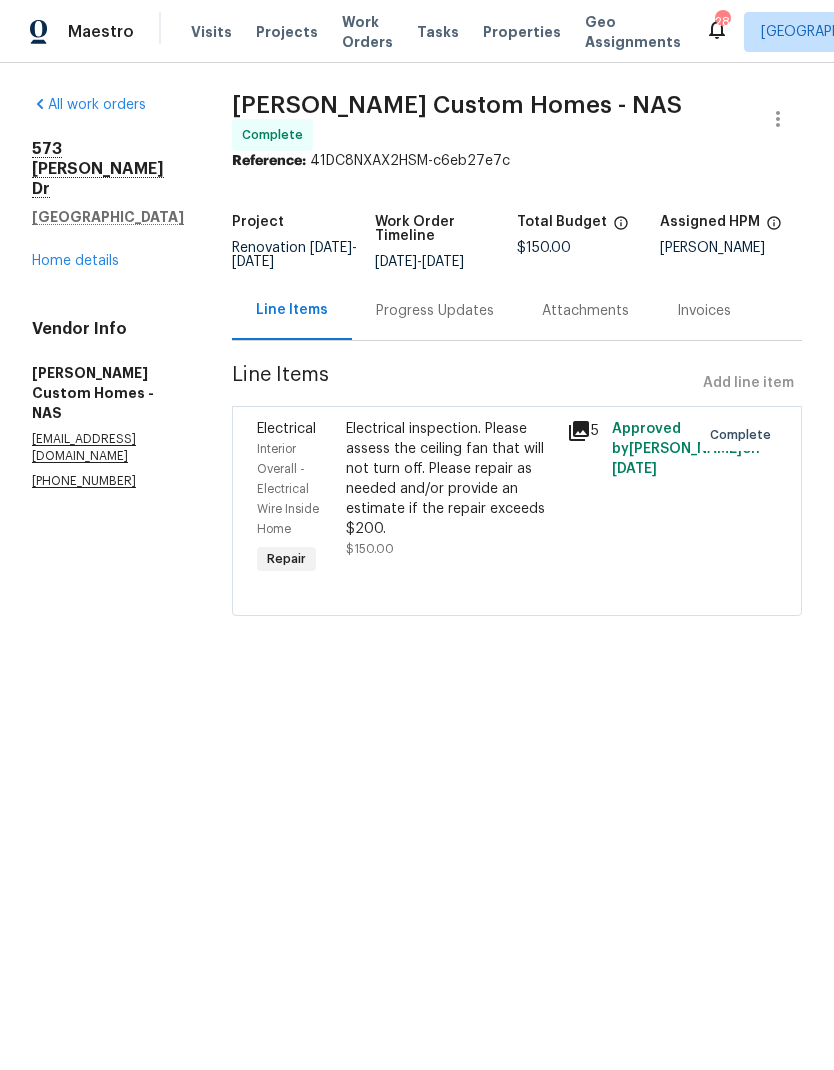 radio on "false" 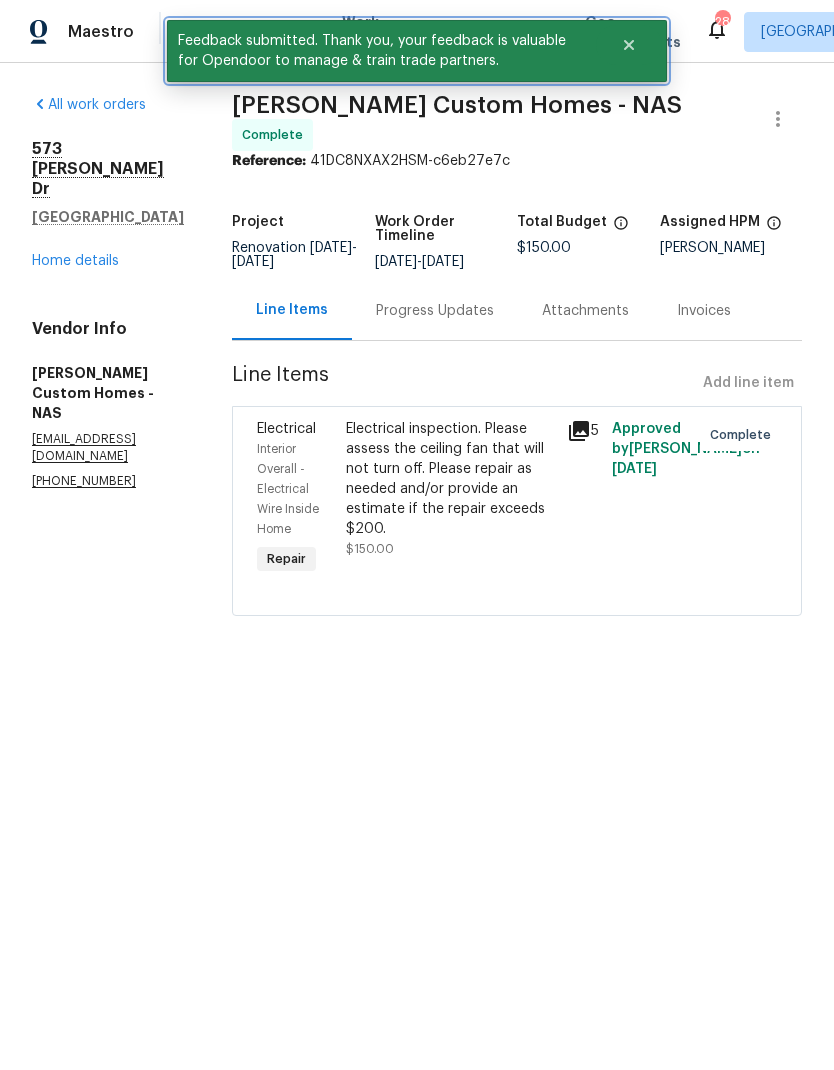 click at bounding box center [629, 45] 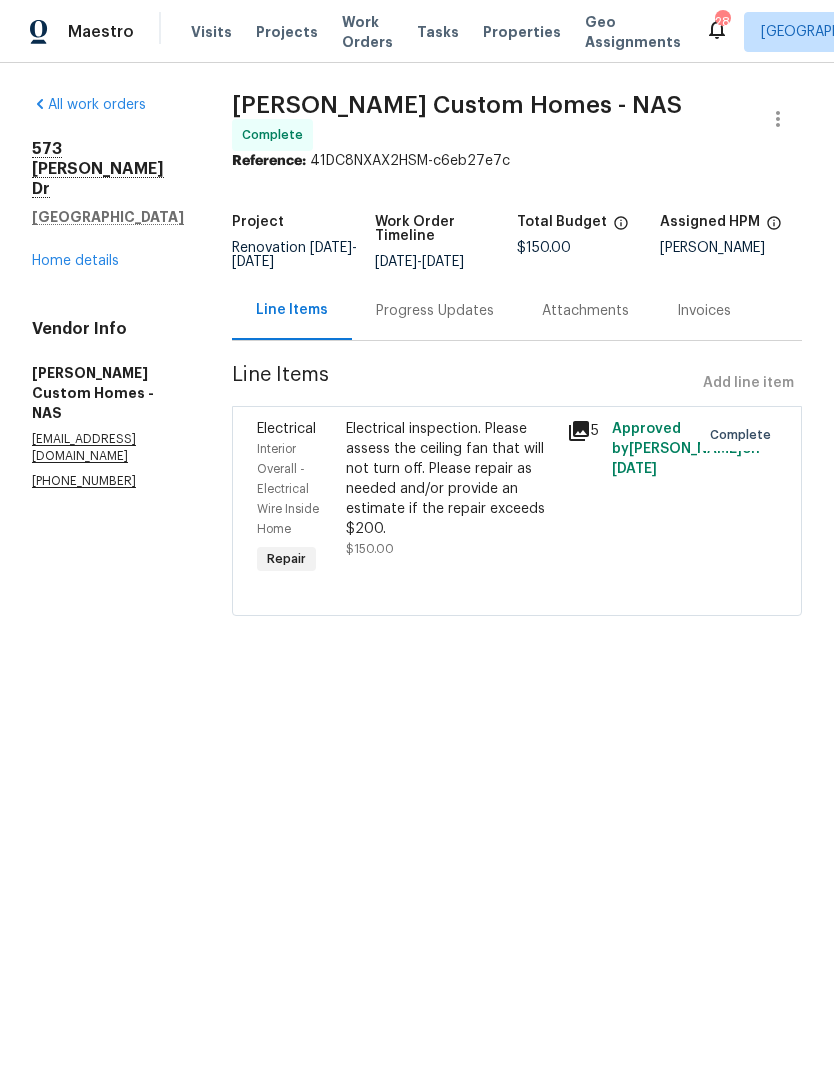 click on "Work Orders" at bounding box center [367, 32] 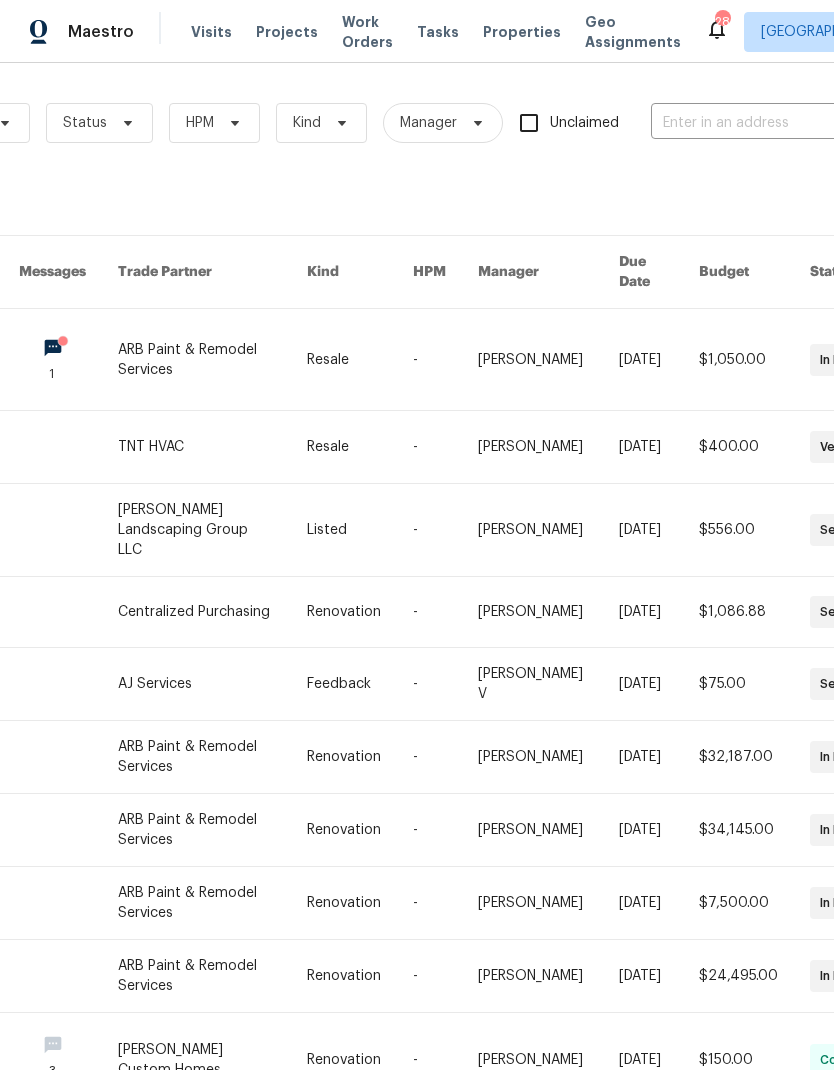scroll, scrollTop: 0, scrollLeft: 191, axis: horizontal 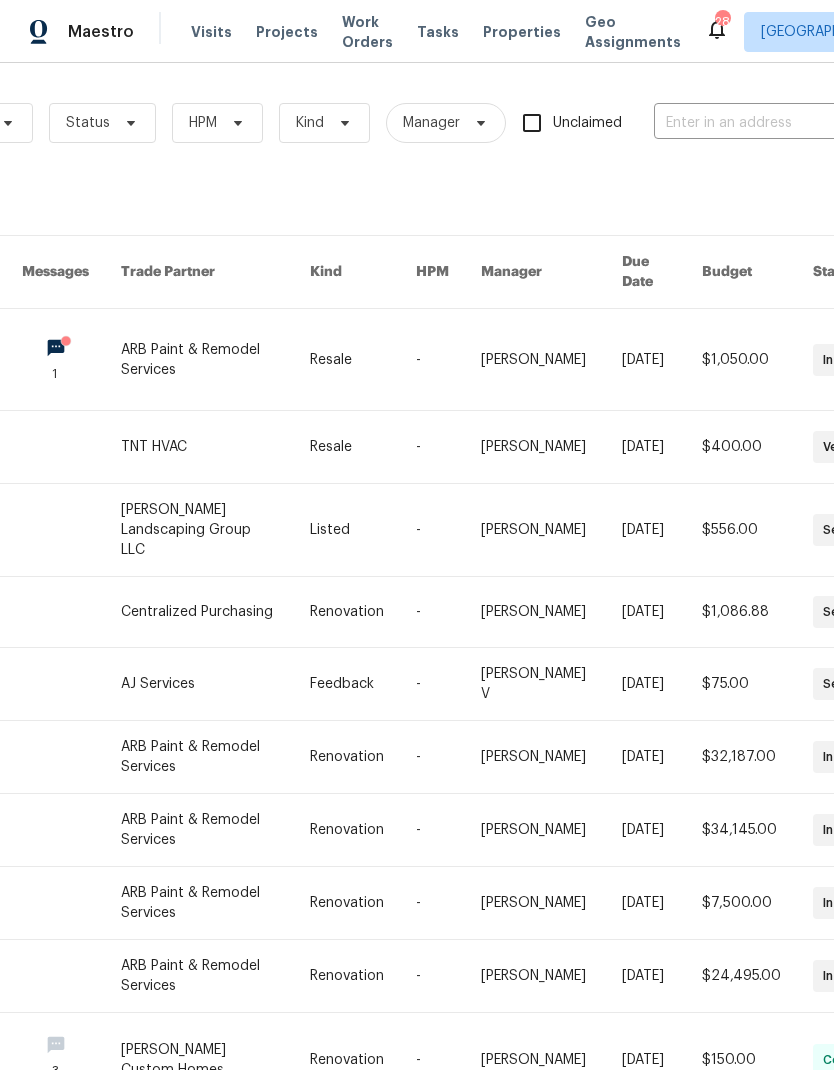 click at bounding box center [754, 123] 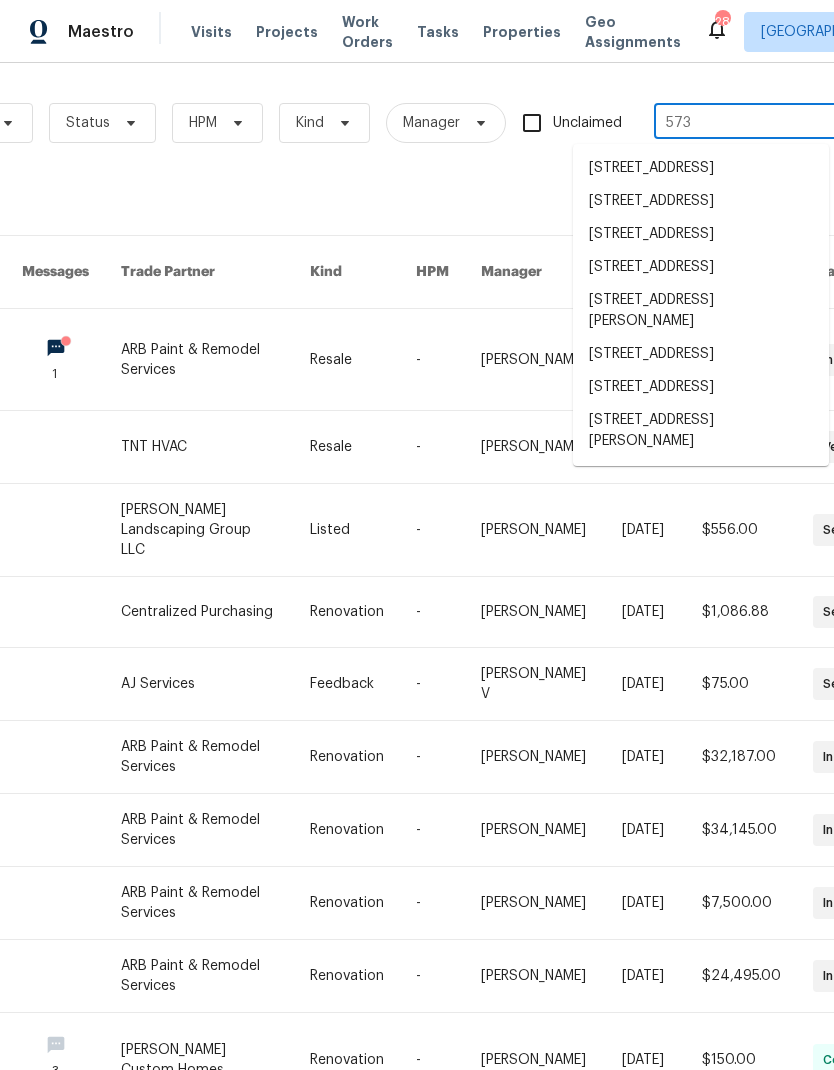 type on "573 d" 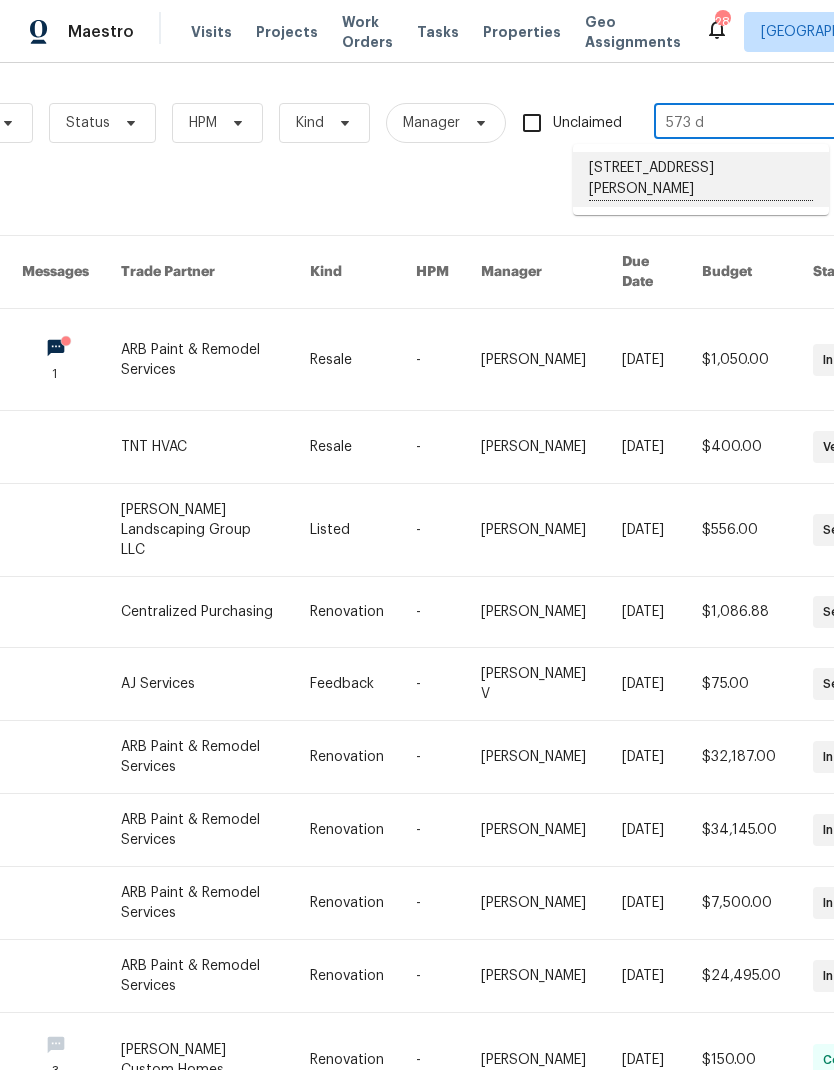 click on "573 Donna Dr, Clarksville, TN 37042" at bounding box center (701, 179) 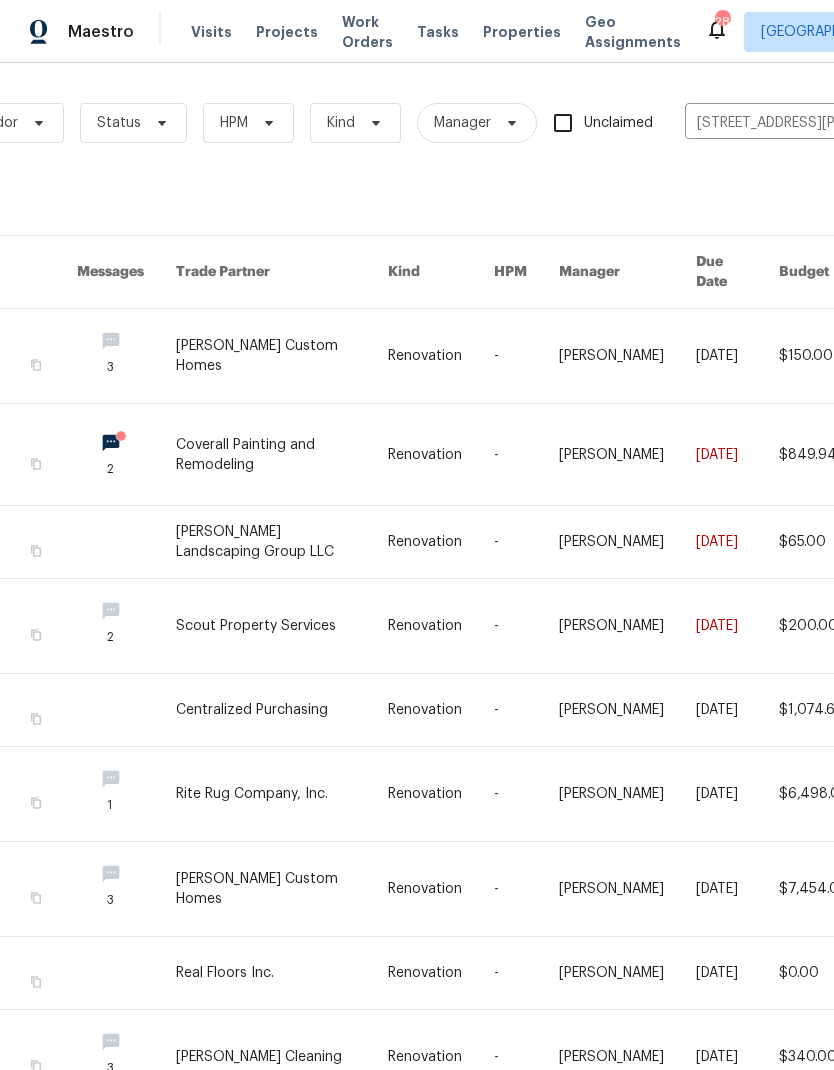 scroll, scrollTop: 0, scrollLeft: 156, axis: horizontal 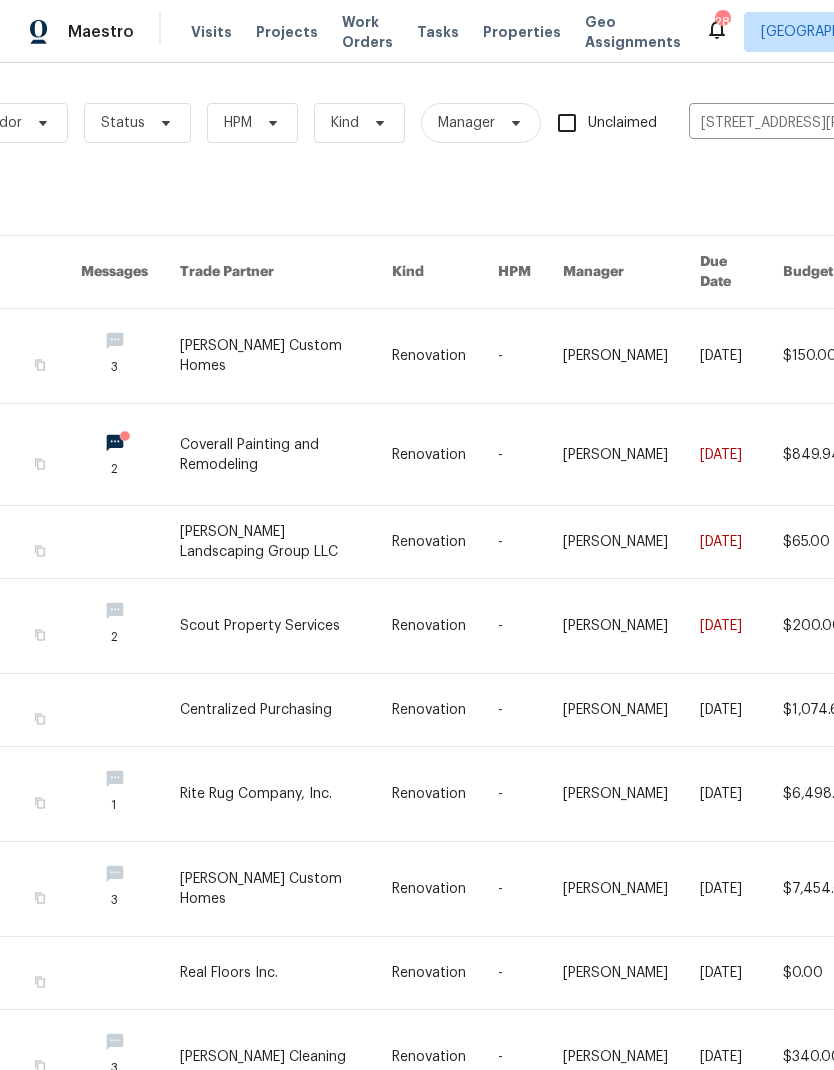 click at bounding box center [286, 626] 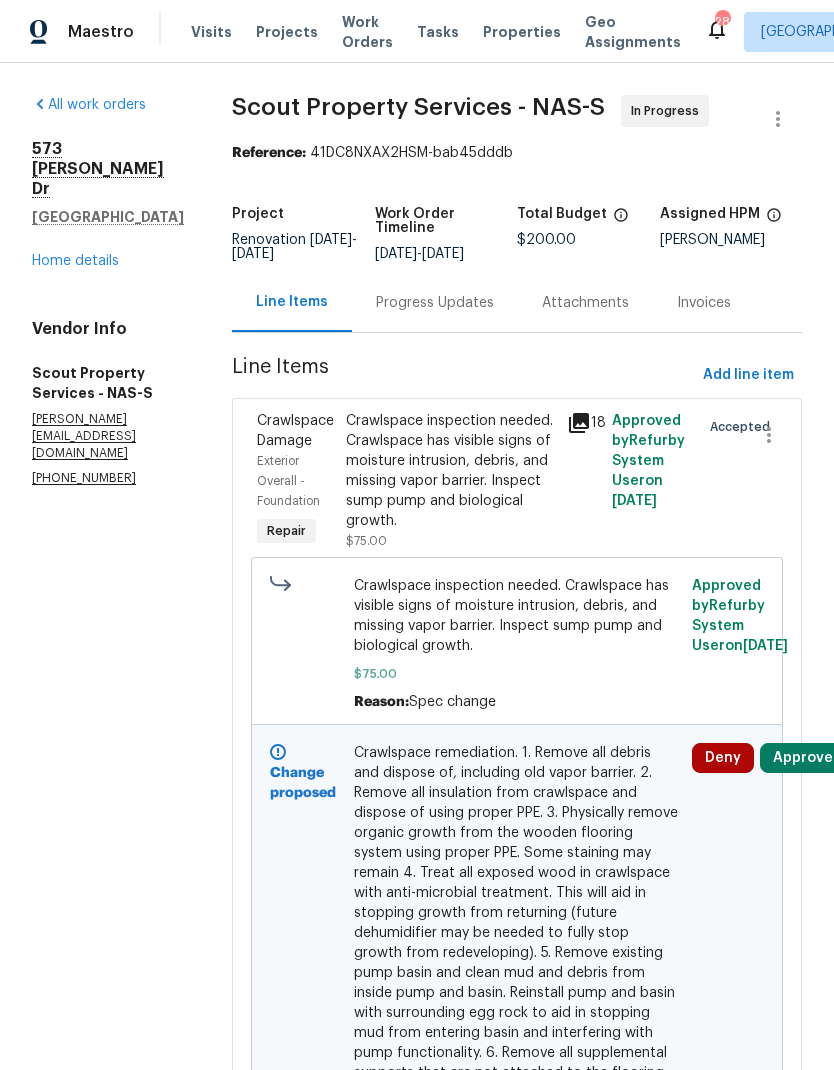 click on "Progress Updates" at bounding box center (435, 303) 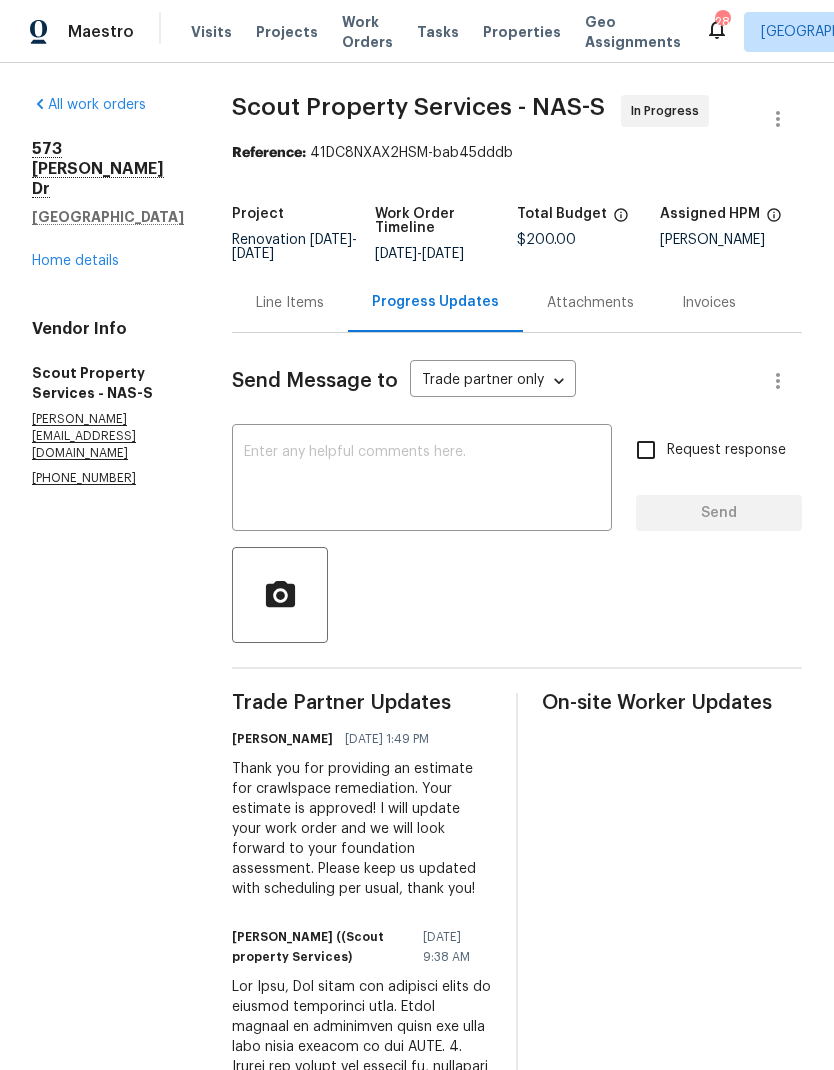 scroll, scrollTop: 0, scrollLeft: 0, axis: both 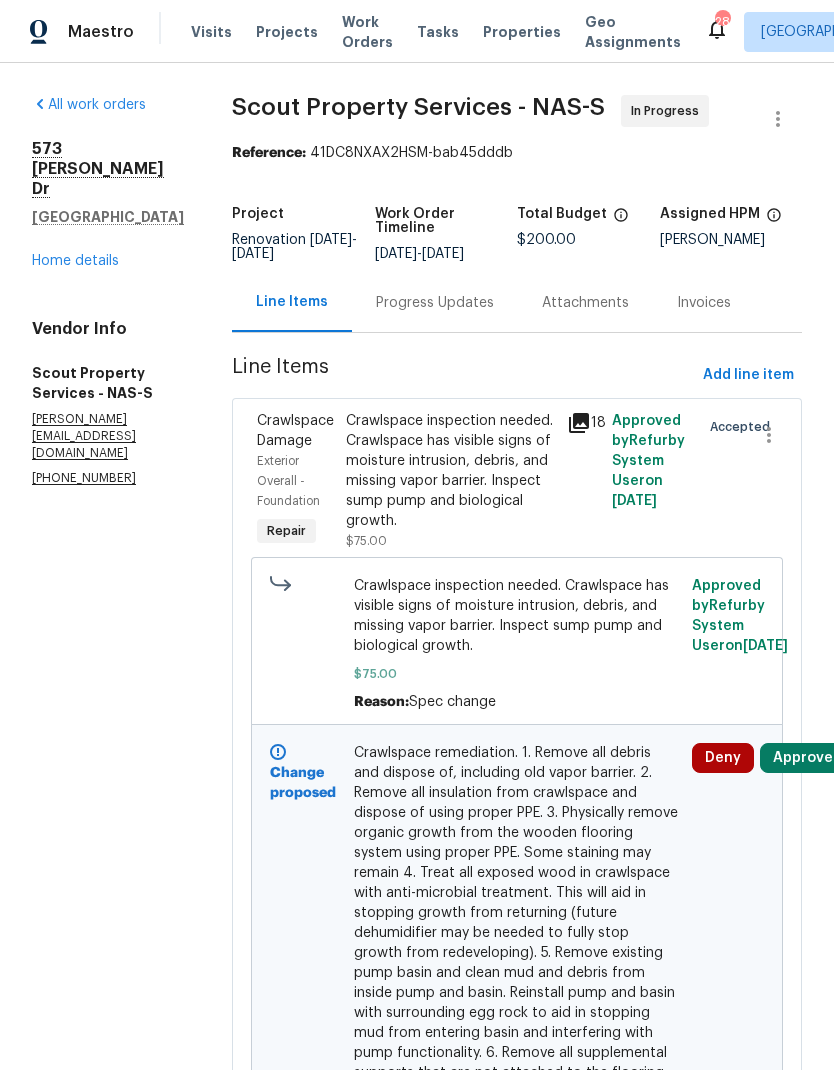 click on "Home details" at bounding box center [75, 261] 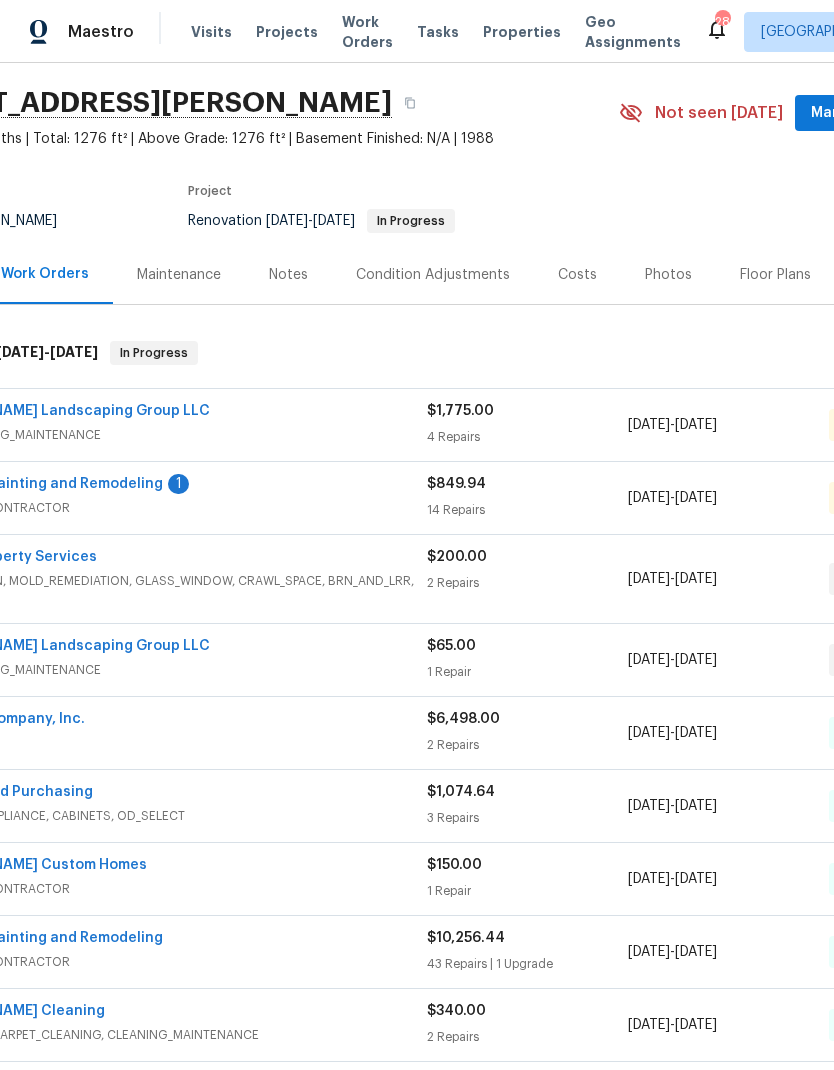 scroll, scrollTop: 59, scrollLeft: 104, axis: both 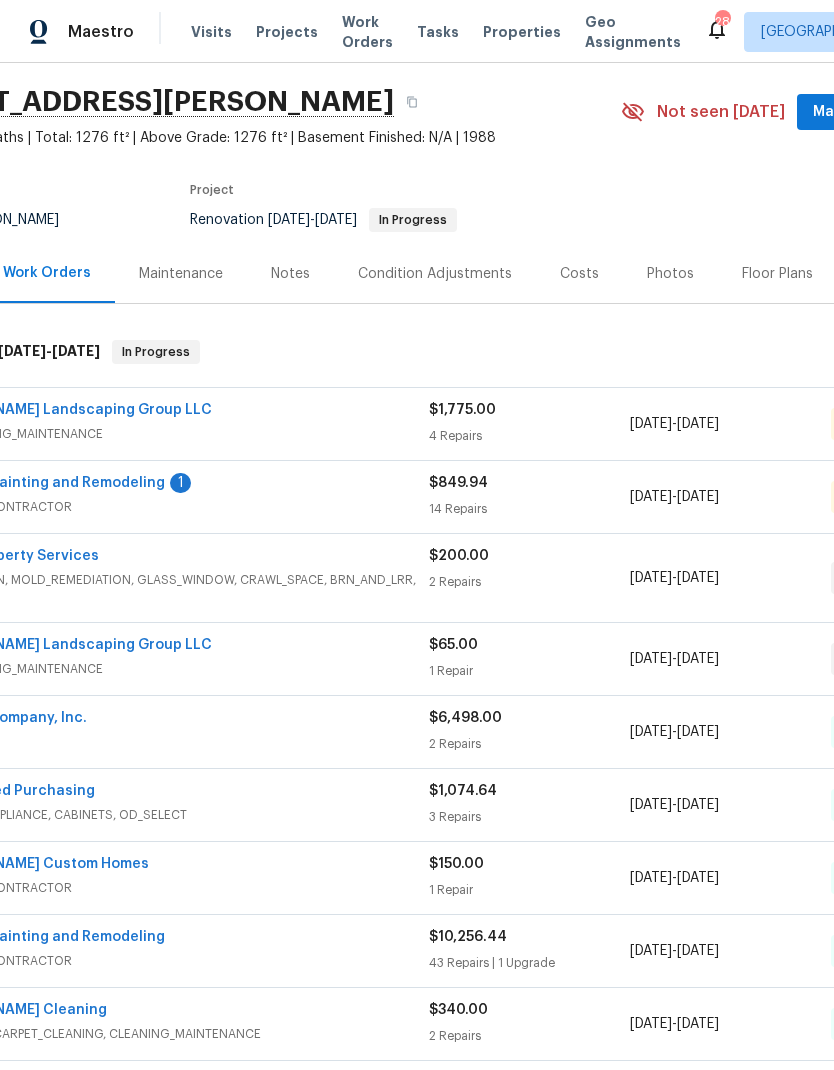 click on "Costs" at bounding box center [579, 274] 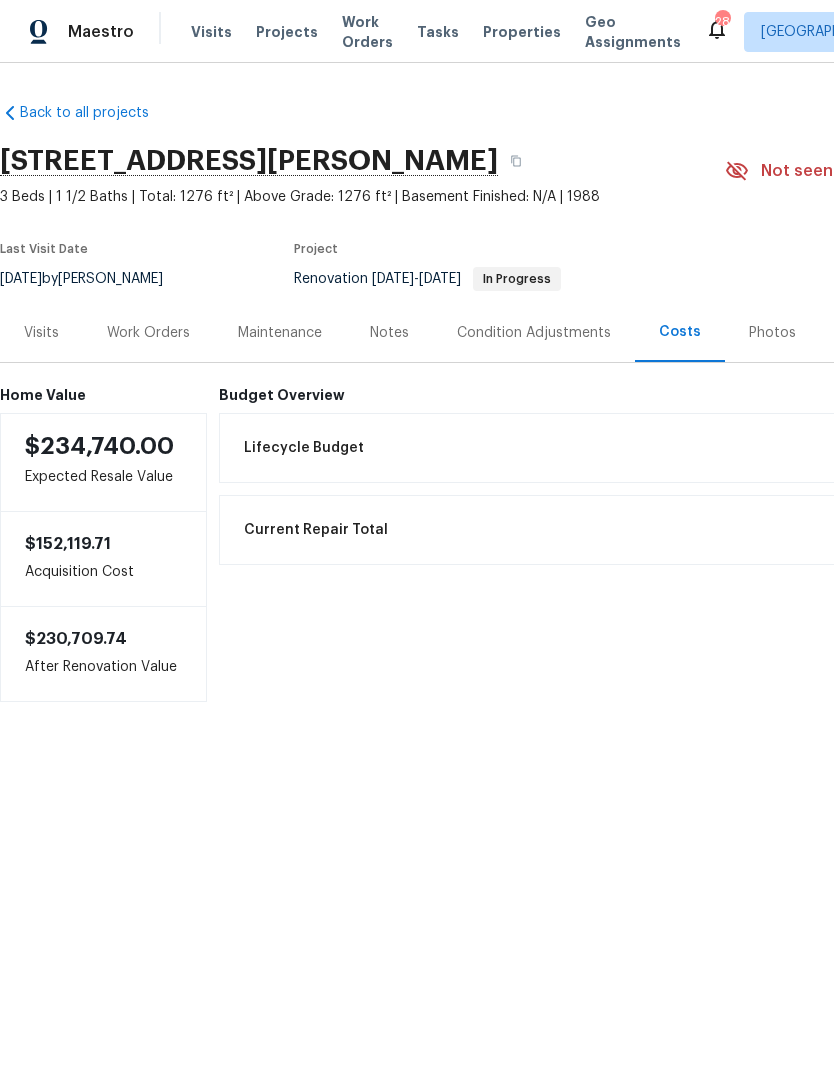 scroll, scrollTop: 0, scrollLeft: 0, axis: both 